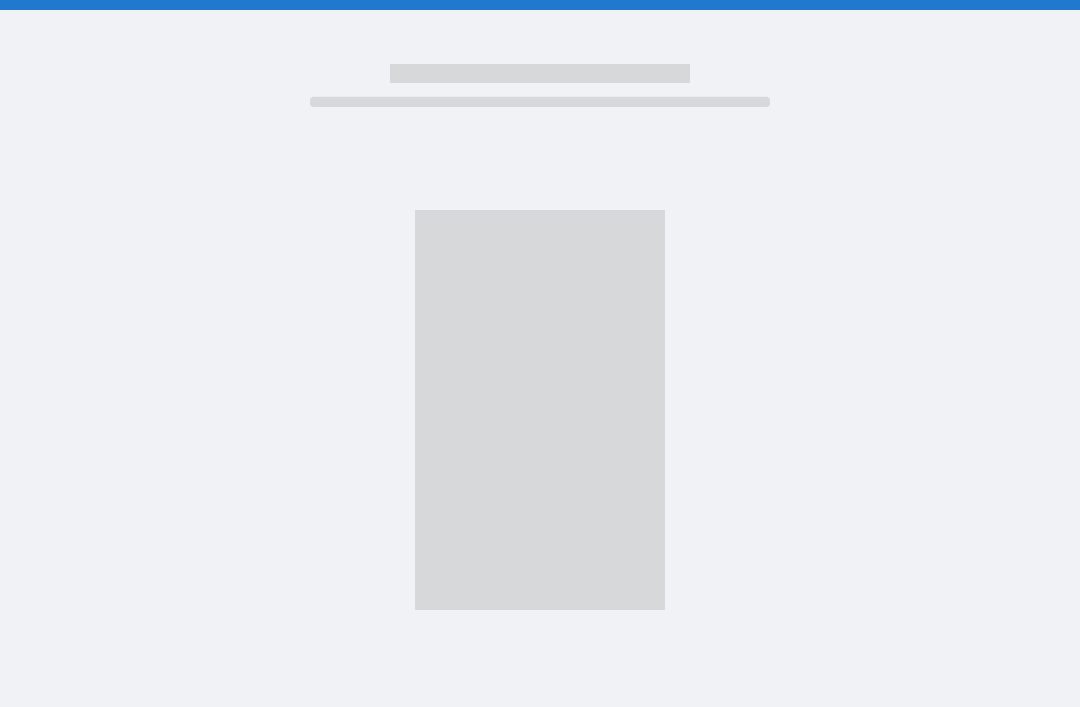 scroll, scrollTop: 64, scrollLeft: 0, axis: vertical 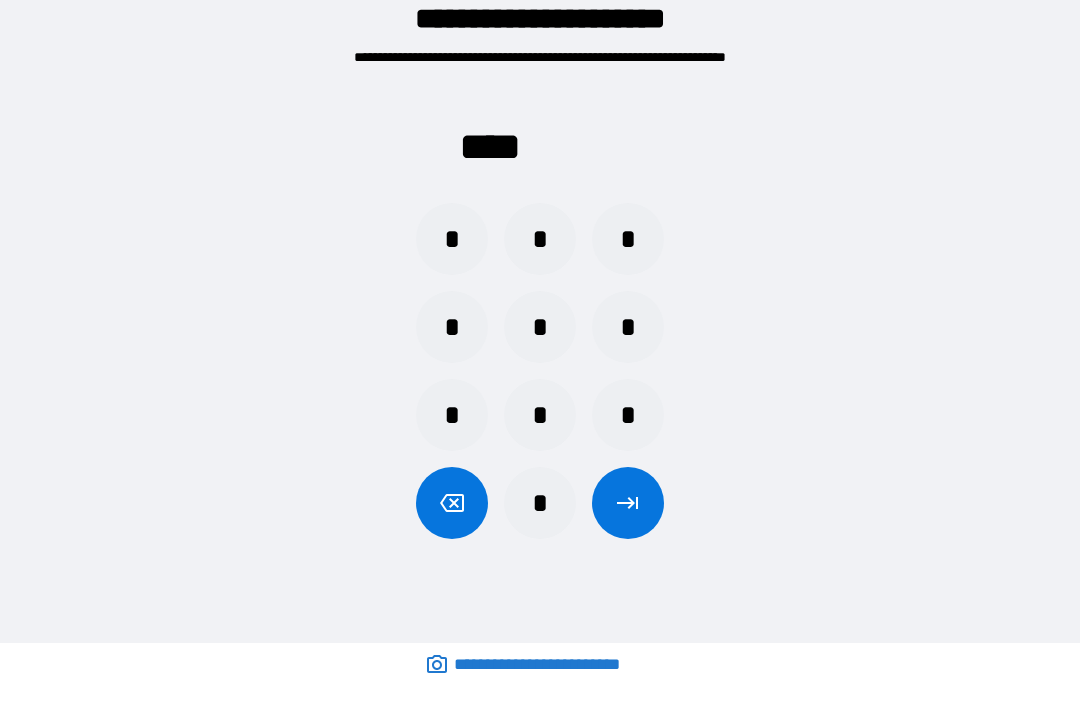 click on "*" at bounding box center (452, 239) 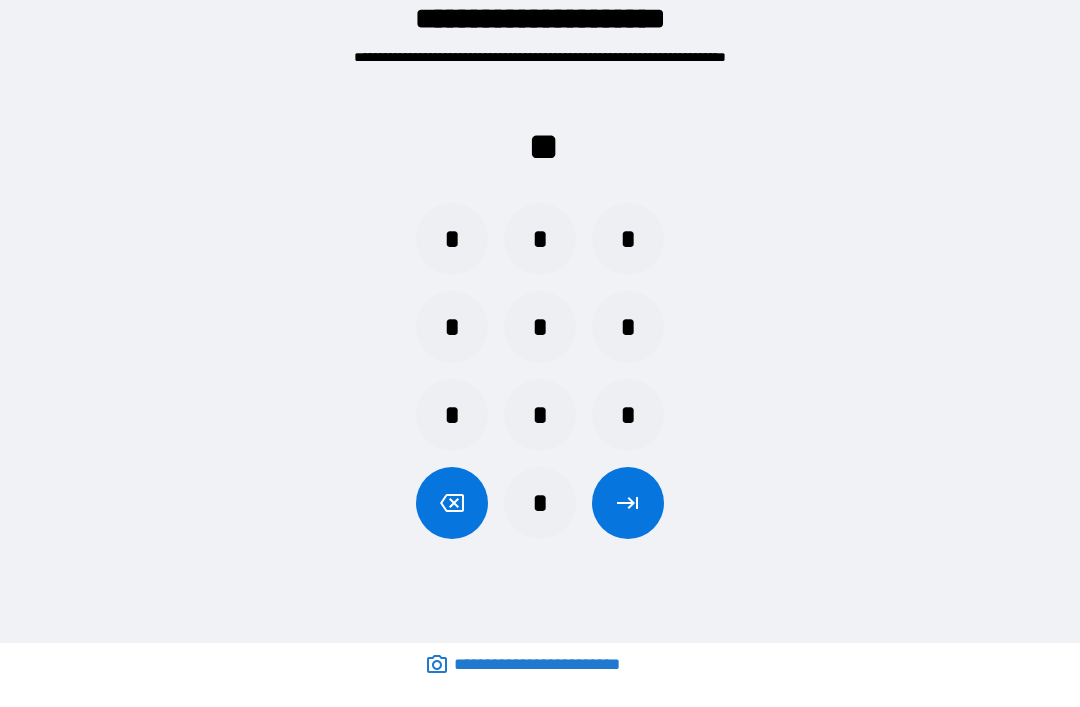 click on "*" at bounding box center (452, 239) 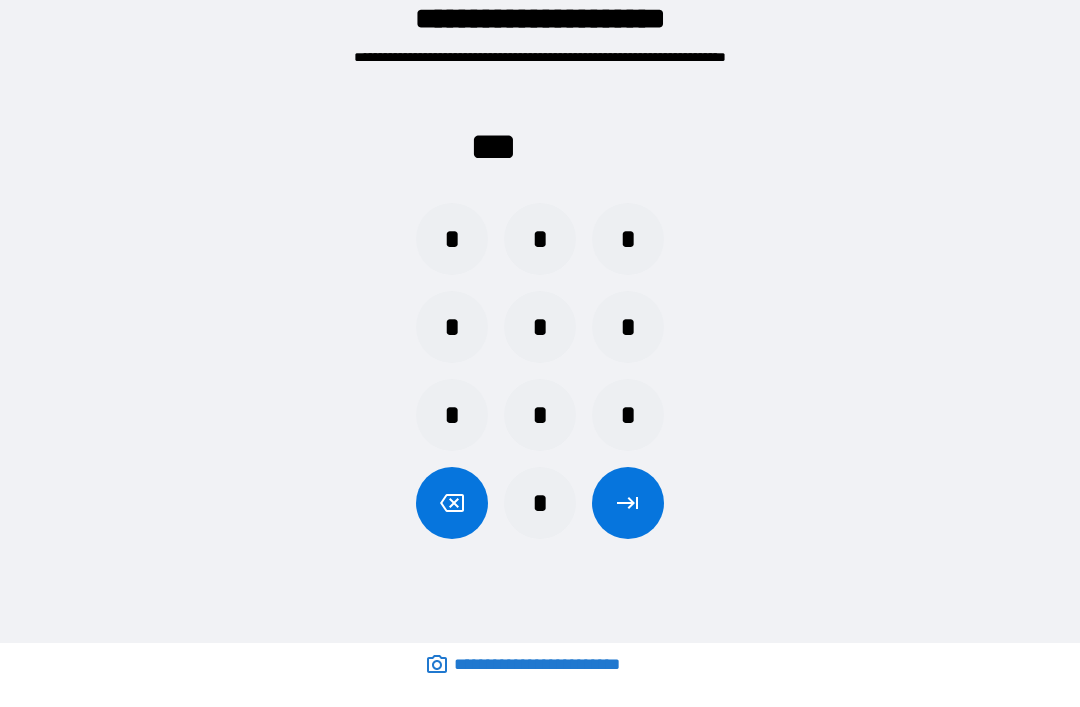 click on "*" at bounding box center [452, 239] 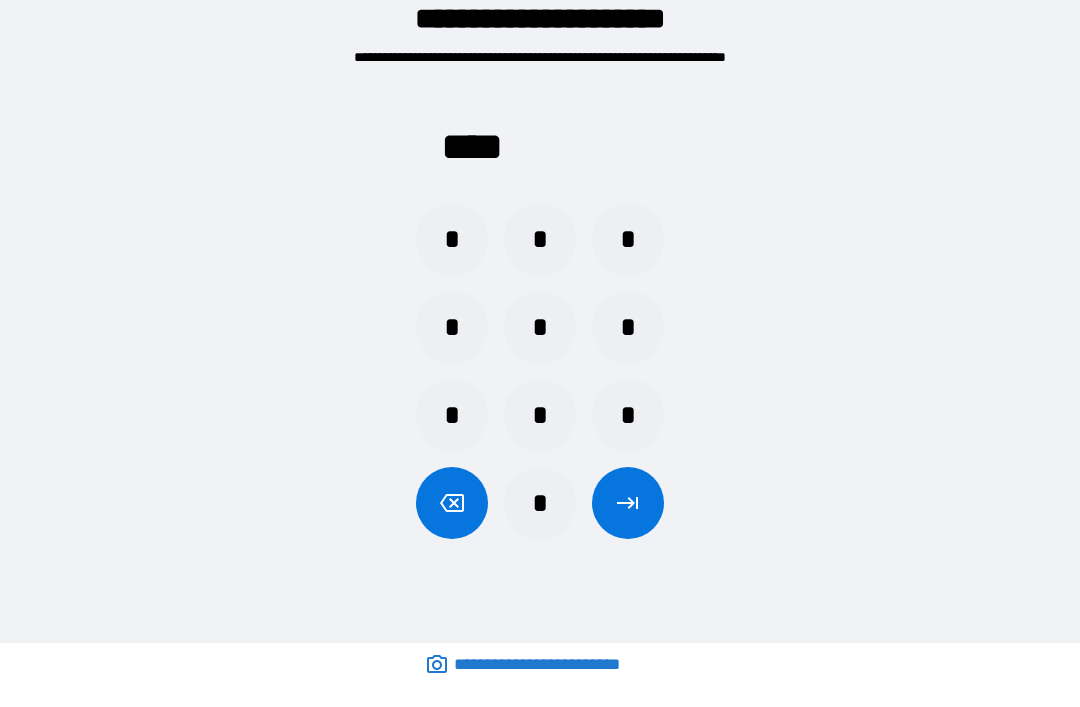 click 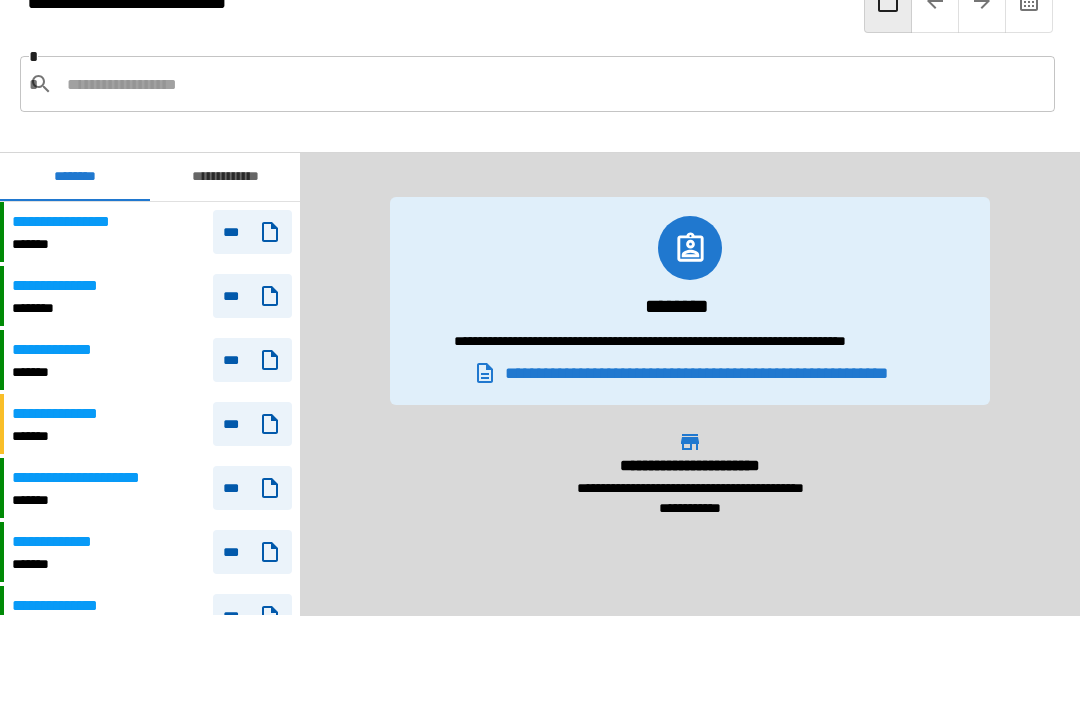 scroll, scrollTop: 60, scrollLeft: 0, axis: vertical 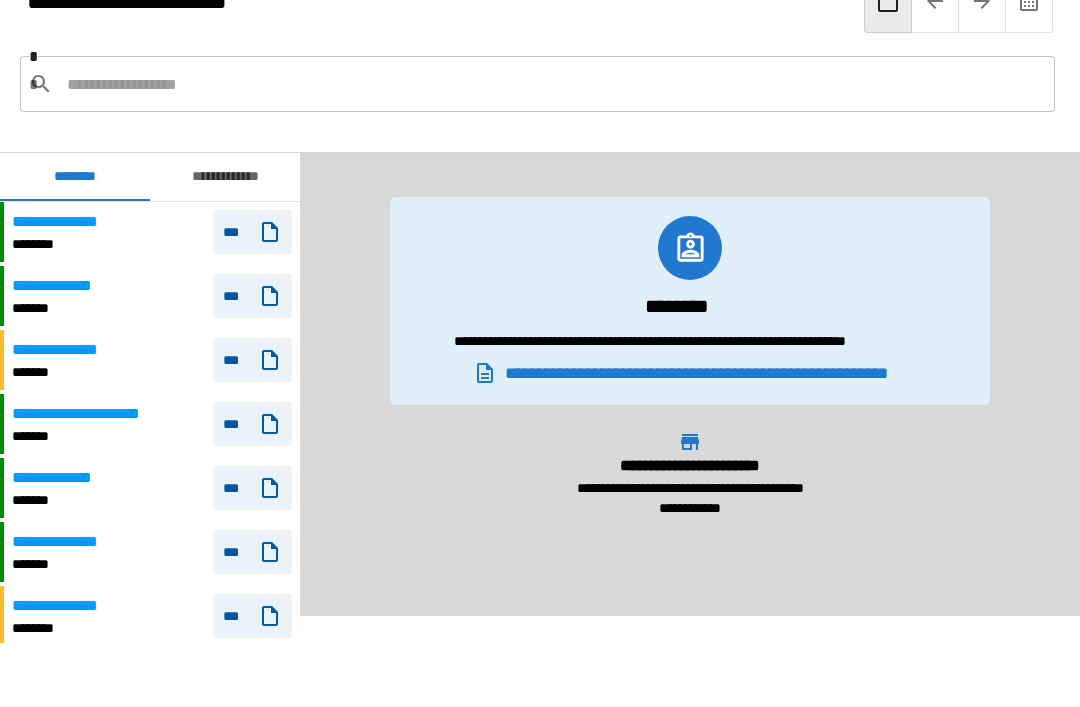 click at bounding box center (553, 84) 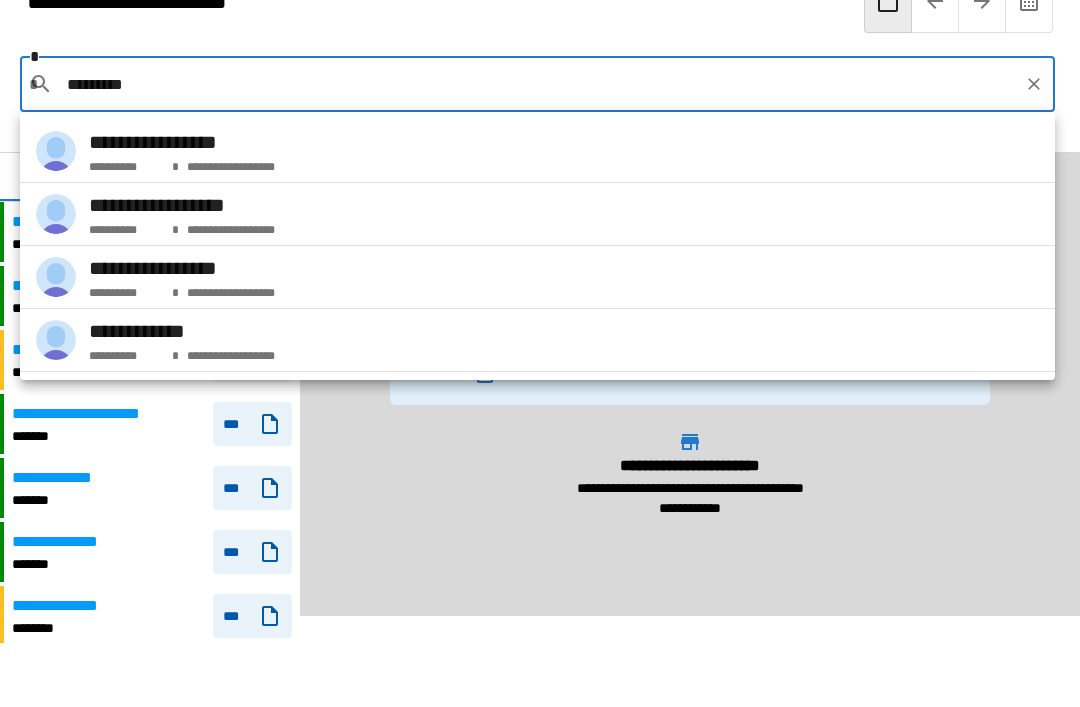 click on "**********" at bounding box center (537, 214) 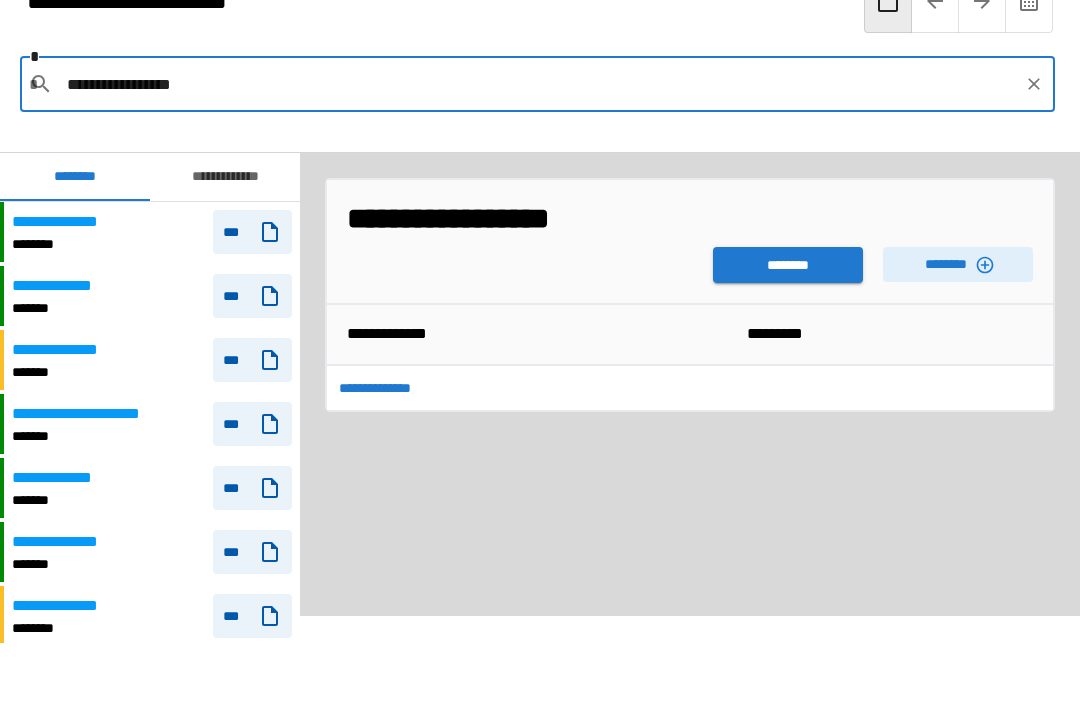 click on "********" at bounding box center (788, 265) 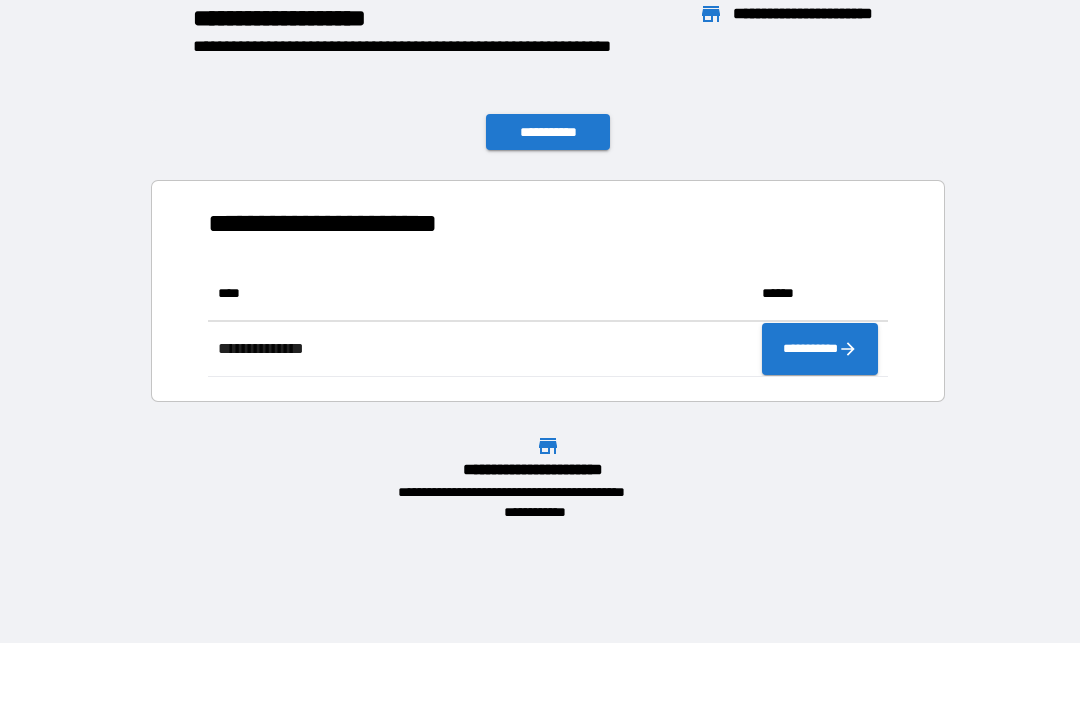 scroll, scrollTop: 111, scrollLeft: 680, axis: both 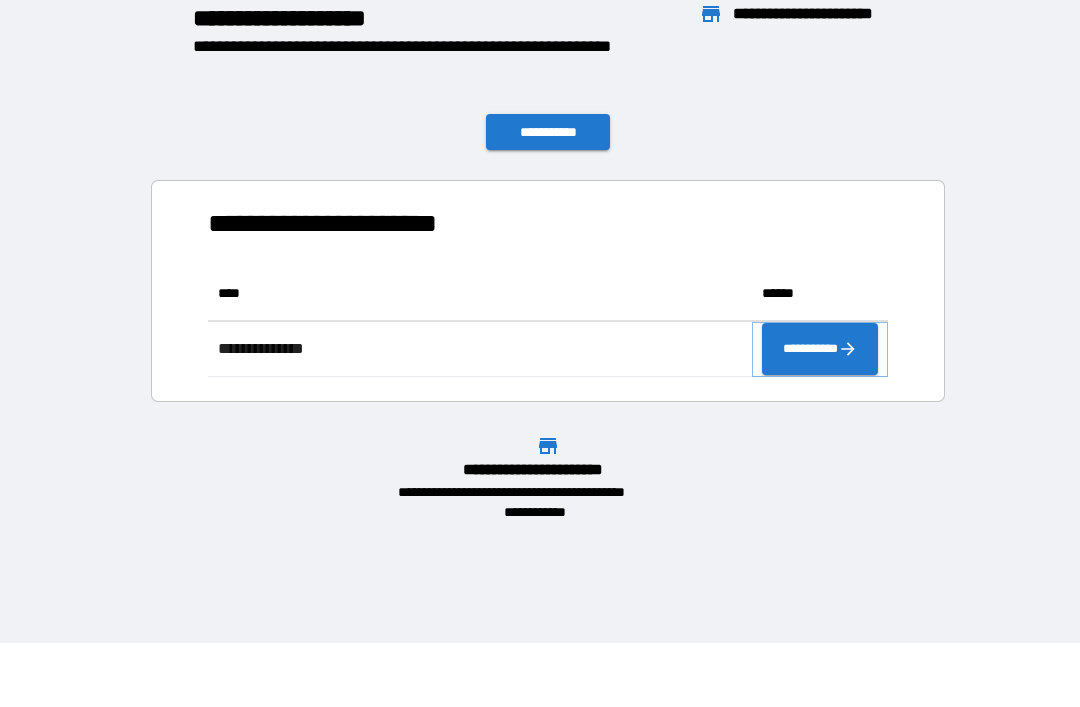 click on "**********" at bounding box center [820, 349] 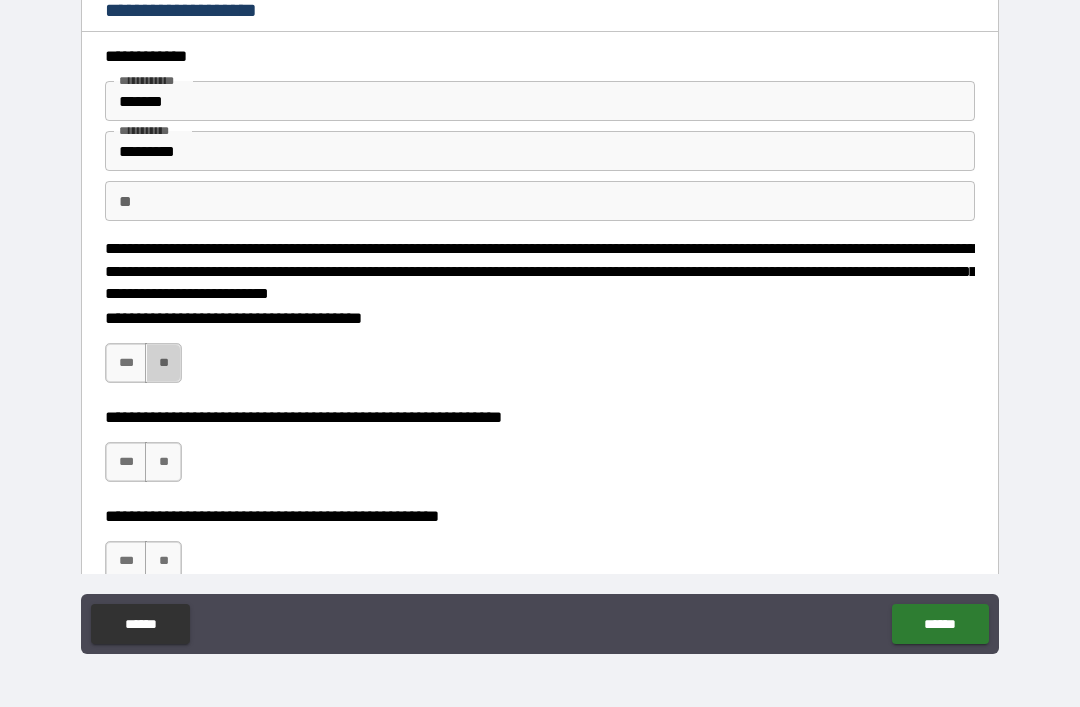 click on "**" at bounding box center [163, 363] 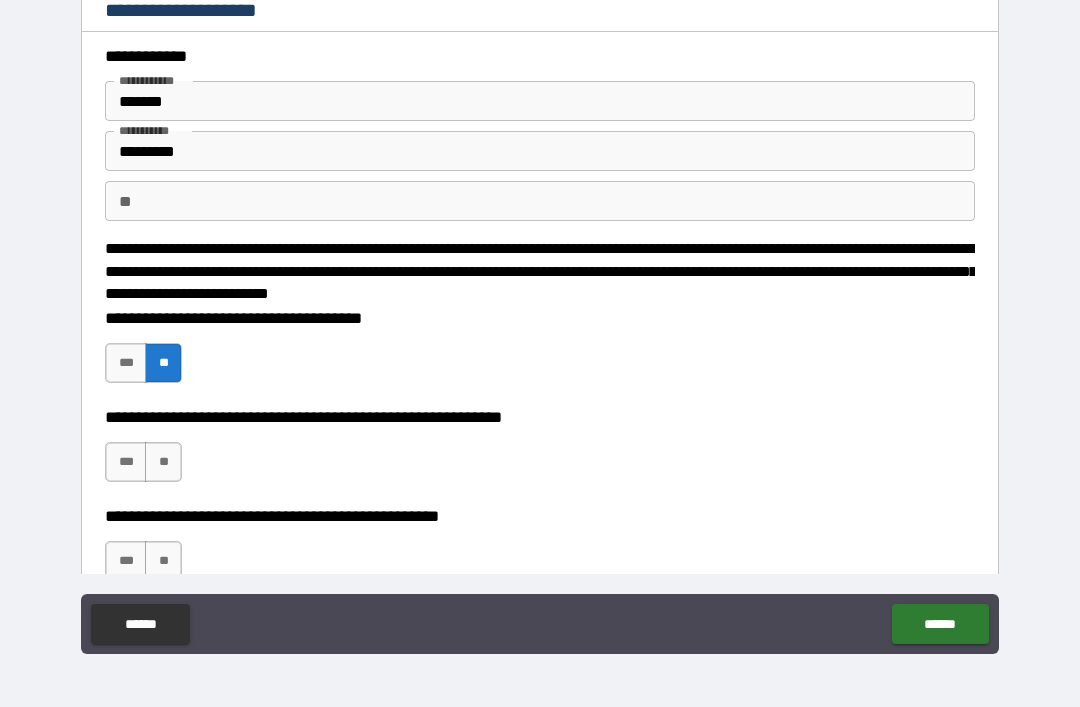 click on "***" at bounding box center (126, 462) 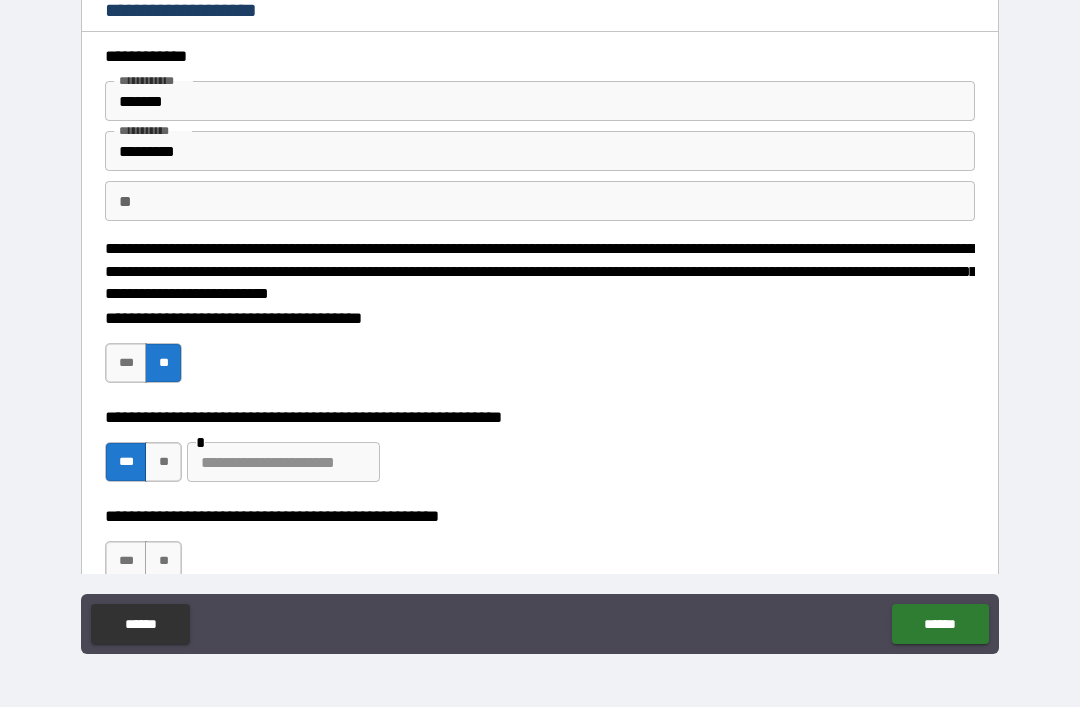 click on "**" at bounding box center [163, 561] 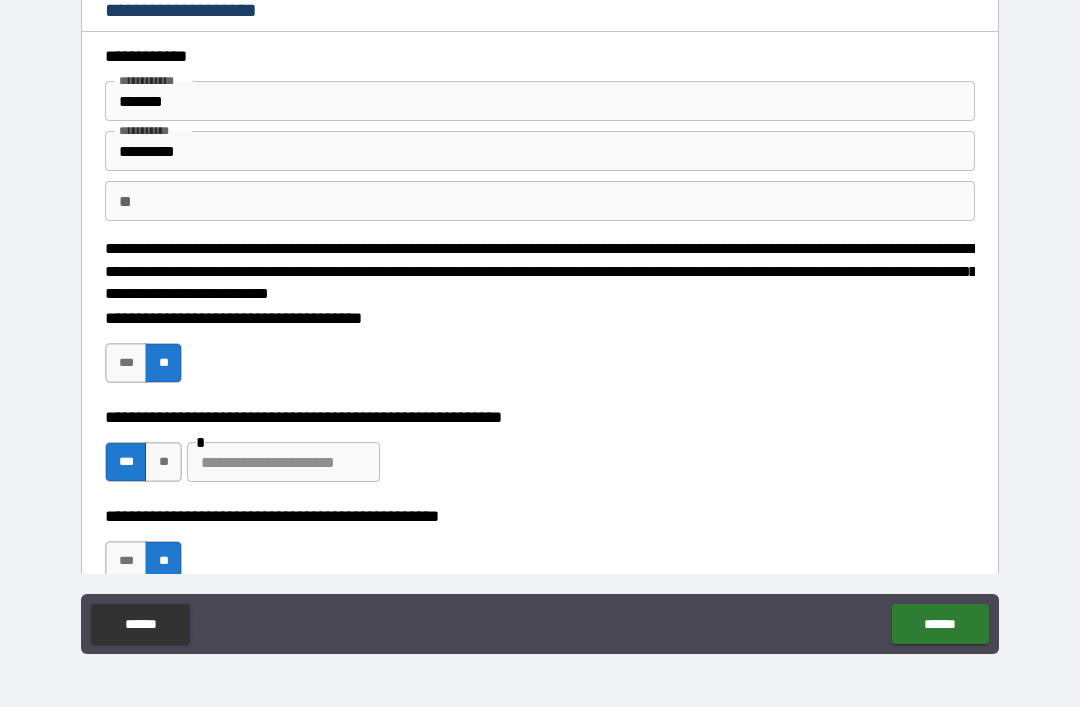 click on "******" at bounding box center (940, 624) 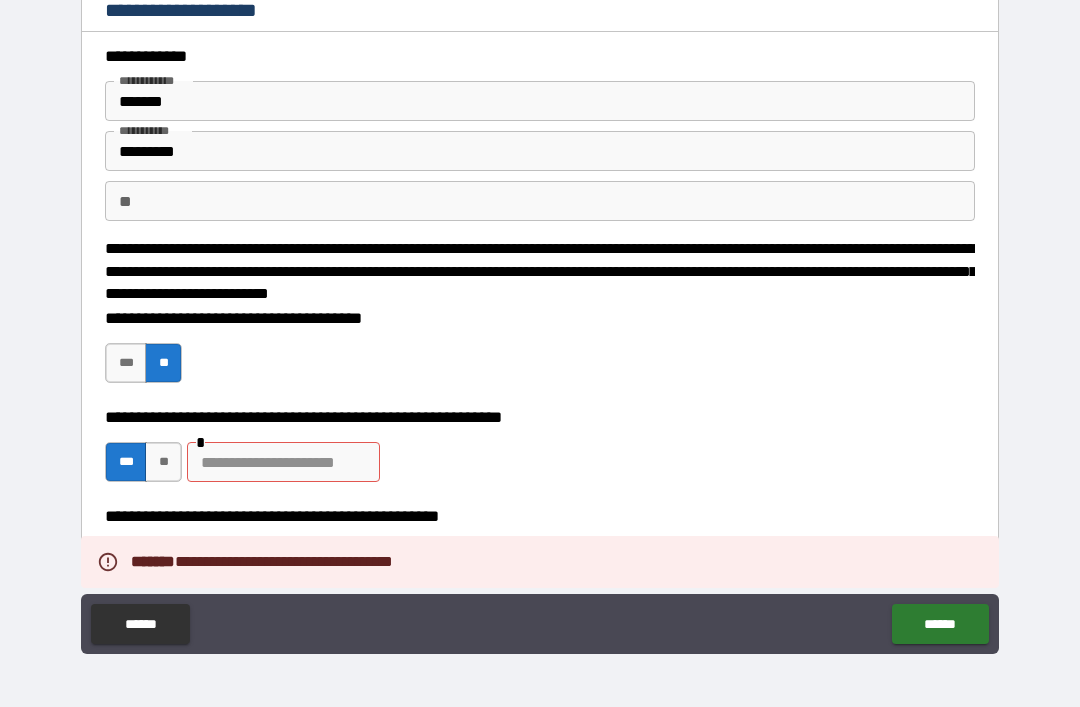 click at bounding box center [283, 462] 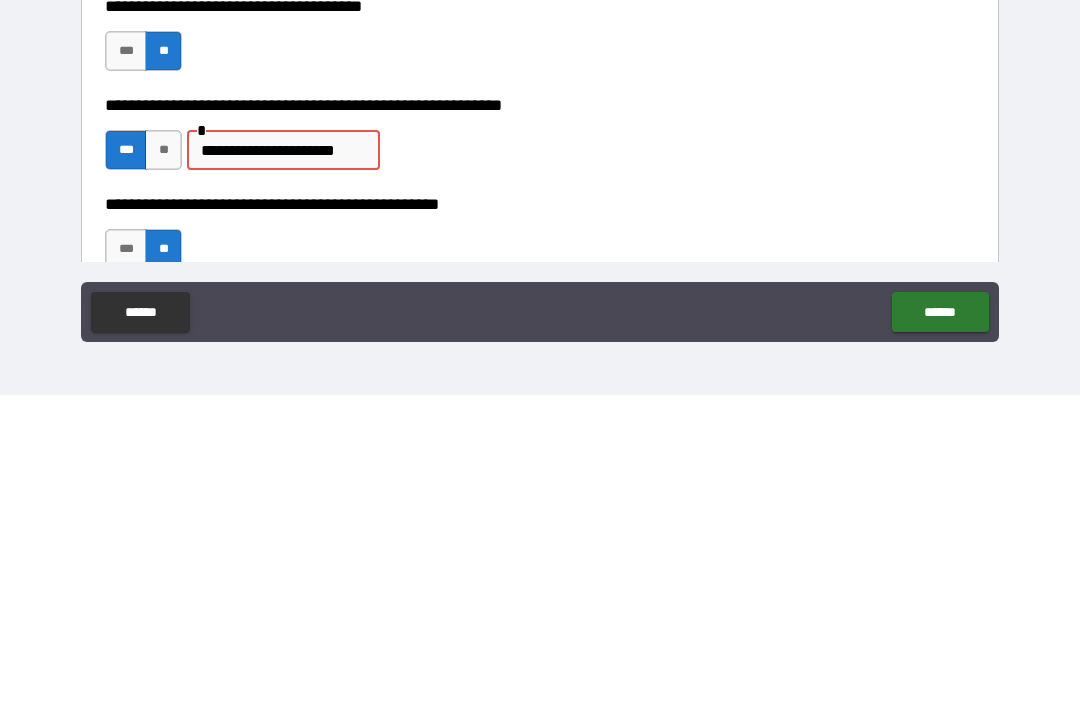 type on "**********" 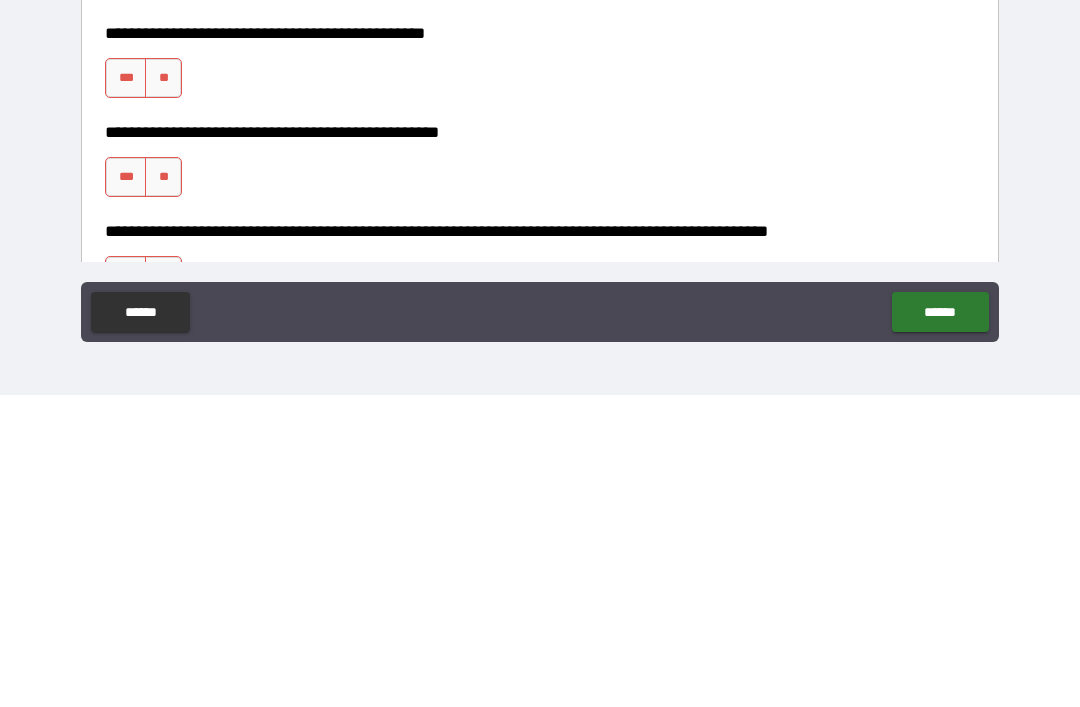 scroll, scrollTop: 262, scrollLeft: 0, axis: vertical 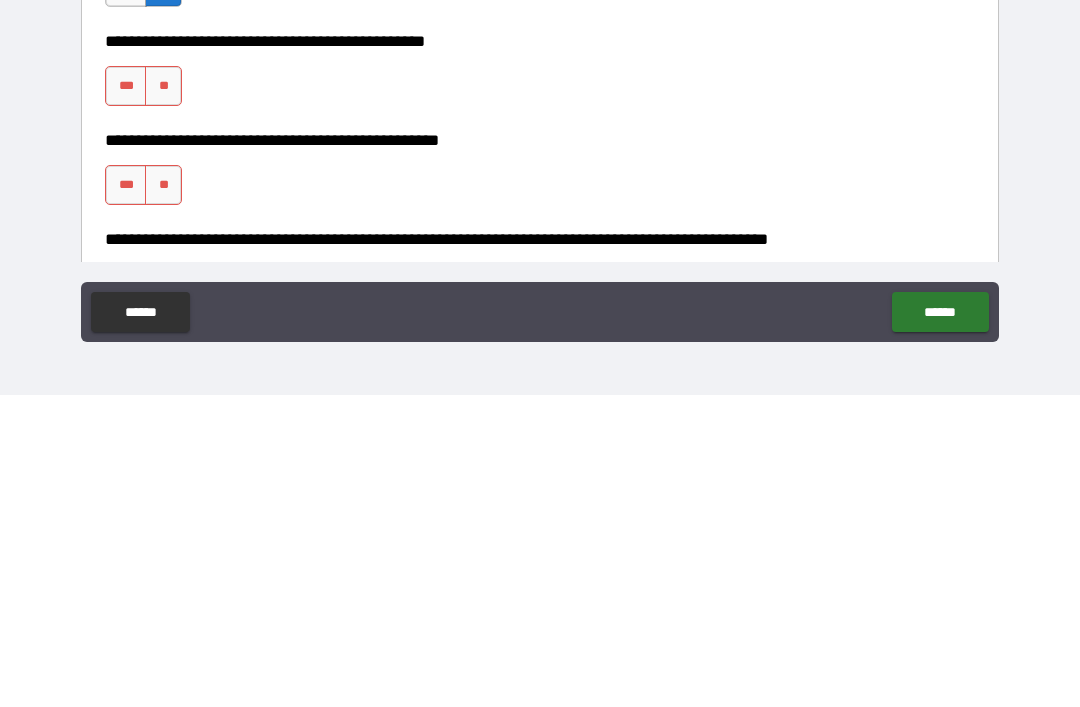 click on "***" at bounding box center (126, 398) 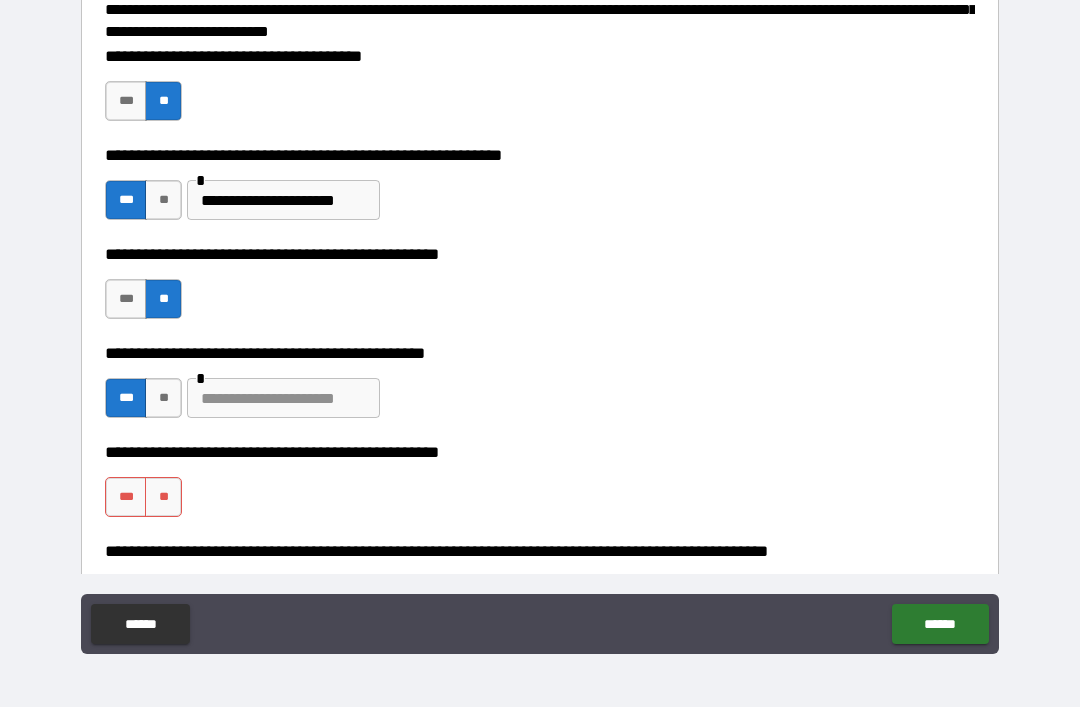 click on "***" at bounding box center [126, 497] 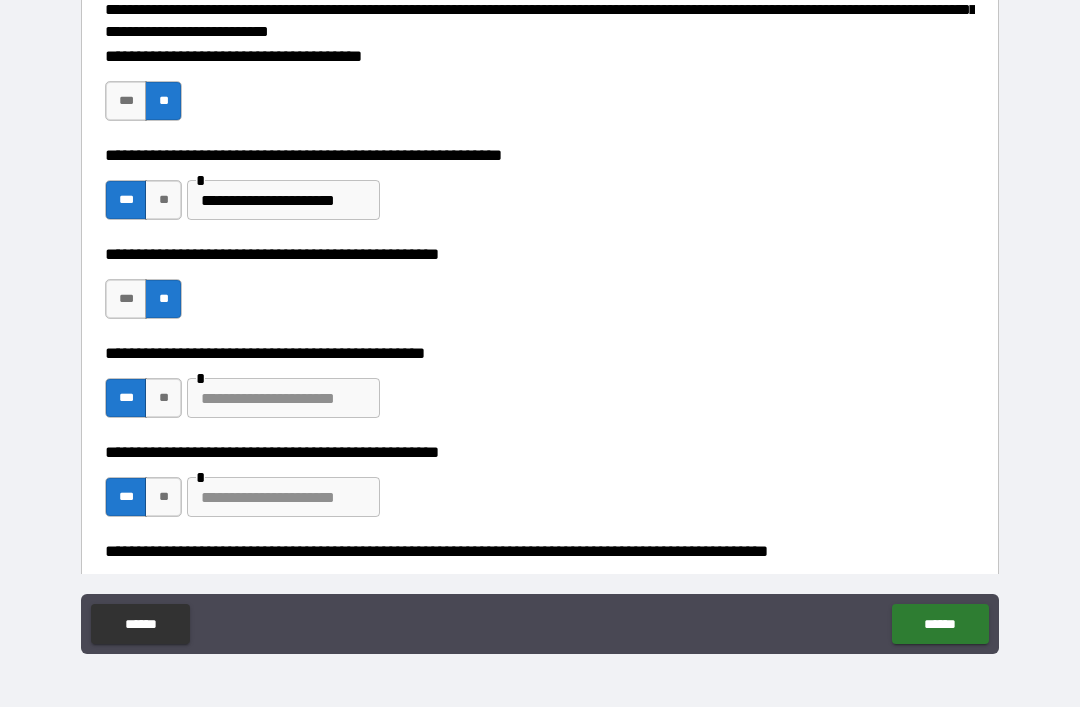click at bounding box center (283, 497) 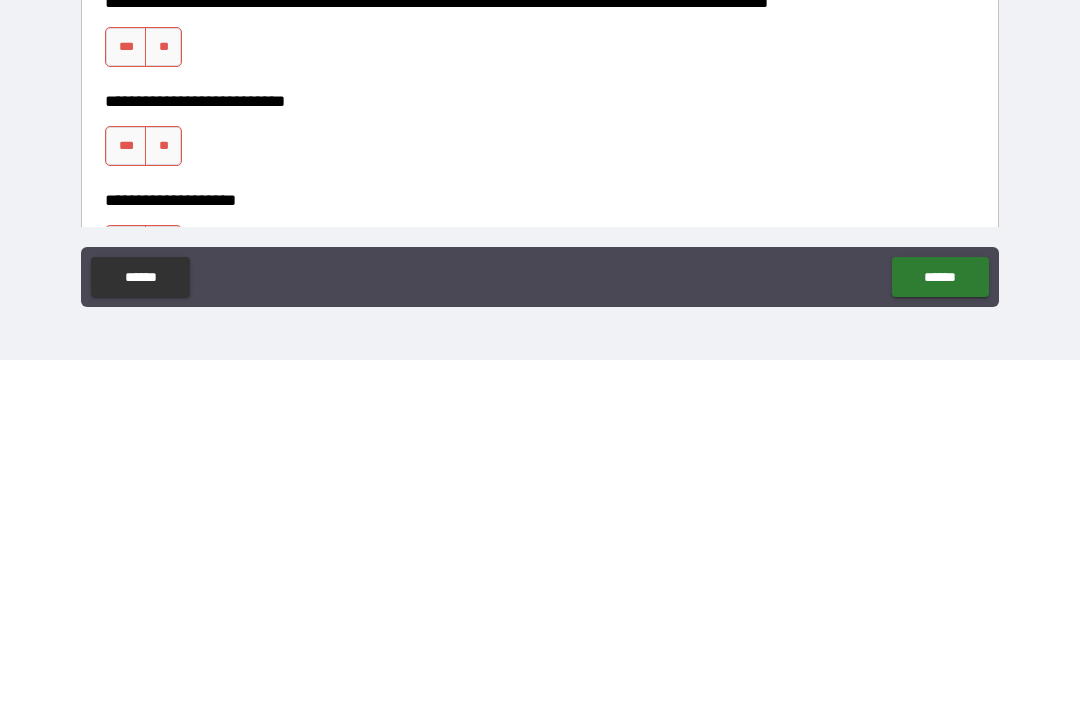 type on "**********" 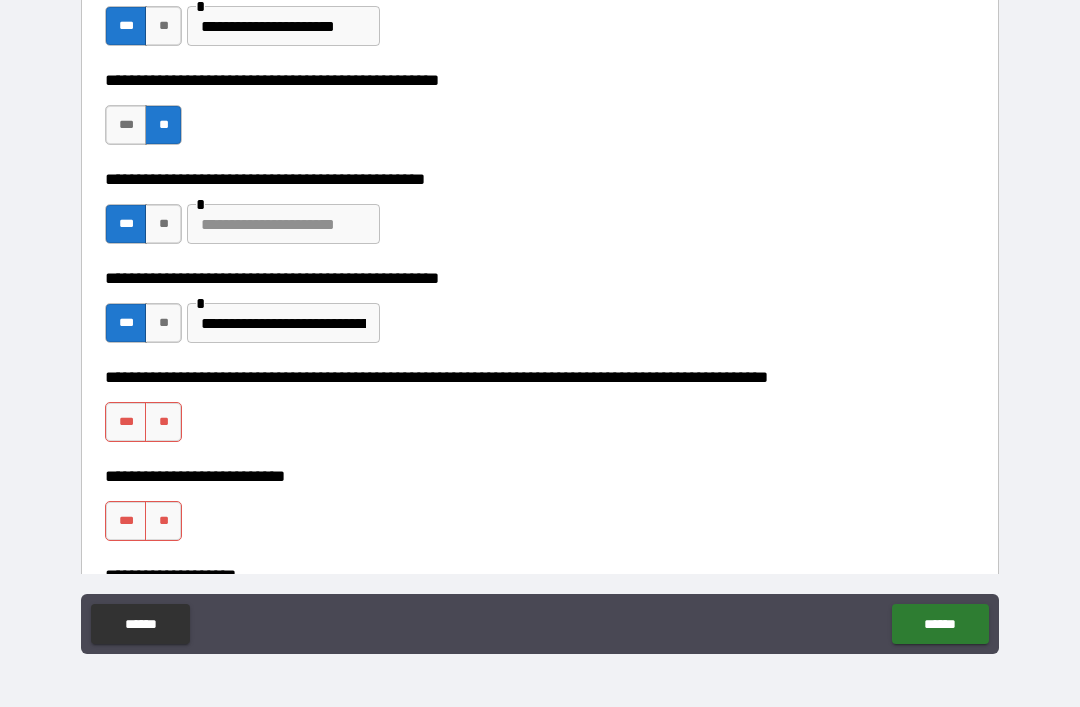 scroll, scrollTop: 435, scrollLeft: 0, axis: vertical 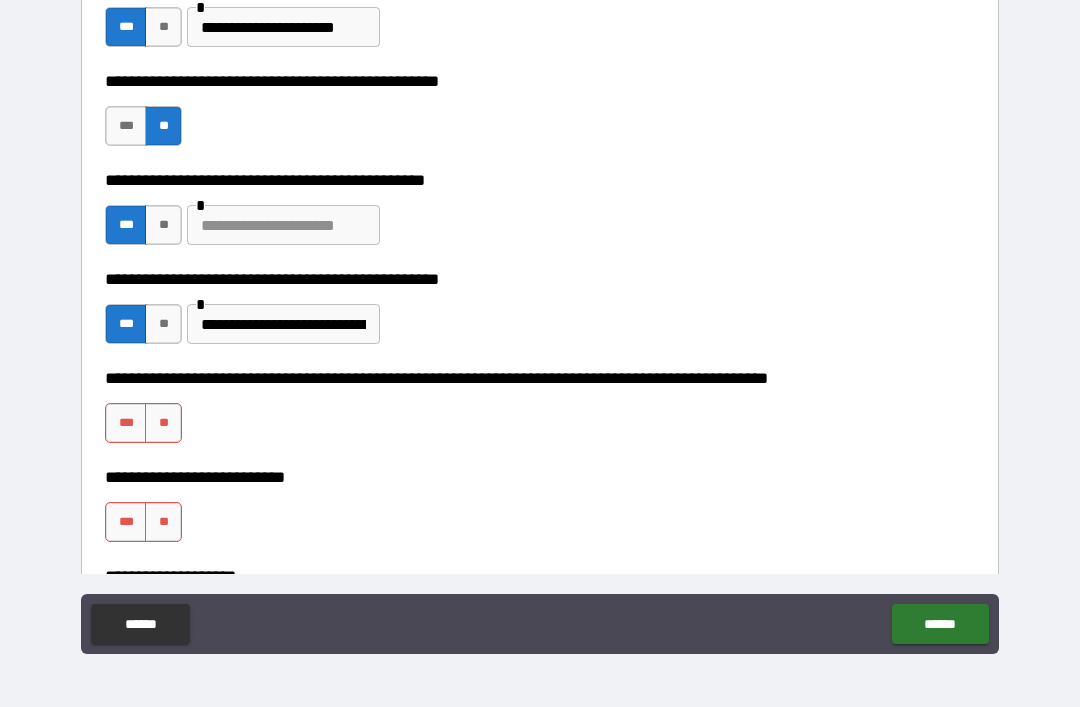 click on "**" at bounding box center (163, 423) 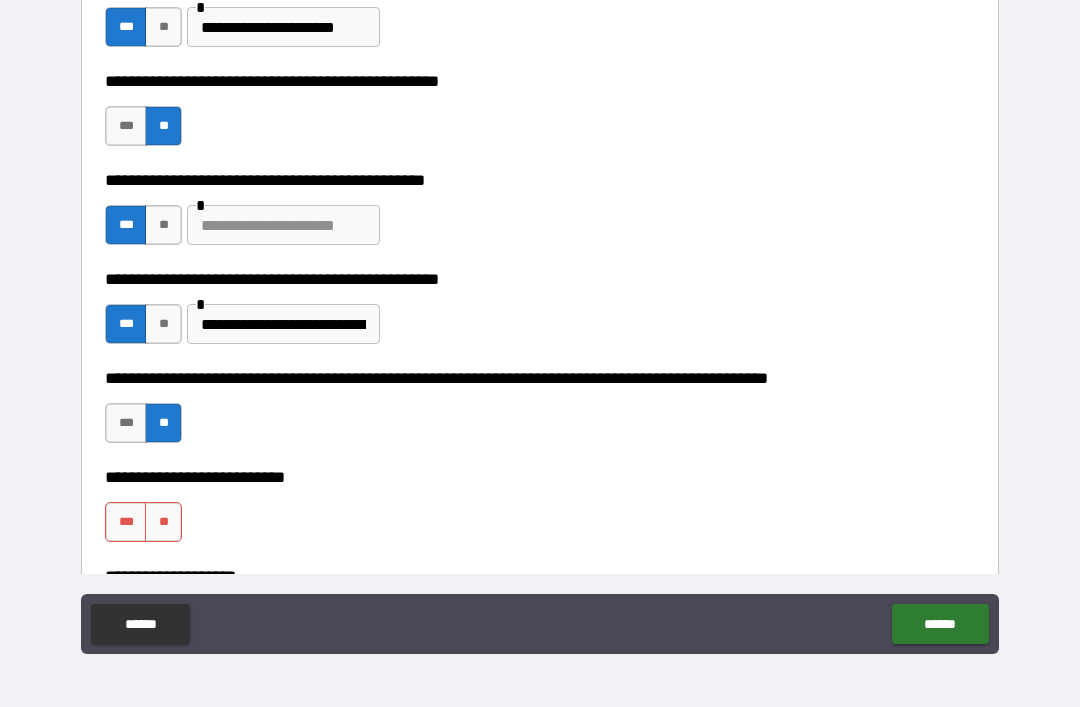 click on "**" at bounding box center [163, 522] 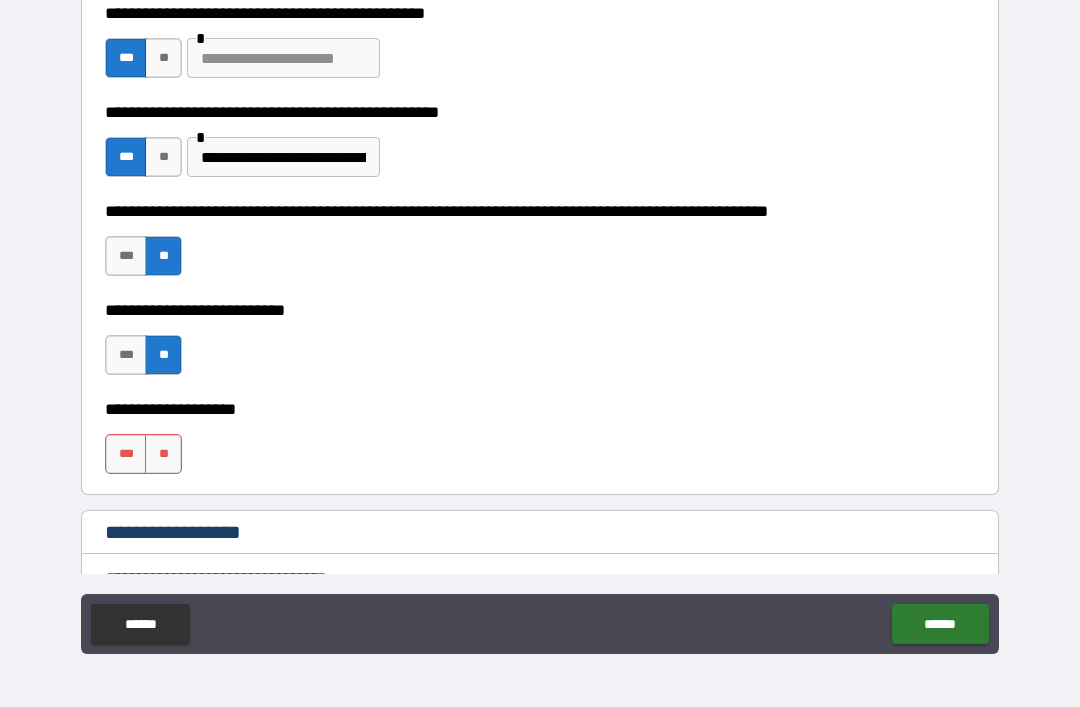 scroll, scrollTop: 609, scrollLeft: 0, axis: vertical 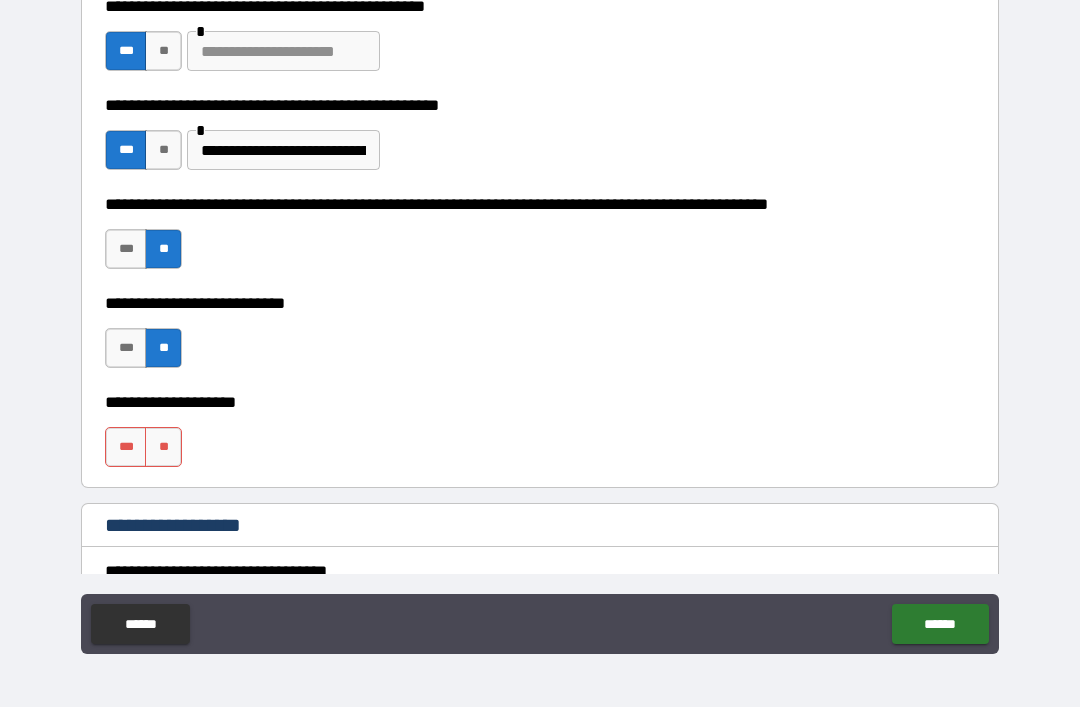 click on "**" at bounding box center [163, 447] 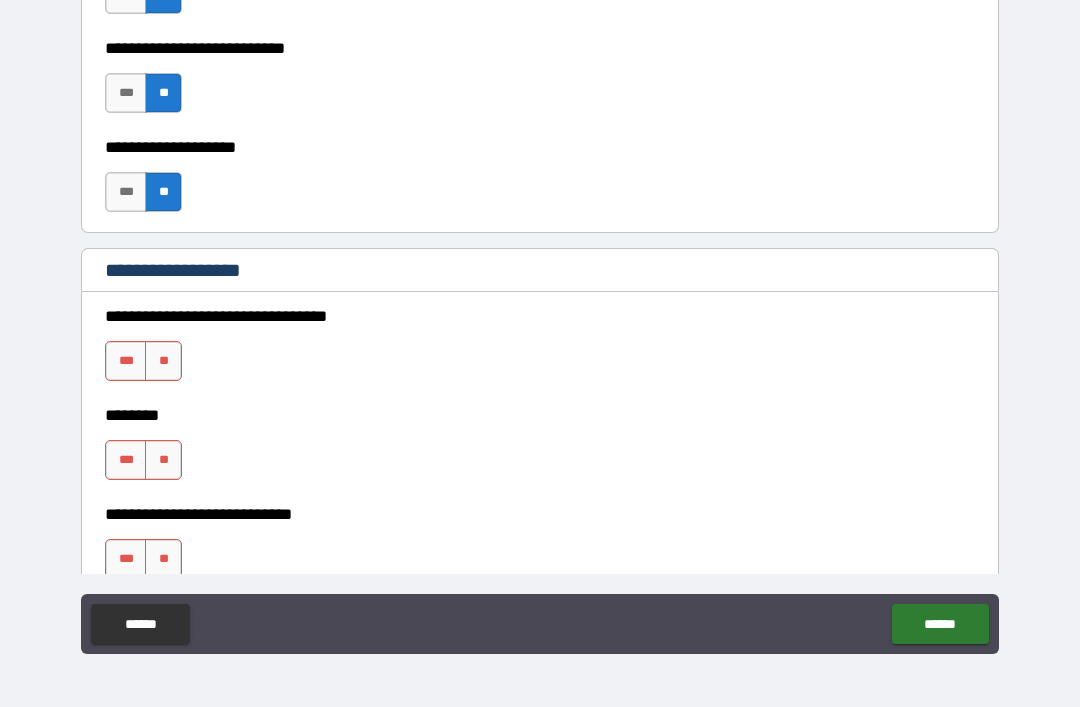 scroll, scrollTop: 865, scrollLeft: 0, axis: vertical 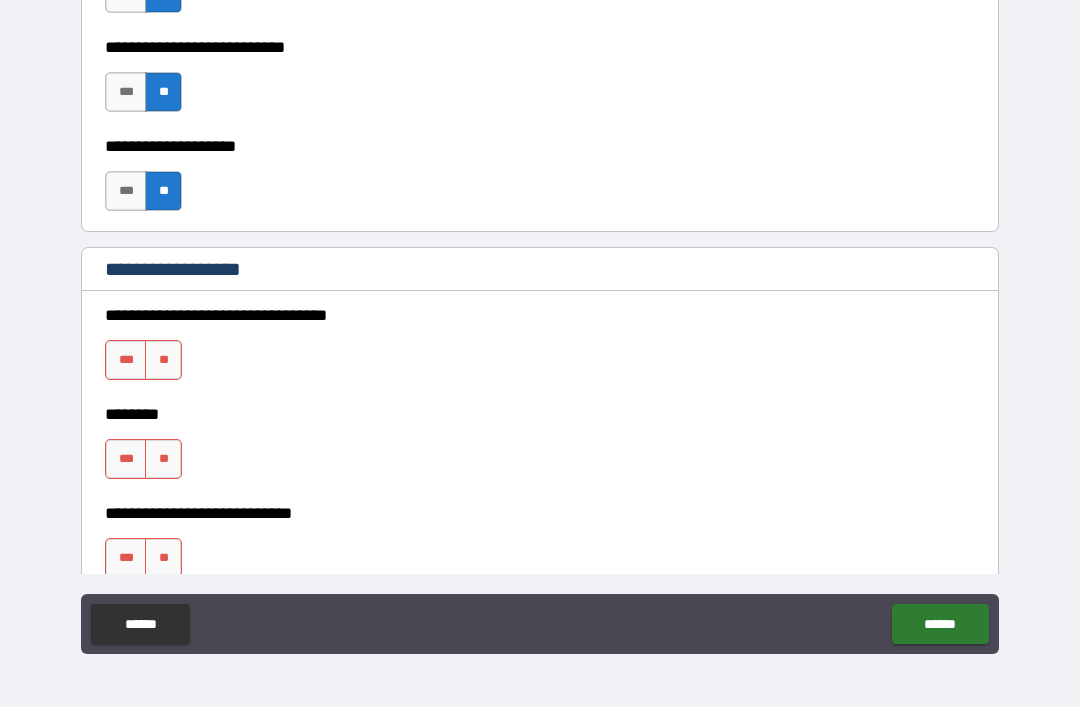 click on "**" at bounding box center (163, 360) 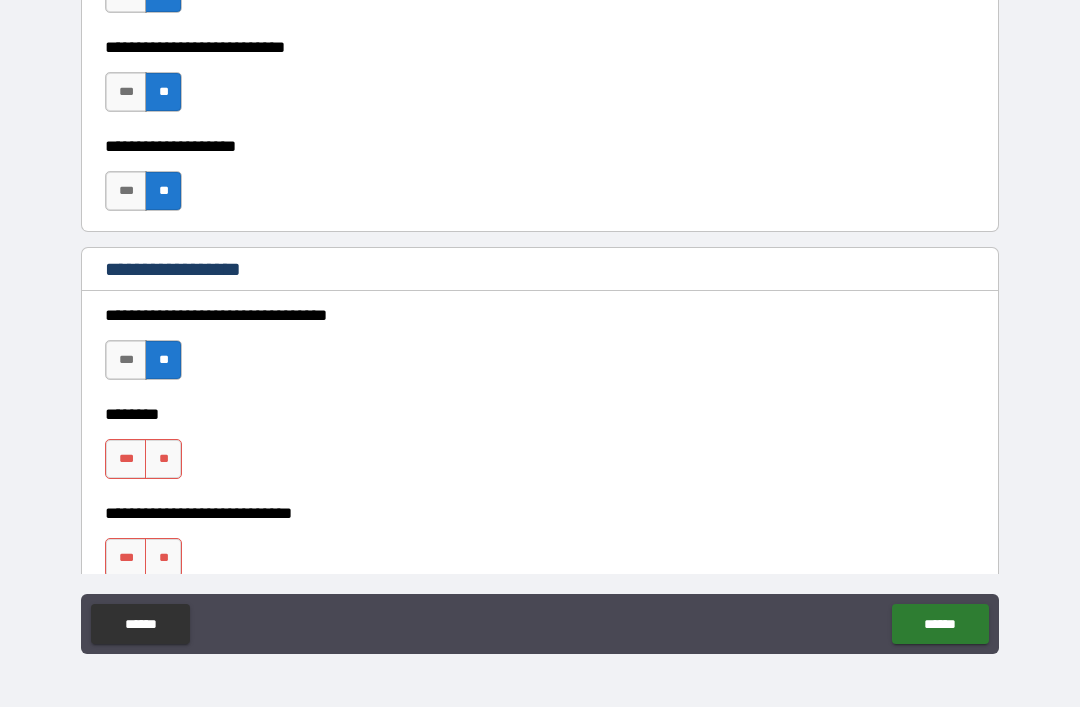 click on "**" at bounding box center [163, 459] 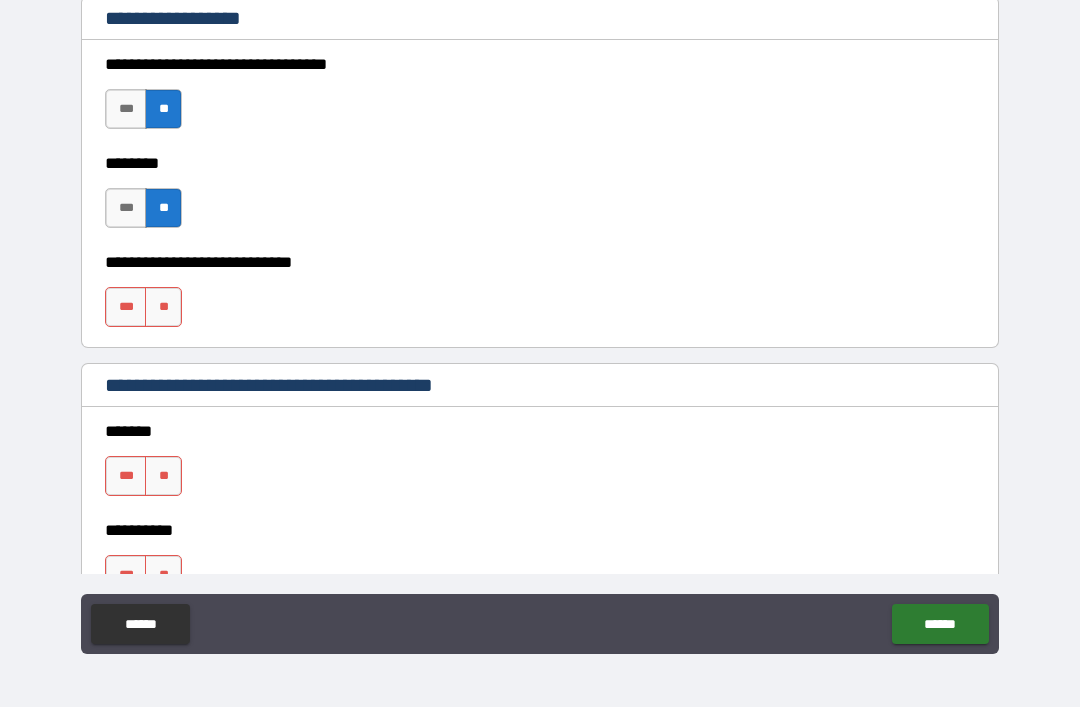 scroll, scrollTop: 1127, scrollLeft: 0, axis: vertical 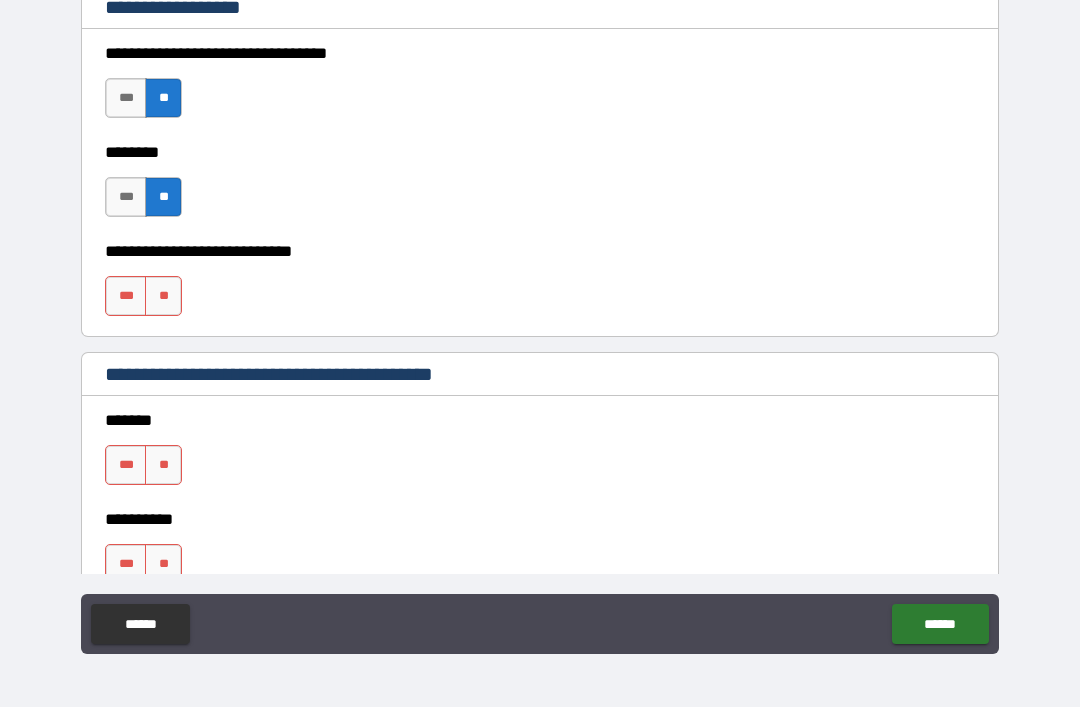 click on "**" at bounding box center [163, 296] 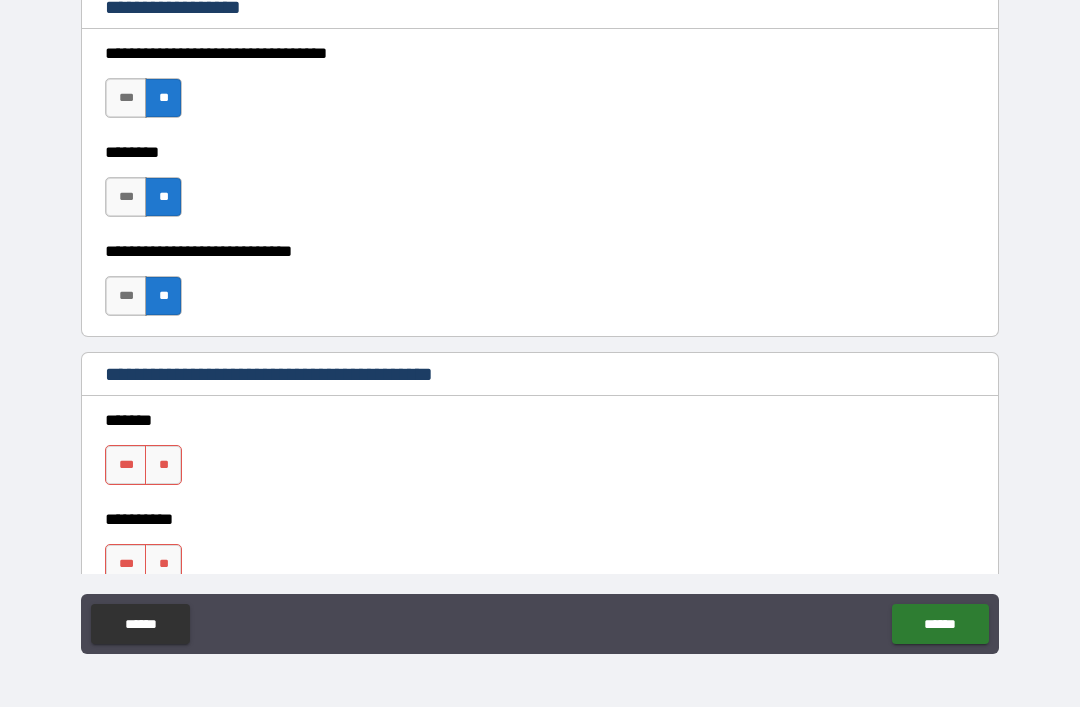 click on "**" at bounding box center (163, 465) 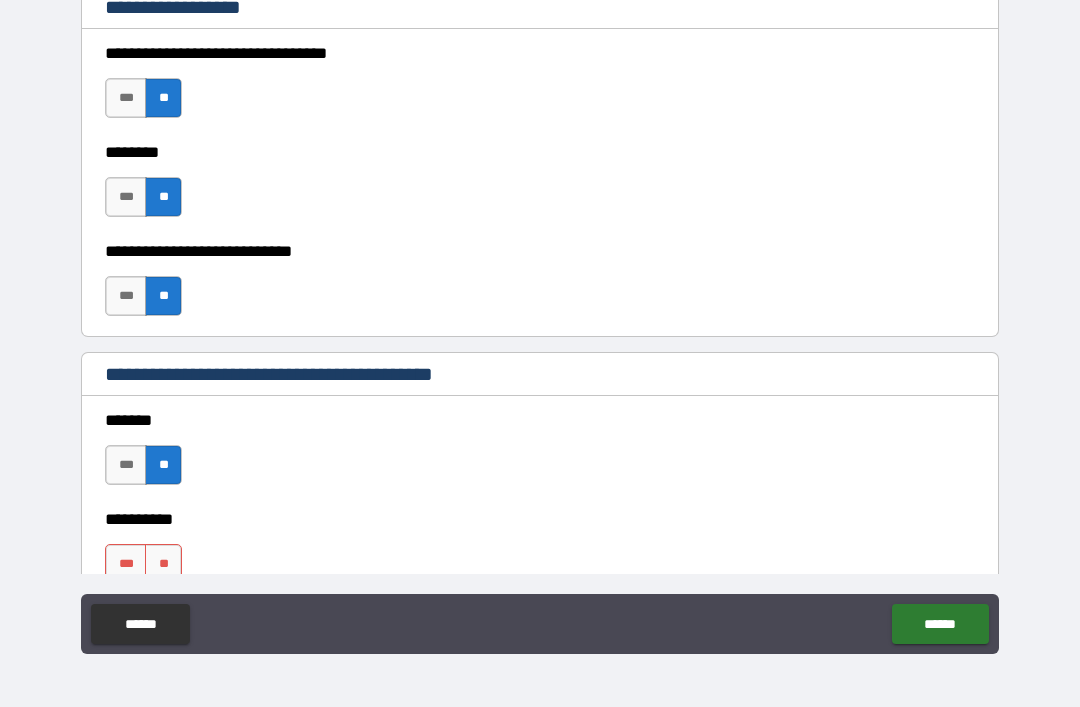 click on "**" at bounding box center (163, 564) 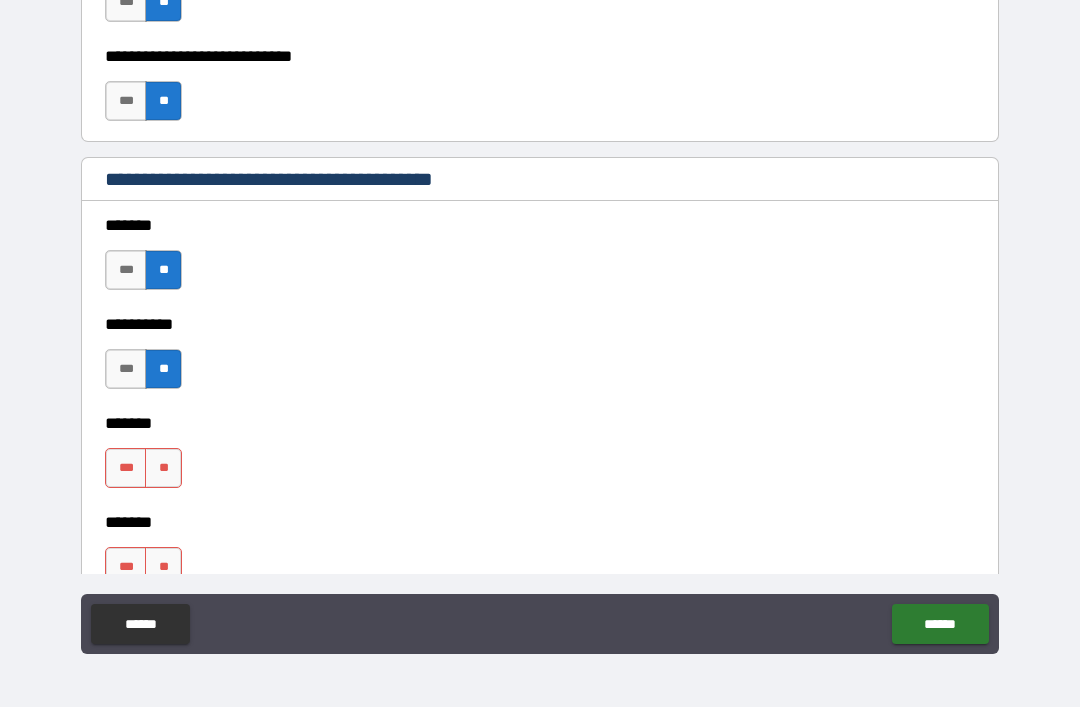 scroll, scrollTop: 1330, scrollLeft: 0, axis: vertical 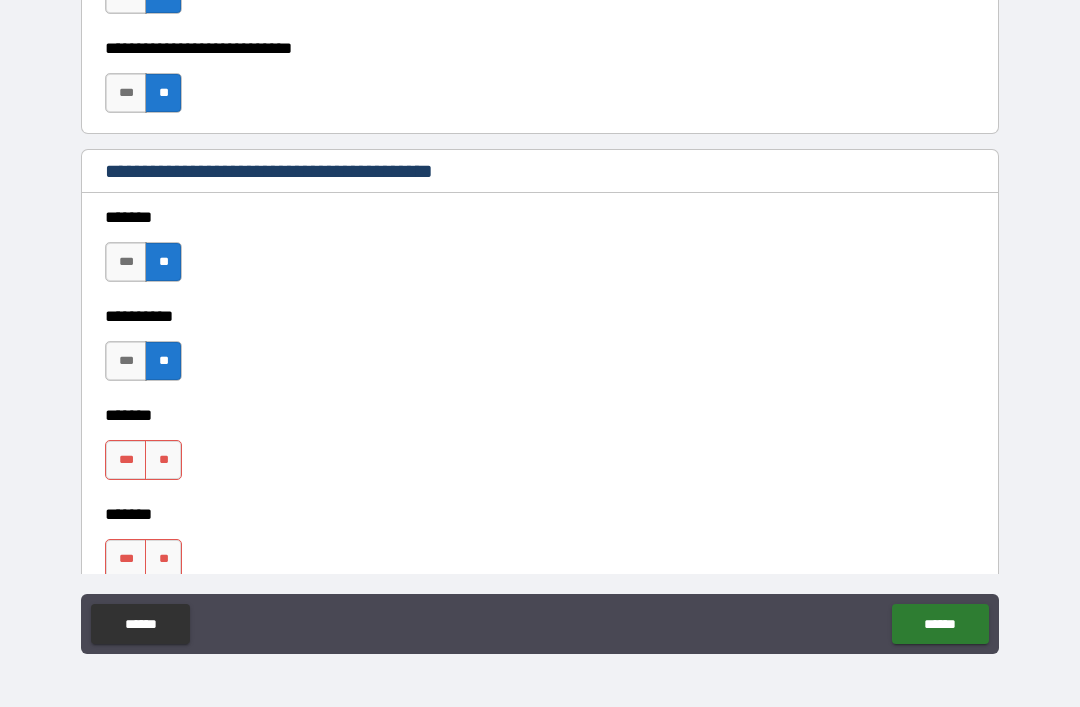 click on "**" at bounding box center [163, 460] 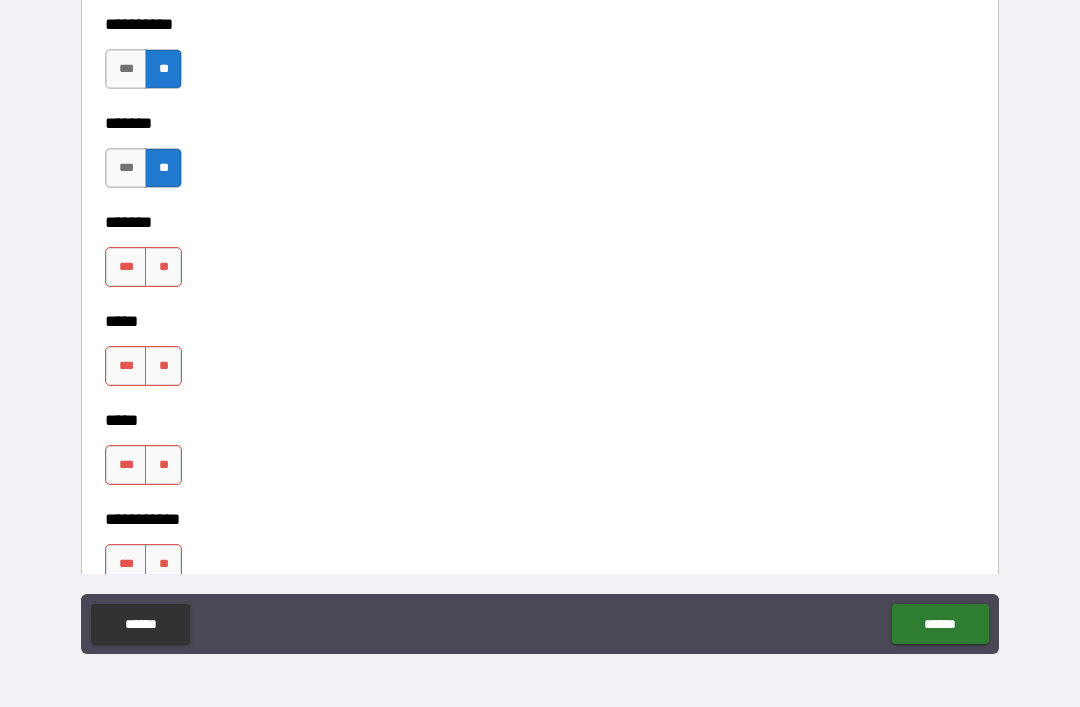 scroll, scrollTop: 1631, scrollLeft: 0, axis: vertical 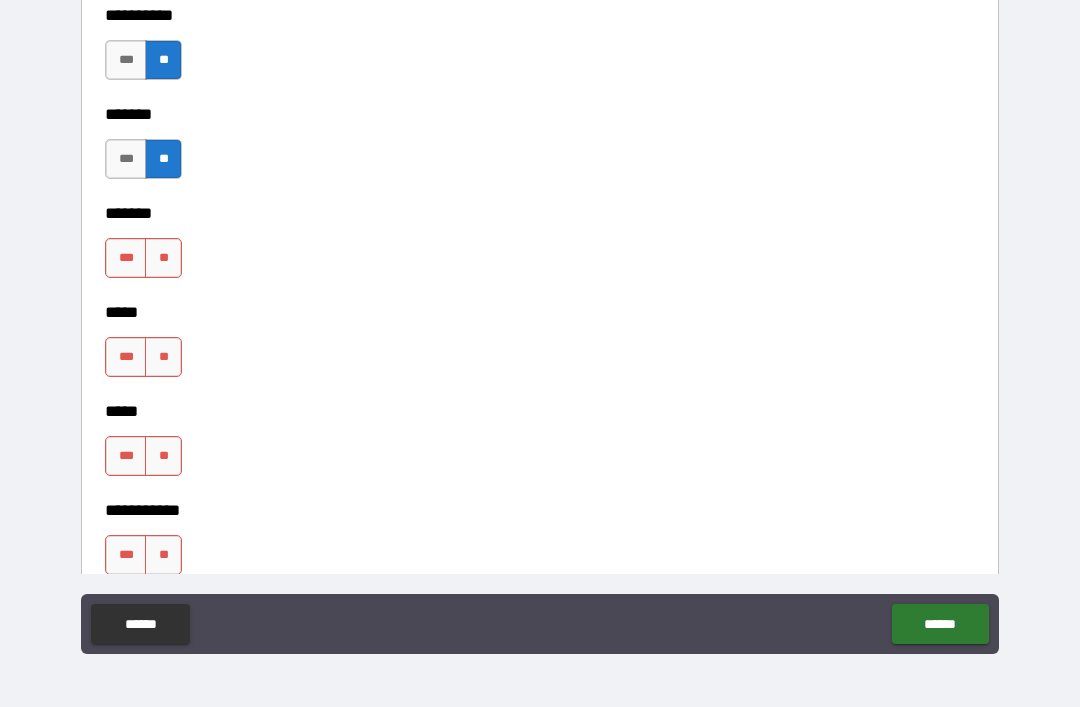 click on "**" at bounding box center [163, 258] 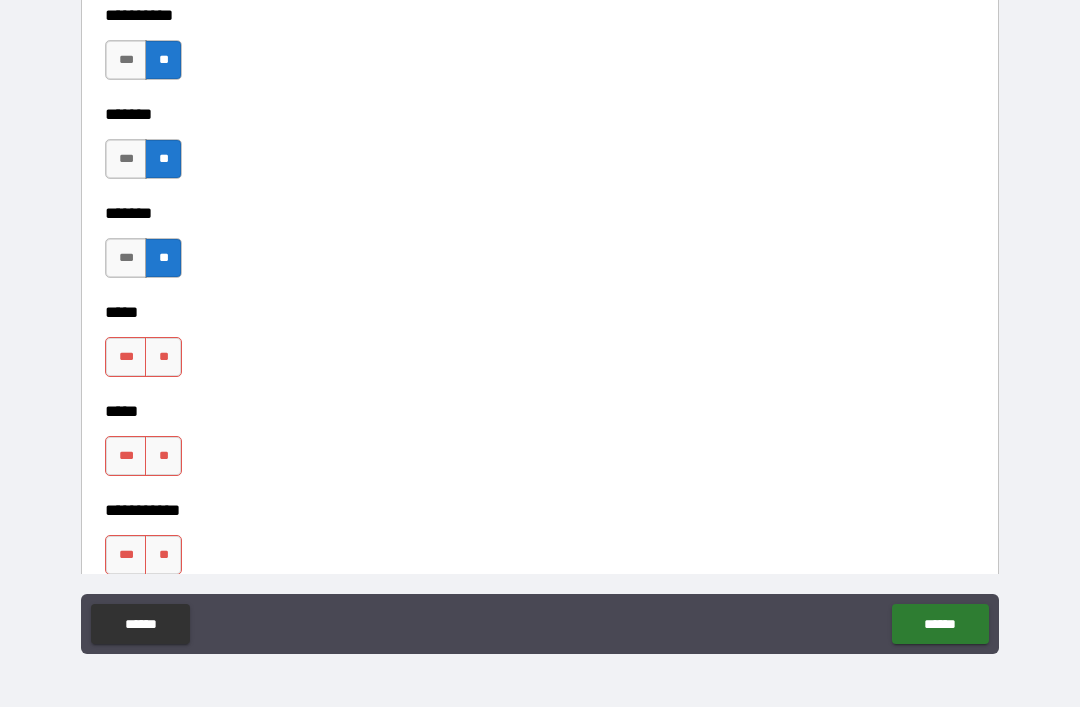 click on "**" at bounding box center (163, 357) 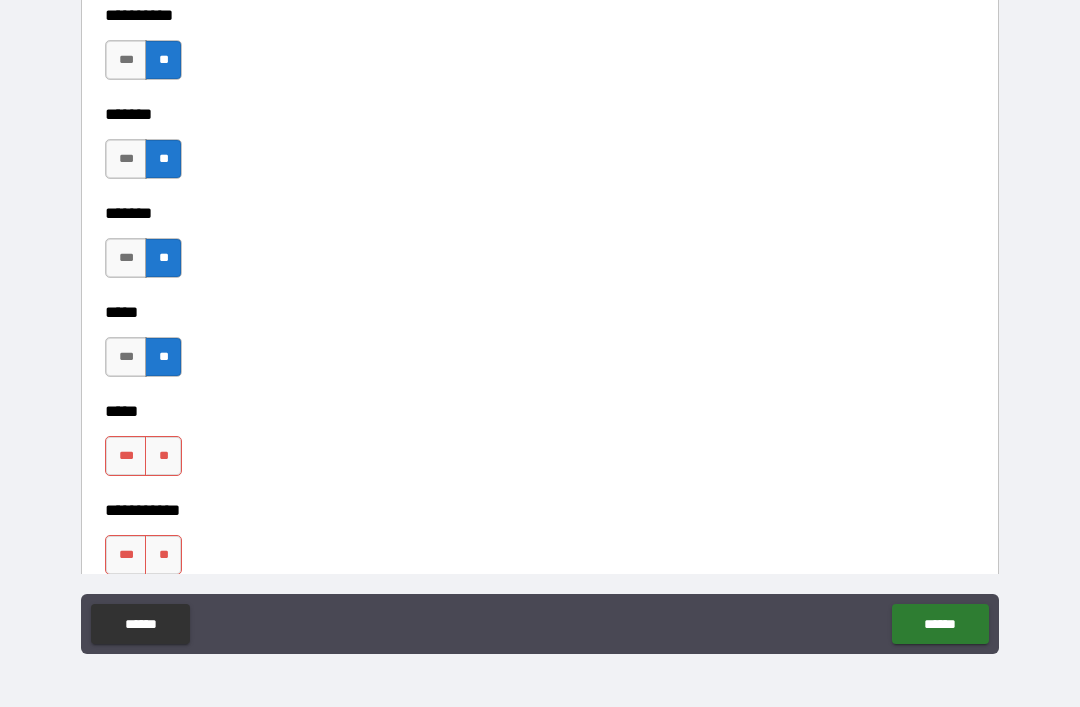 click on "**" at bounding box center (163, 456) 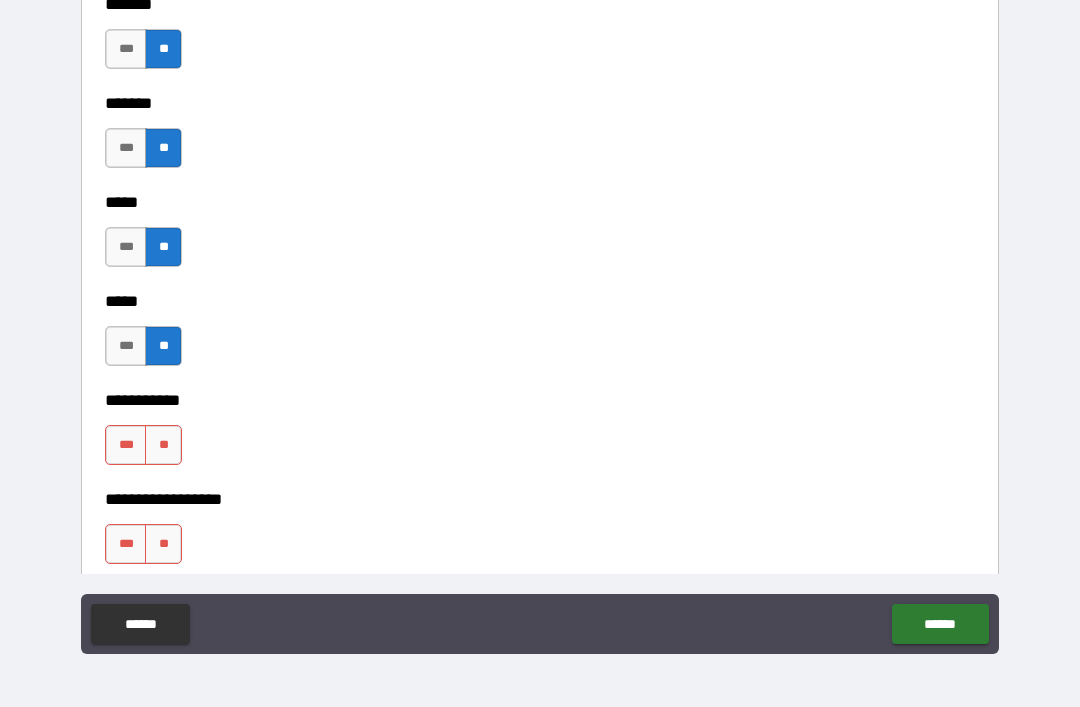 scroll, scrollTop: 1751, scrollLeft: 0, axis: vertical 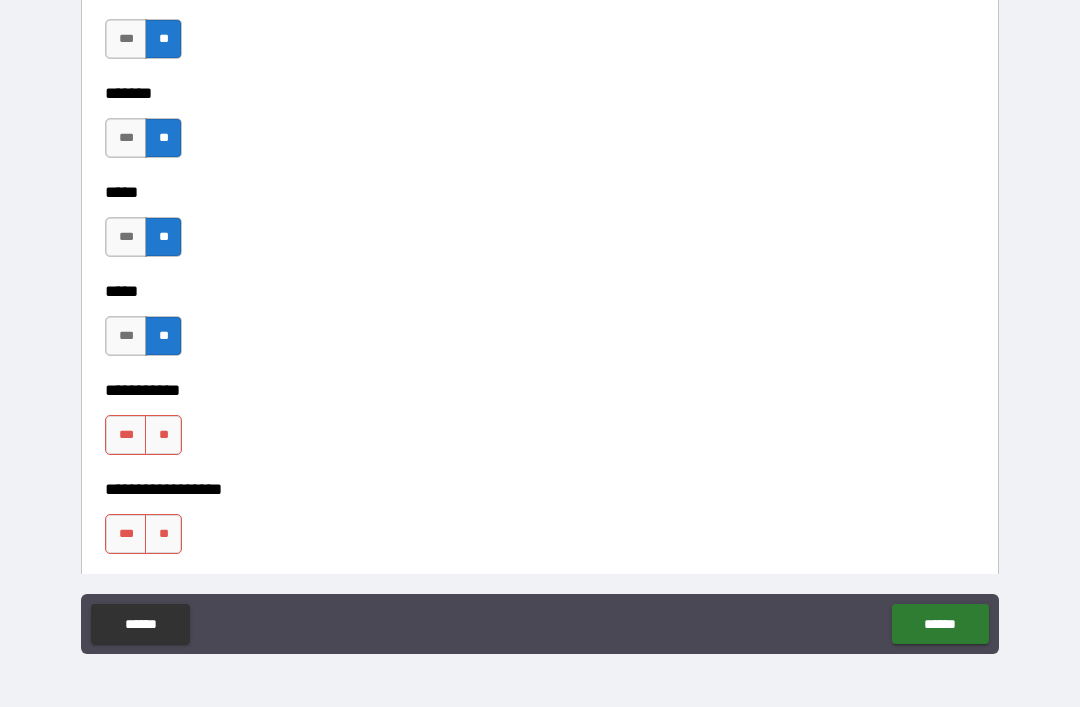 click on "**" at bounding box center (163, 435) 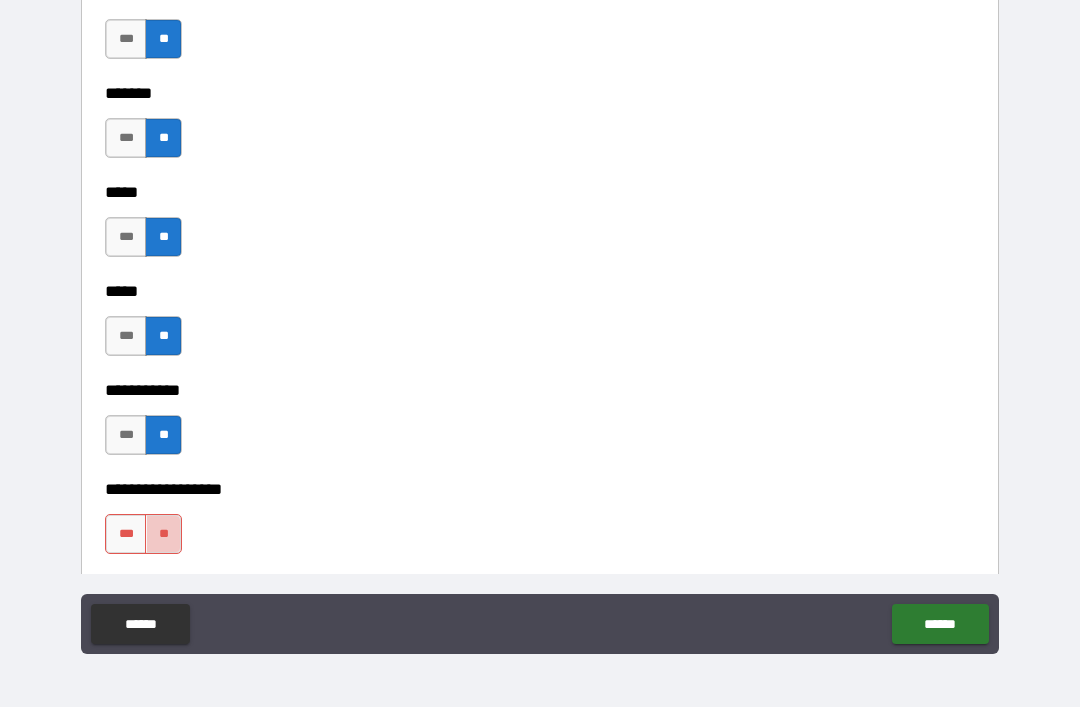 click on "**" at bounding box center (163, 534) 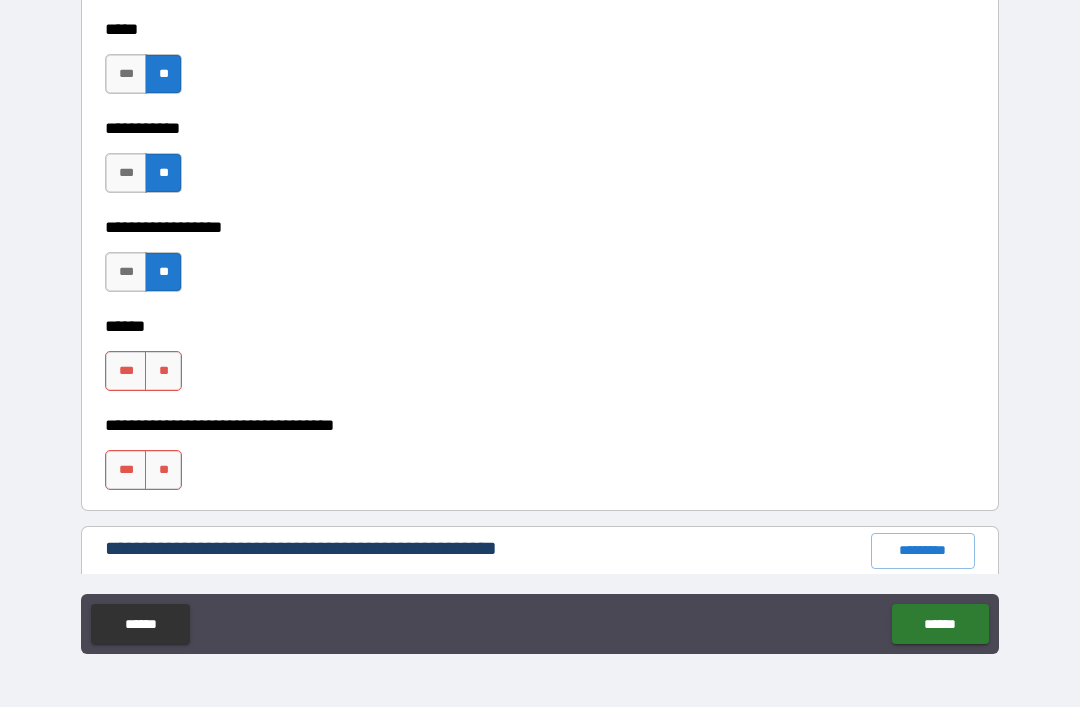 scroll, scrollTop: 2015, scrollLeft: 0, axis: vertical 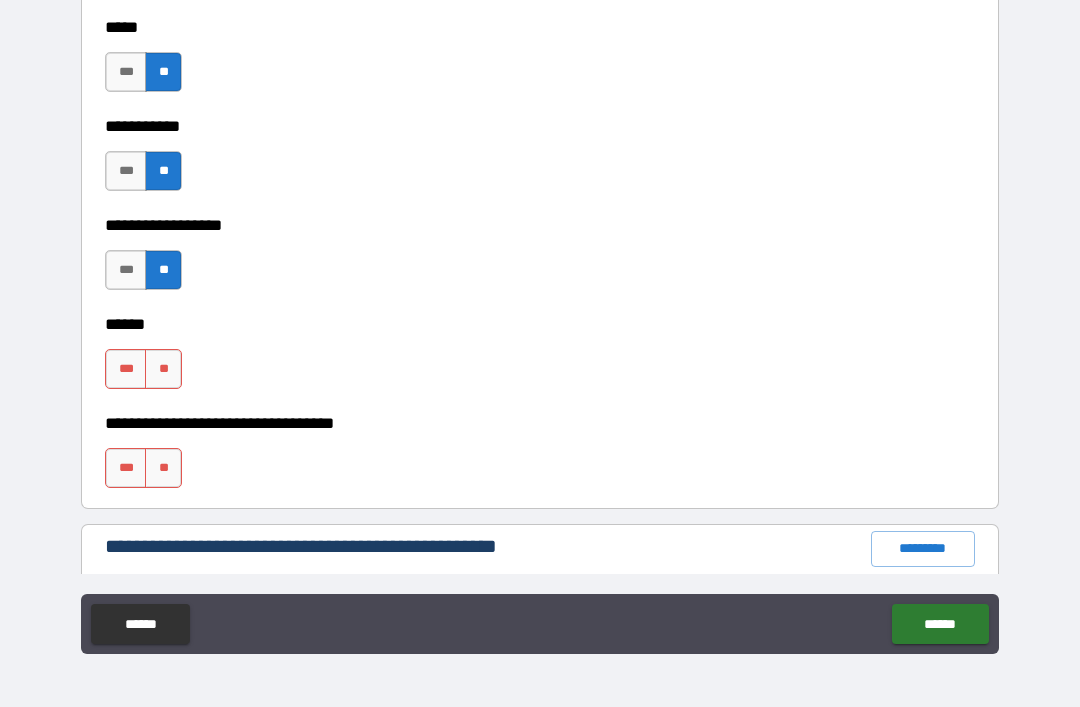 click on "**" at bounding box center [163, 369] 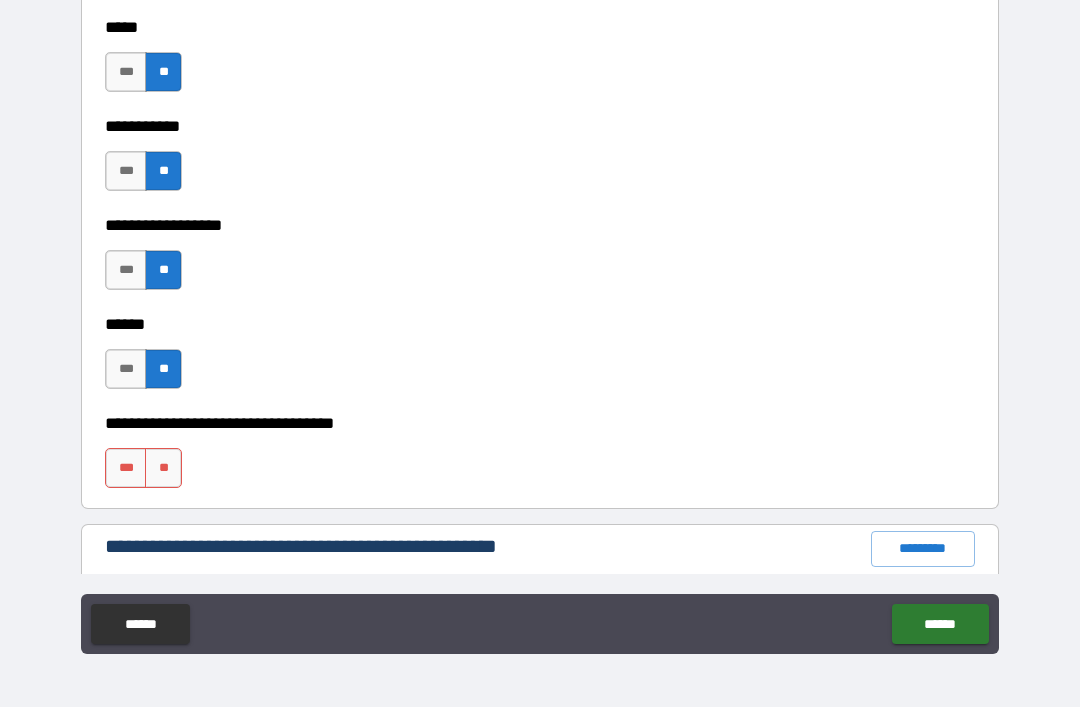 click on "**" at bounding box center (163, 468) 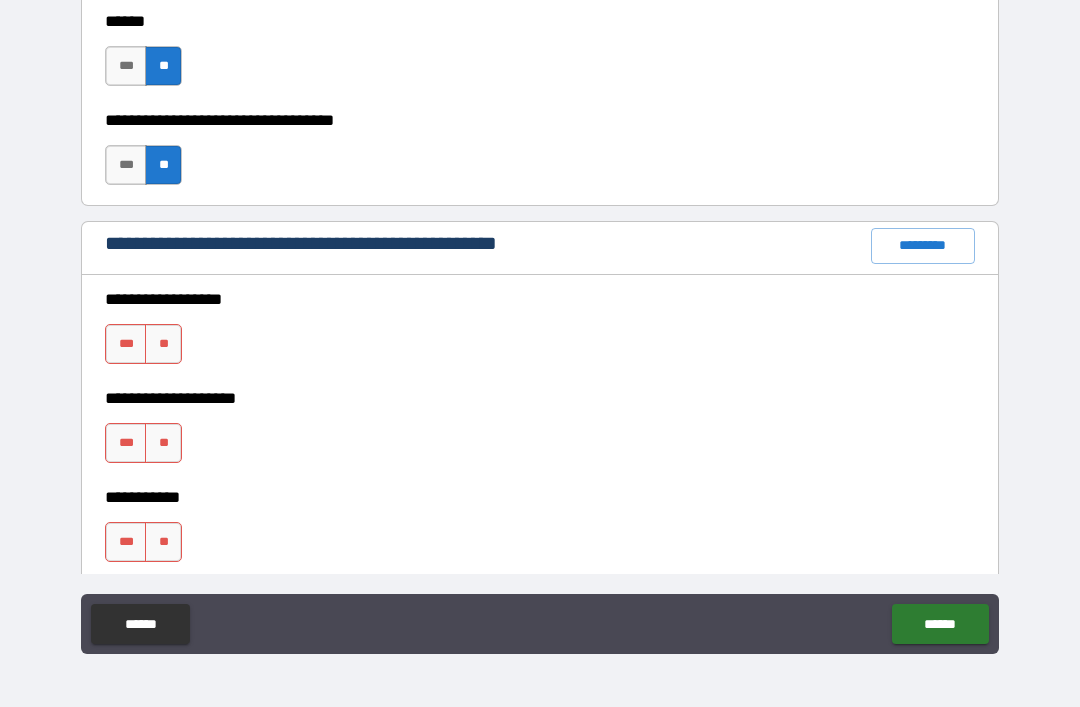 scroll, scrollTop: 2319, scrollLeft: 0, axis: vertical 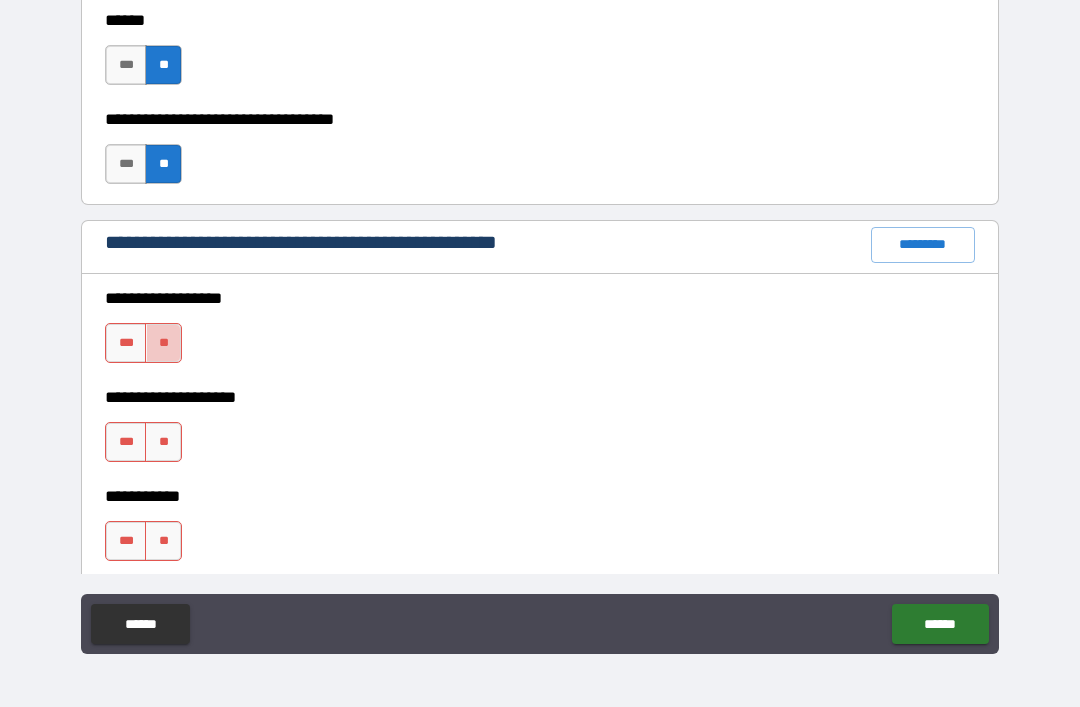 click on "**" at bounding box center [163, 343] 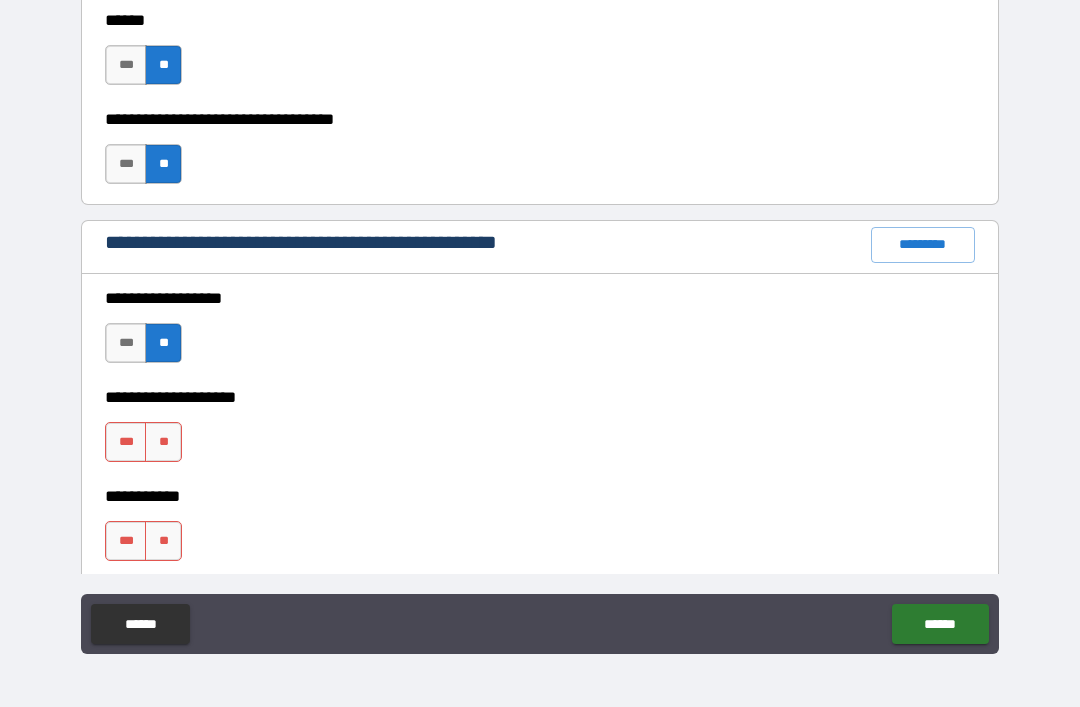 click on "**" at bounding box center (163, 442) 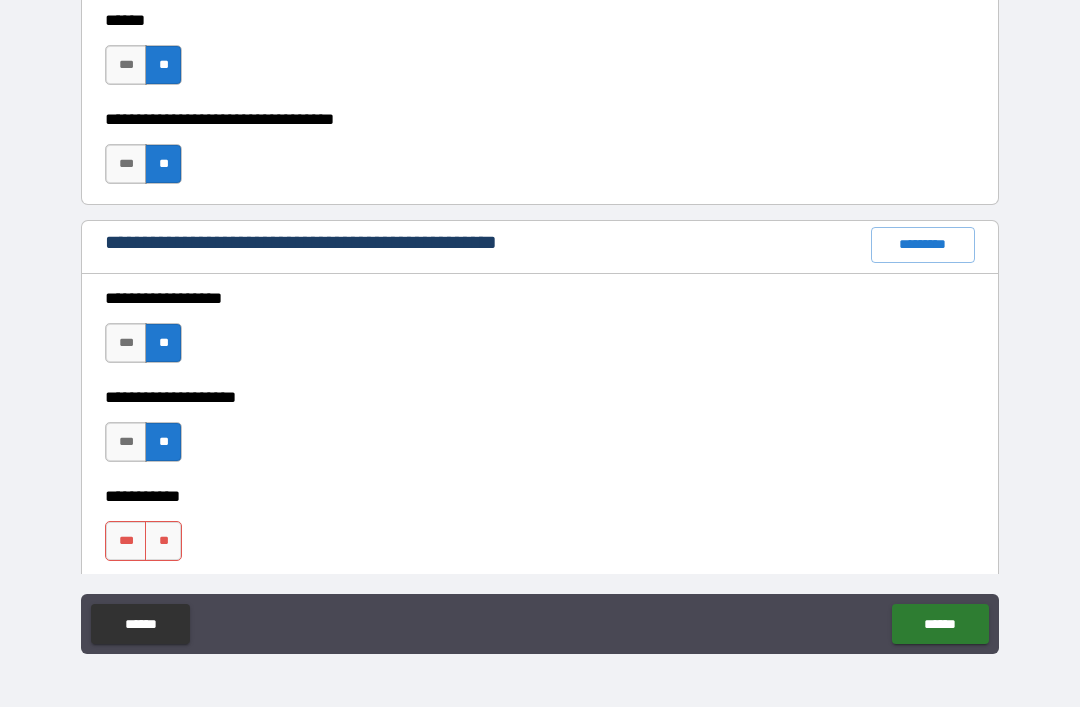 click on "**" at bounding box center (163, 541) 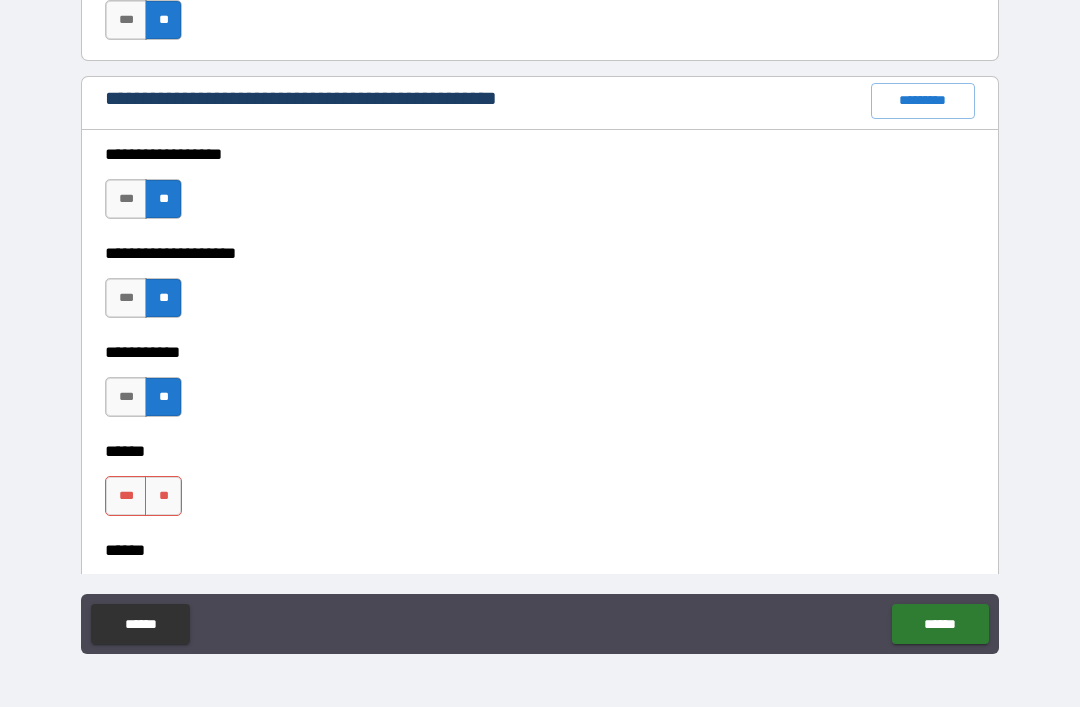 scroll, scrollTop: 2464, scrollLeft: 0, axis: vertical 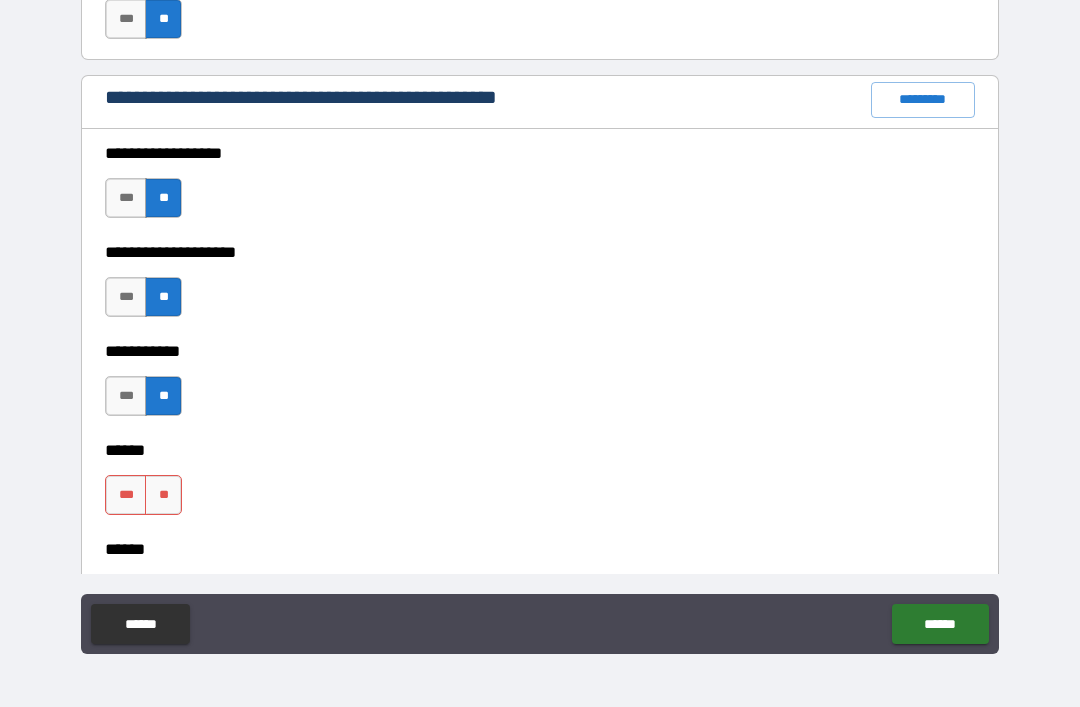 click on "**" at bounding box center (163, 495) 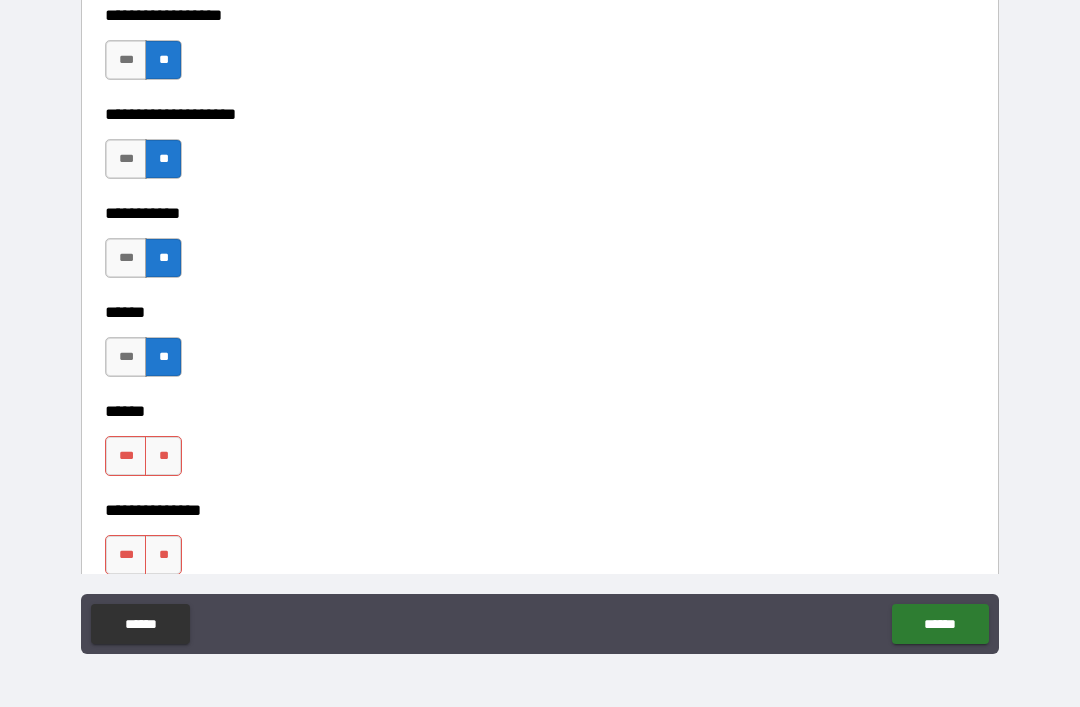 scroll, scrollTop: 2603, scrollLeft: 0, axis: vertical 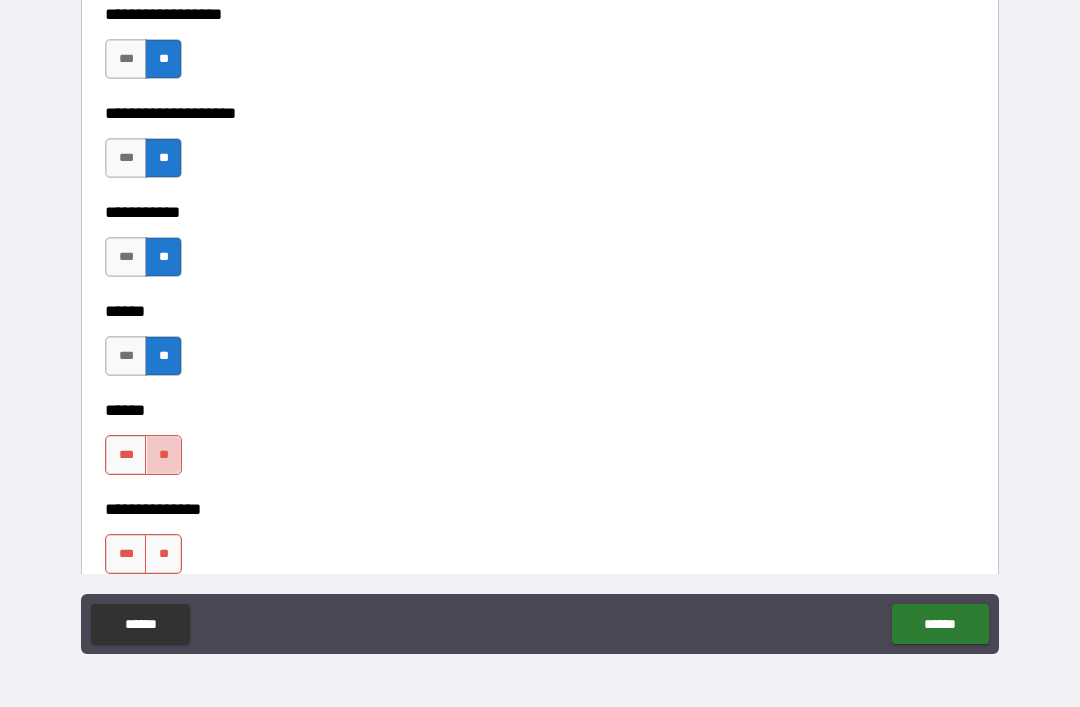 click on "**" at bounding box center (163, 455) 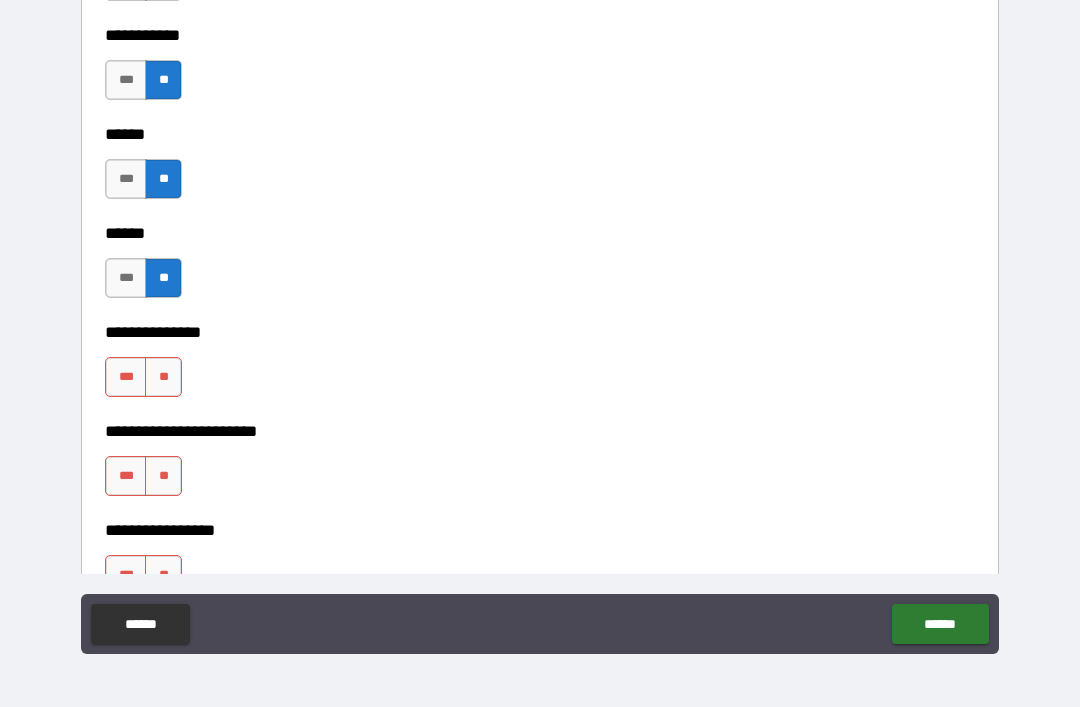 scroll, scrollTop: 2783, scrollLeft: 0, axis: vertical 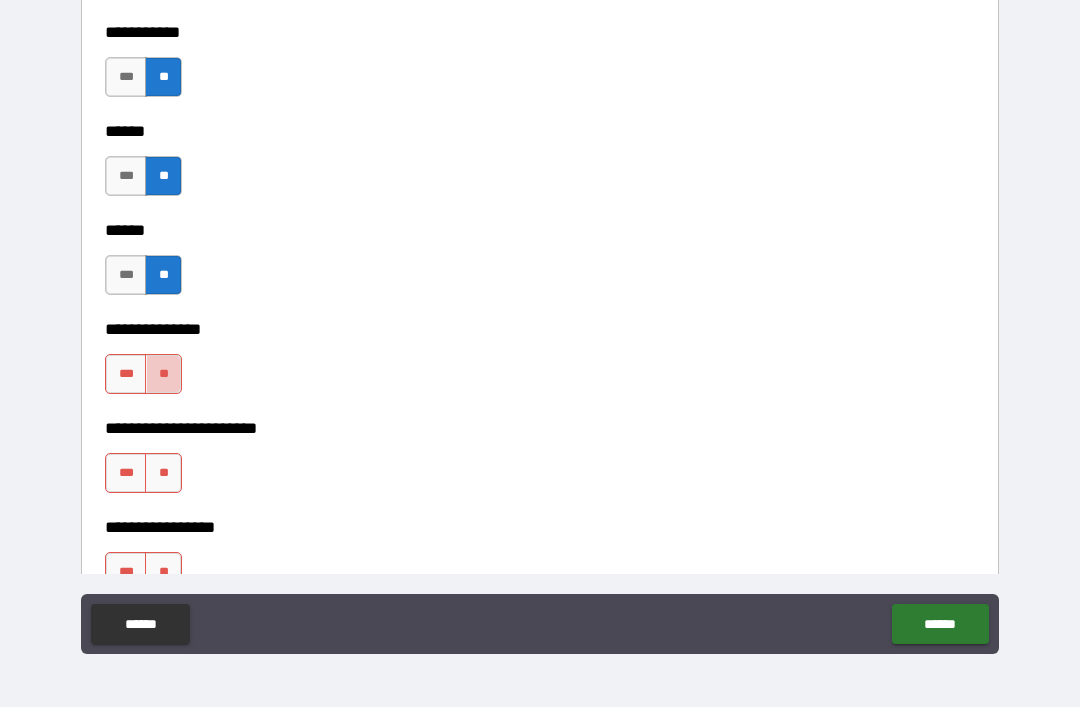 click on "**" at bounding box center [163, 374] 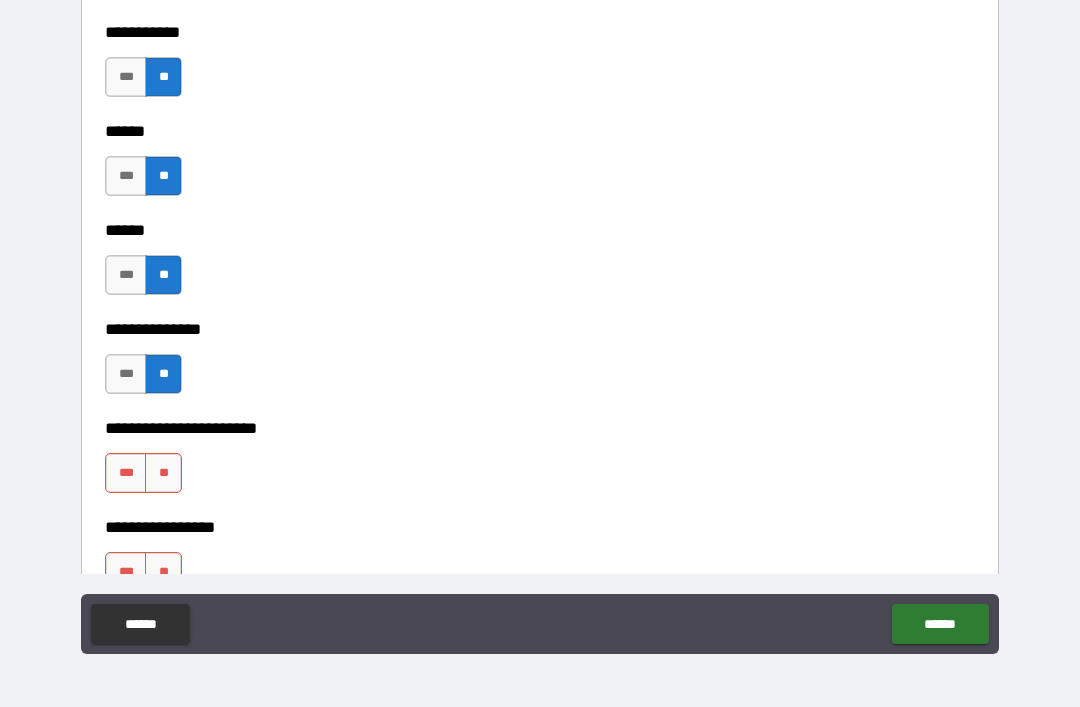 click on "**" at bounding box center [163, 473] 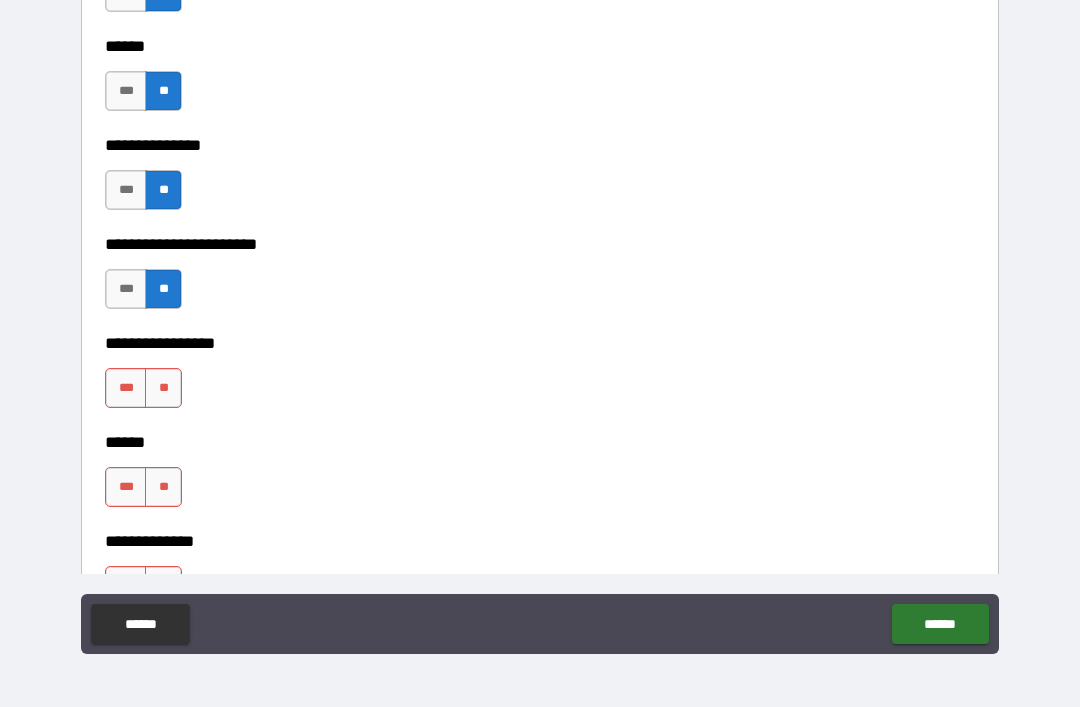 scroll, scrollTop: 2977, scrollLeft: 0, axis: vertical 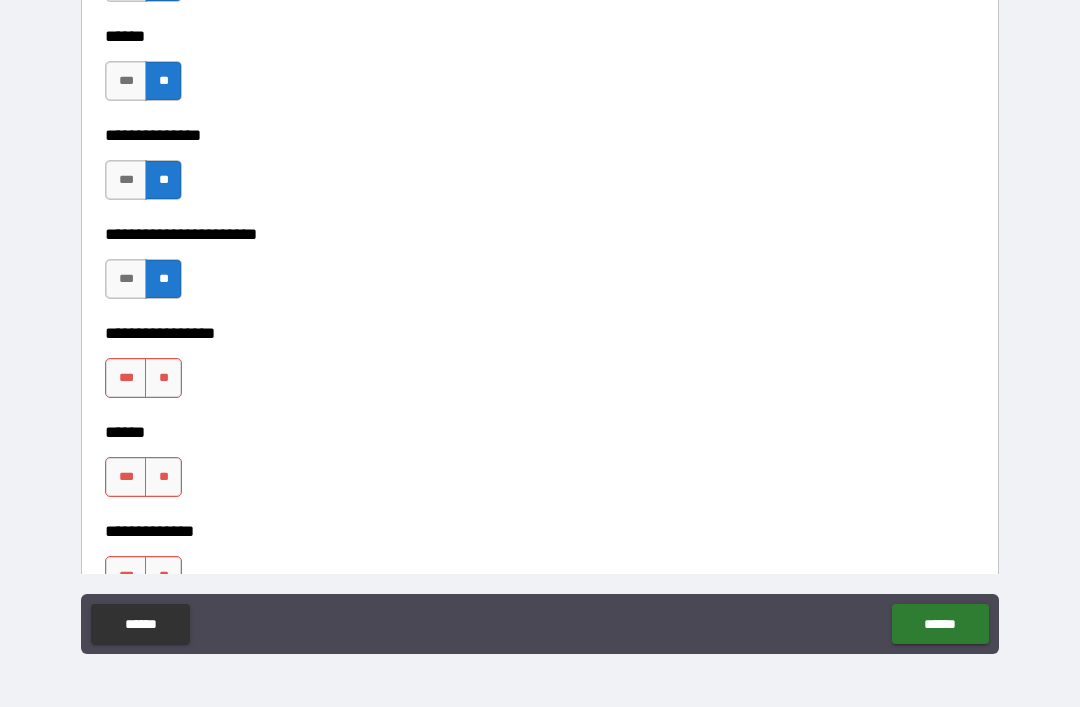 click on "***" at bounding box center [126, 378] 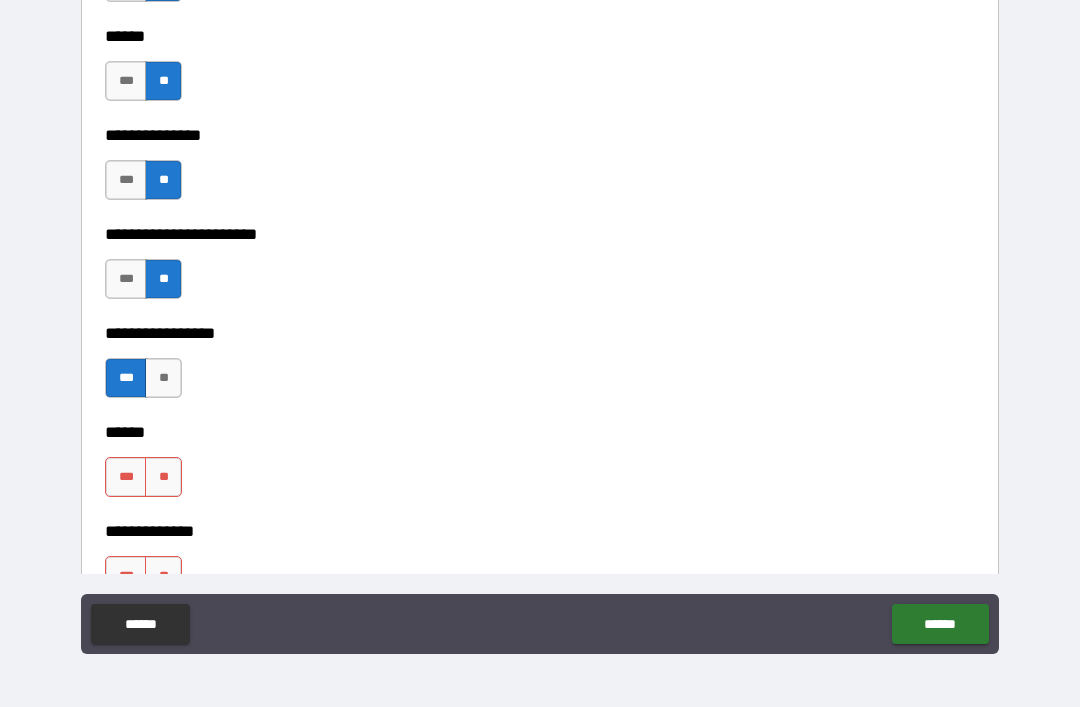 click on "**" at bounding box center (163, 477) 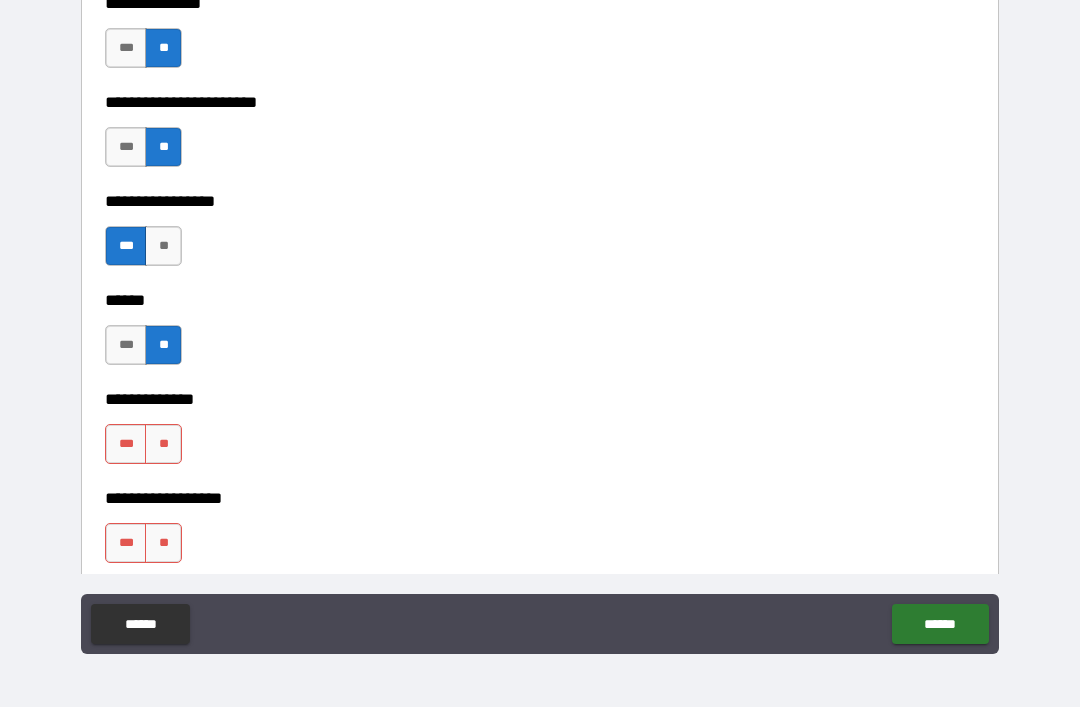 scroll, scrollTop: 3118, scrollLeft: 0, axis: vertical 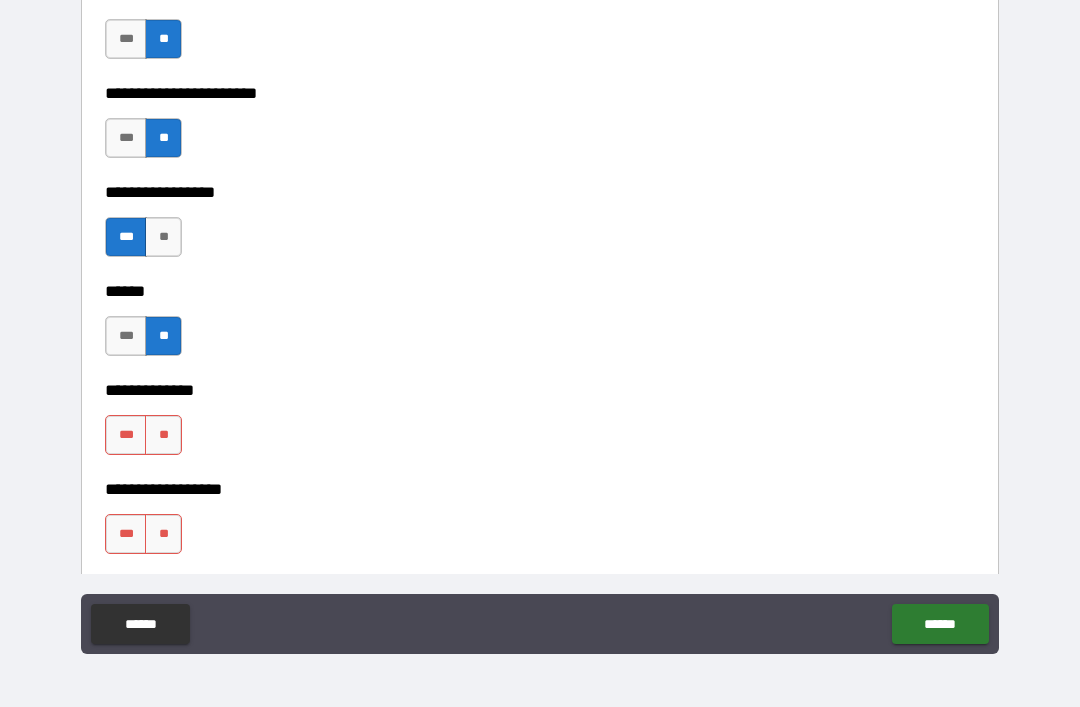 click on "***" at bounding box center (126, 435) 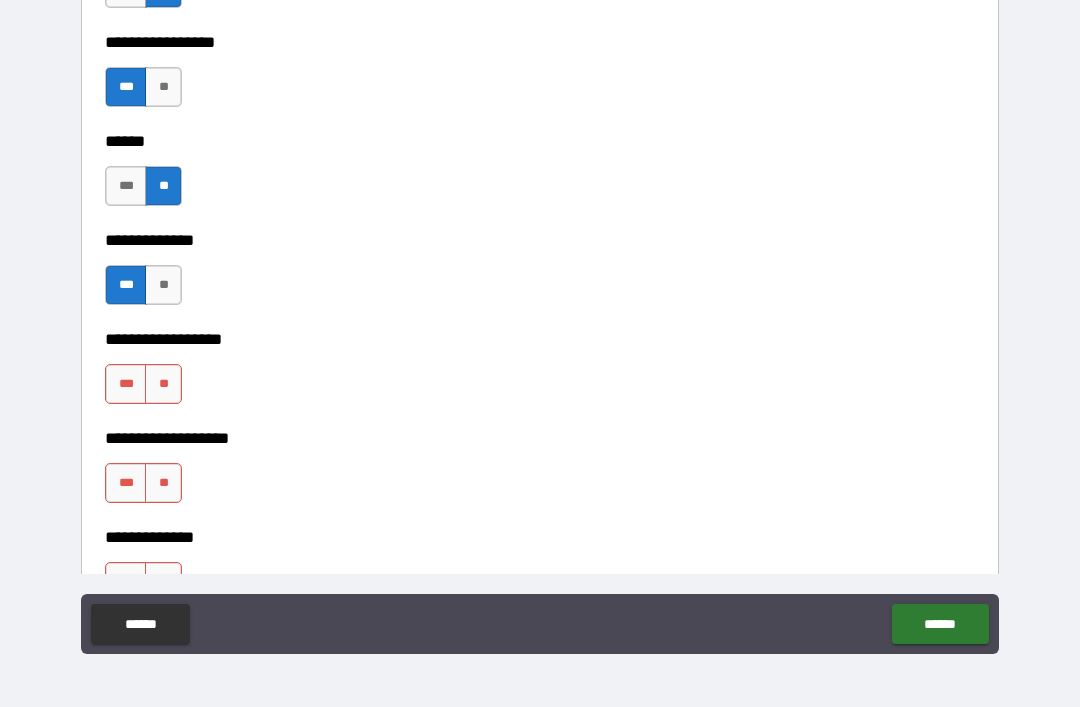 scroll, scrollTop: 3269, scrollLeft: 0, axis: vertical 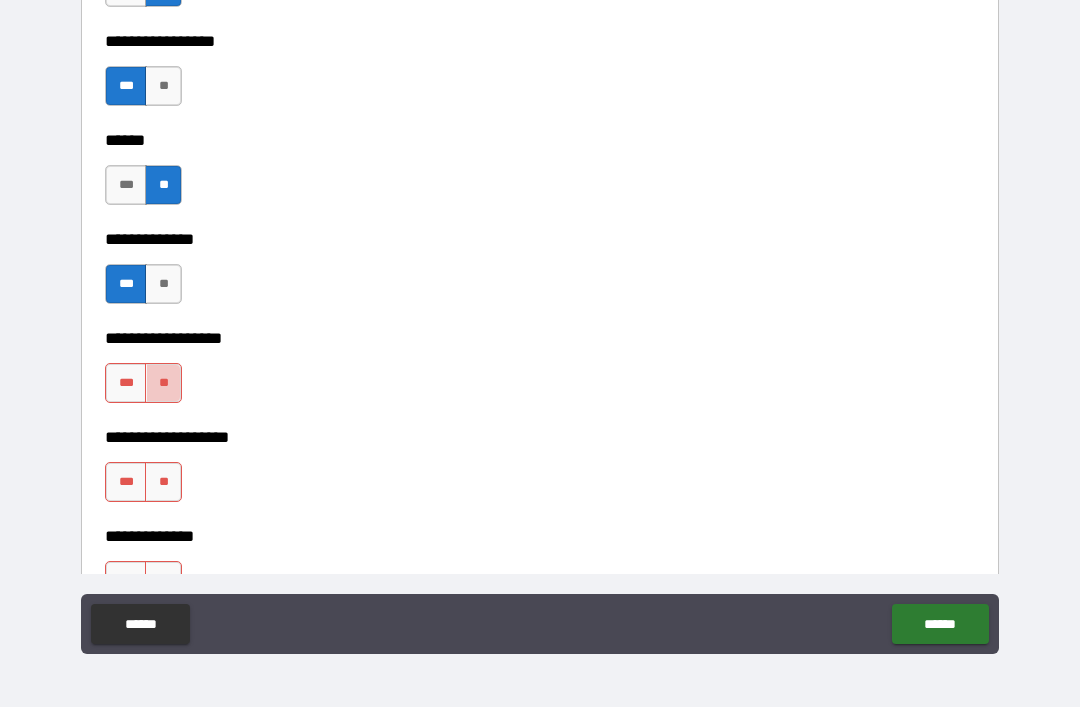 click on "**" at bounding box center (163, 383) 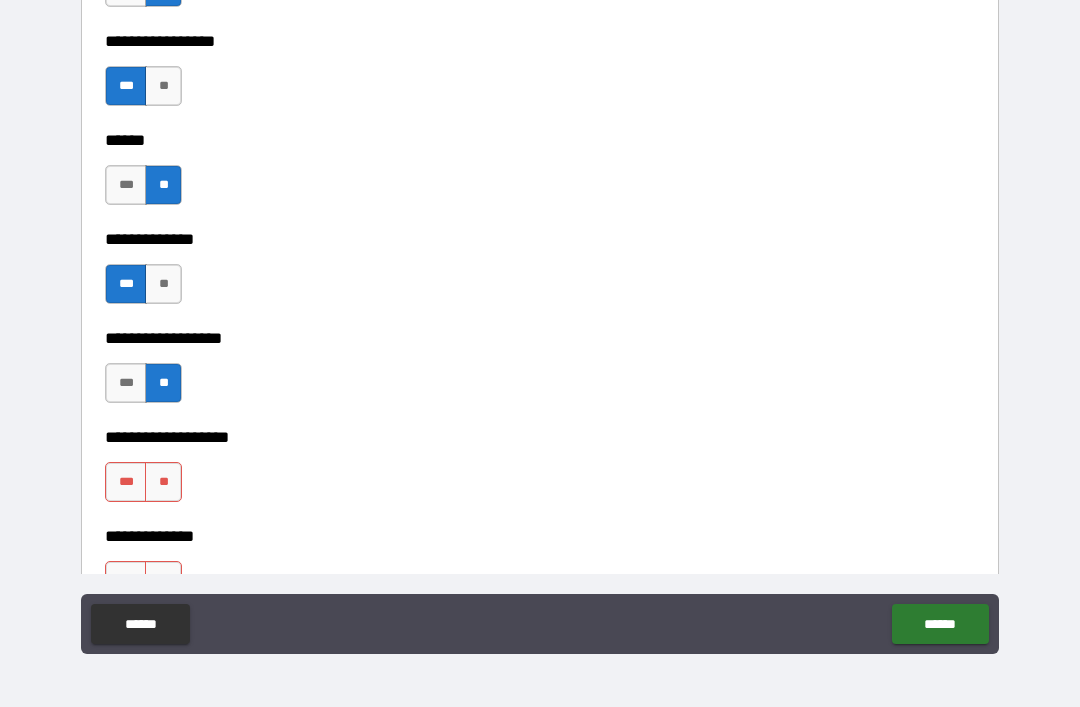 click on "**" at bounding box center (163, 482) 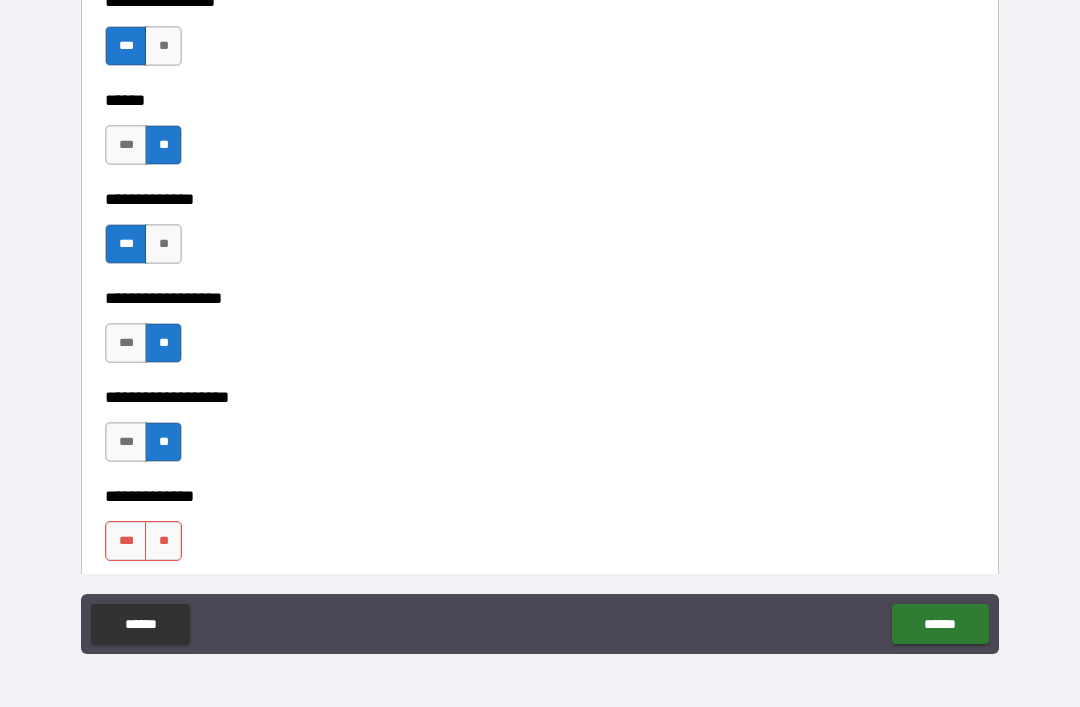 scroll, scrollTop: 3324, scrollLeft: 0, axis: vertical 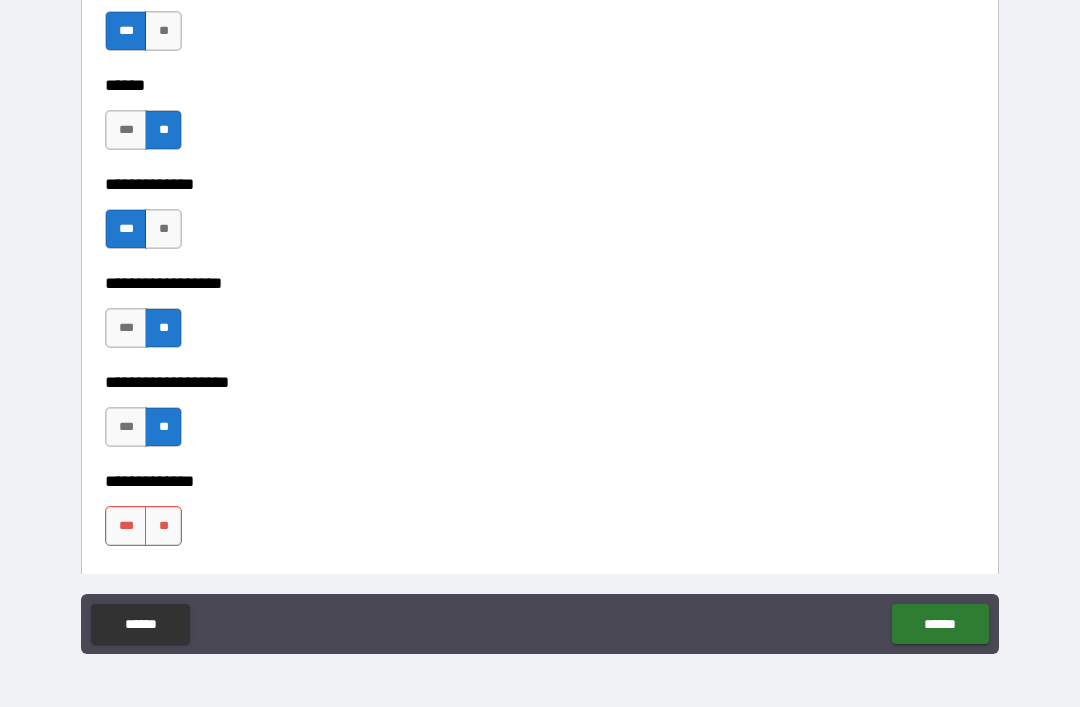 click on "***" at bounding box center [126, 526] 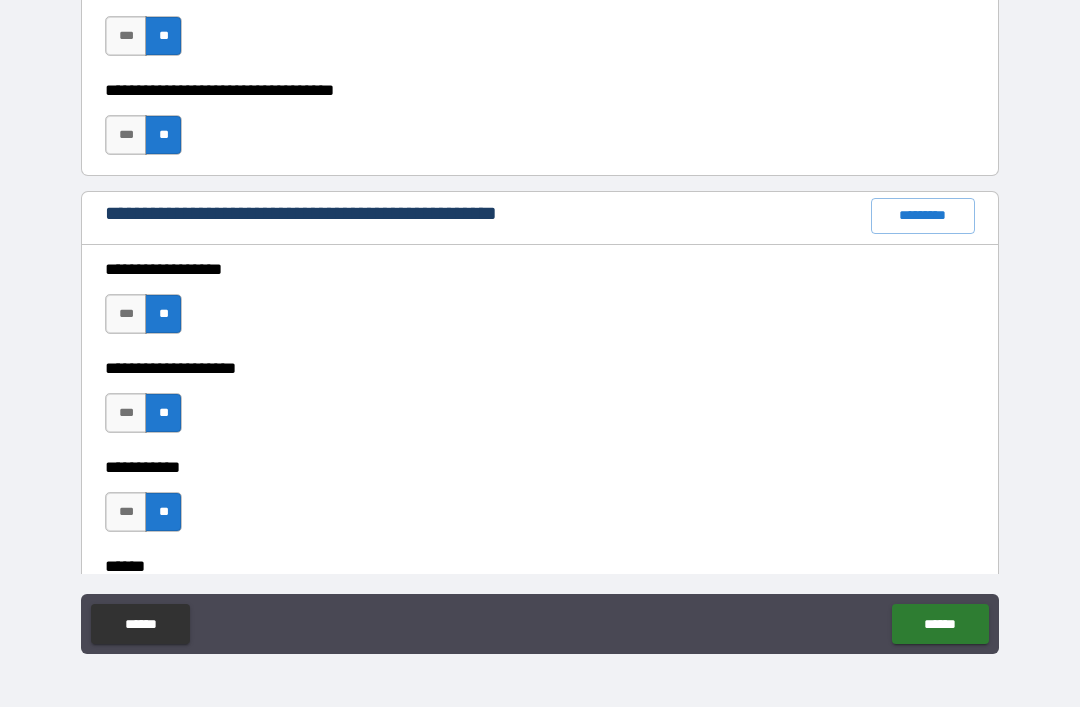 scroll, scrollTop: 2348, scrollLeft: 0, axis: vertical 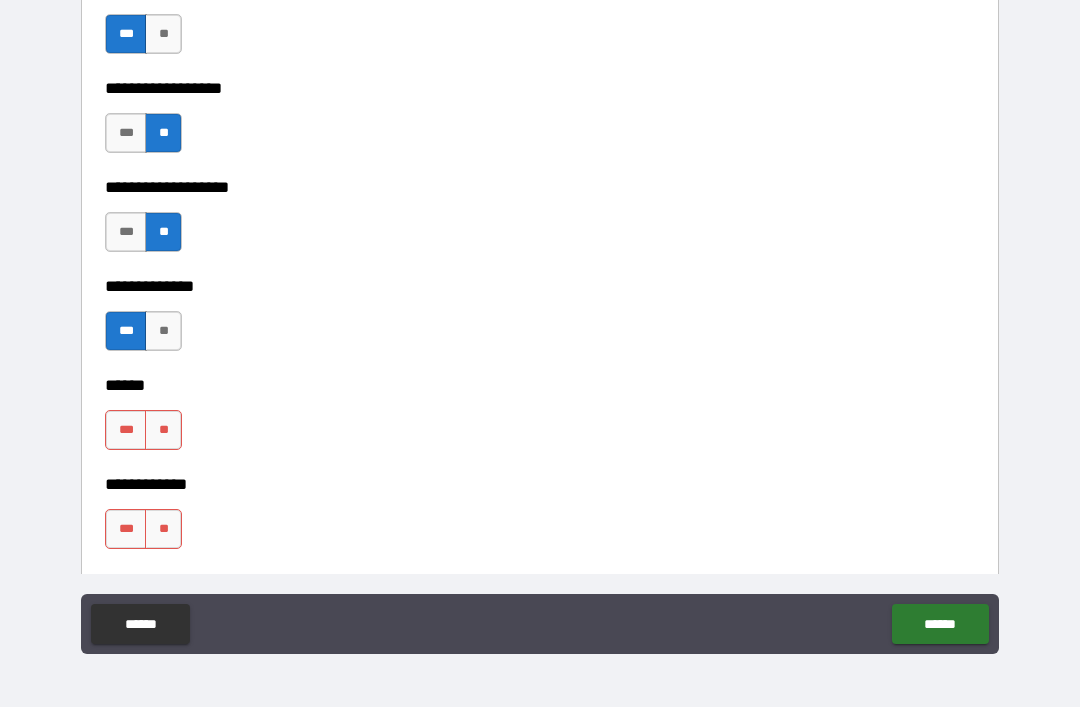 click on "**" at bounding box center [163, 430] 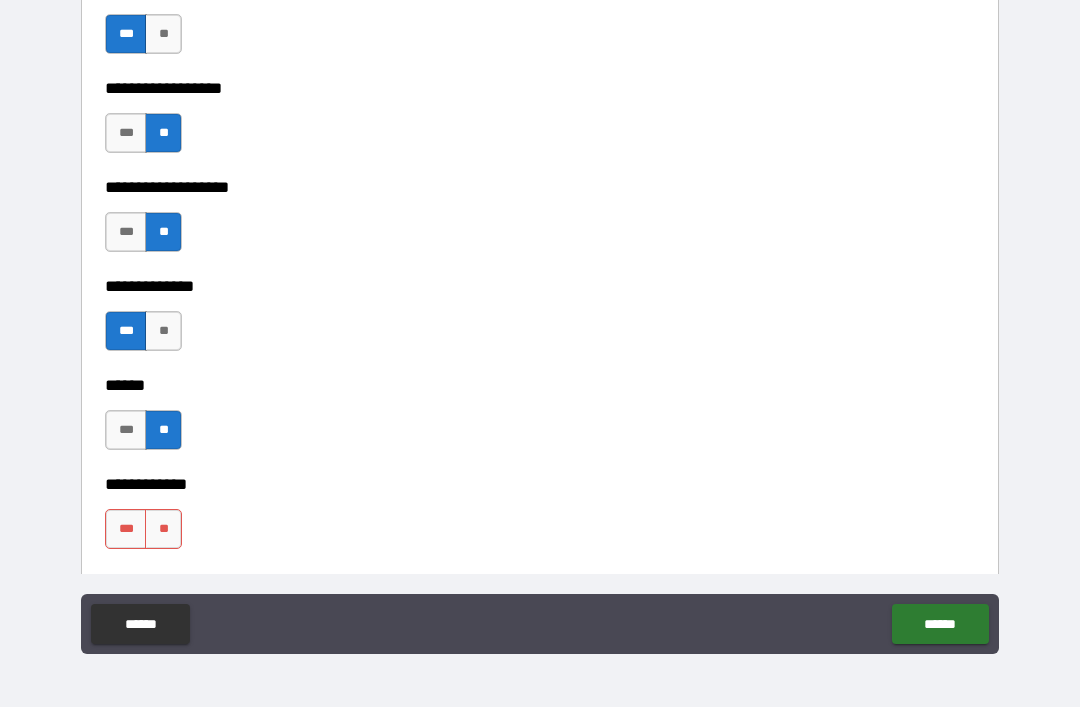 click on "***" at bounding box center (126, 430) 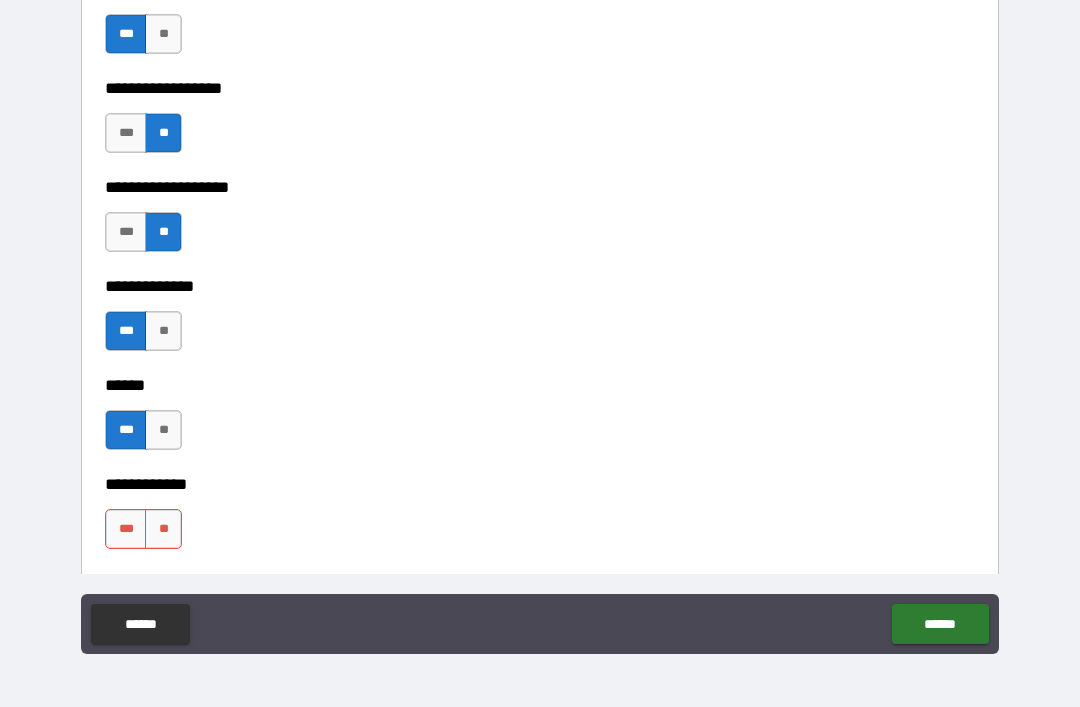 click on "**" at bounding box center [163, 529] 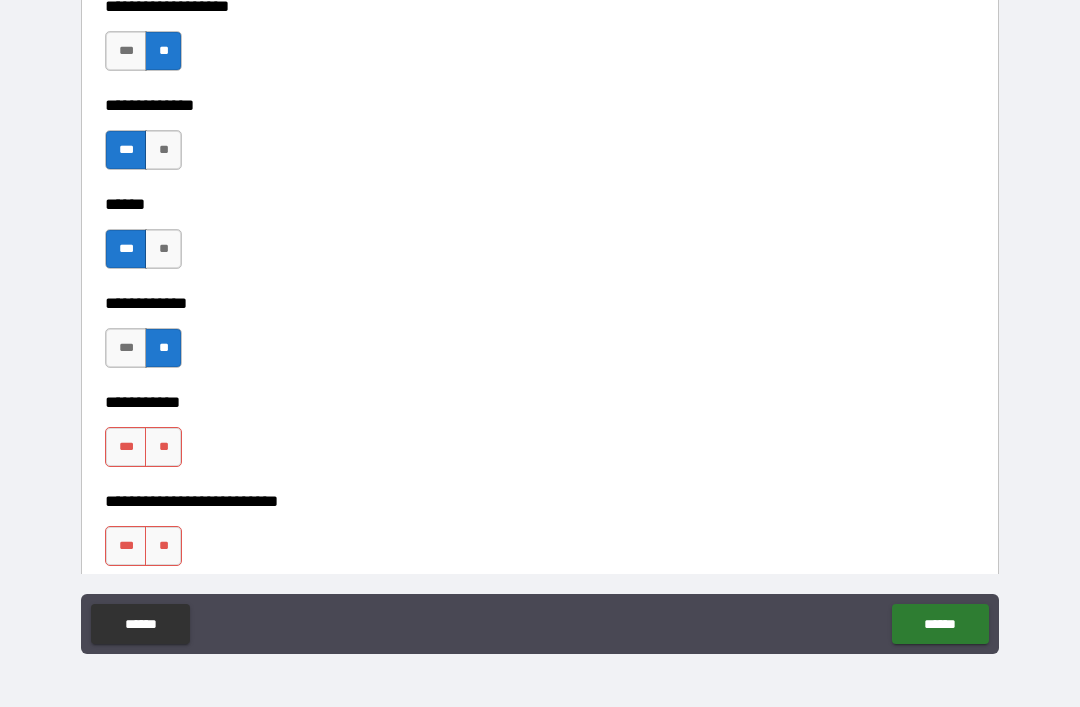 scroll, scrollTop: 3778, scrollLeft: 0, axis: vertical 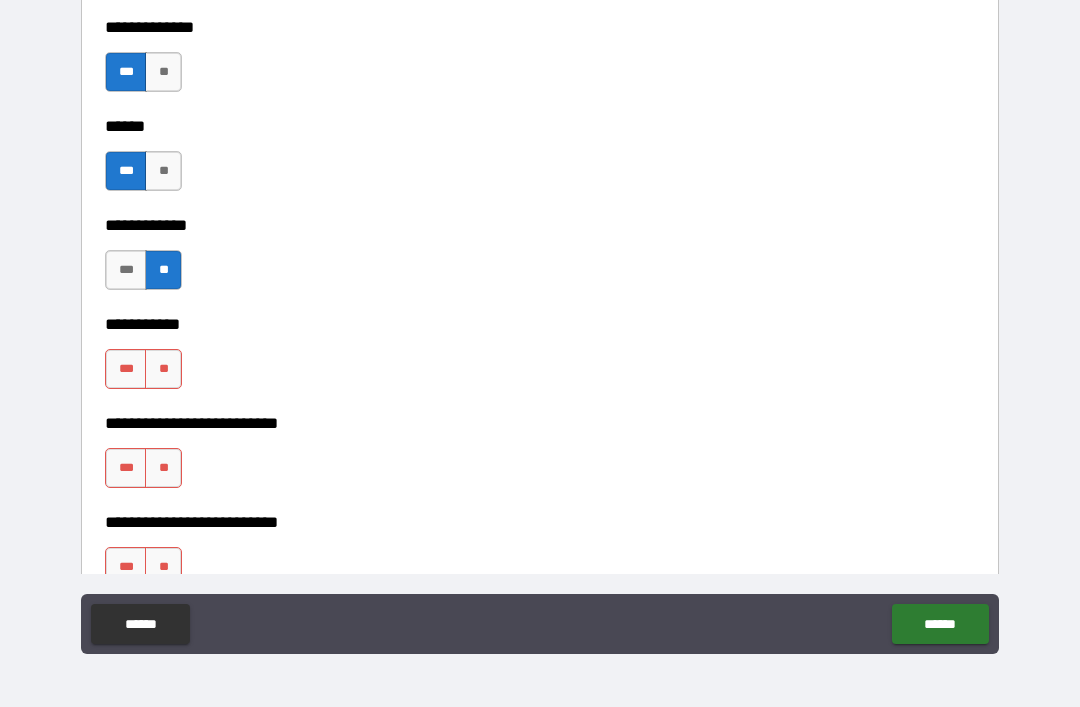 click on "***" at bounding box center (126, 270) 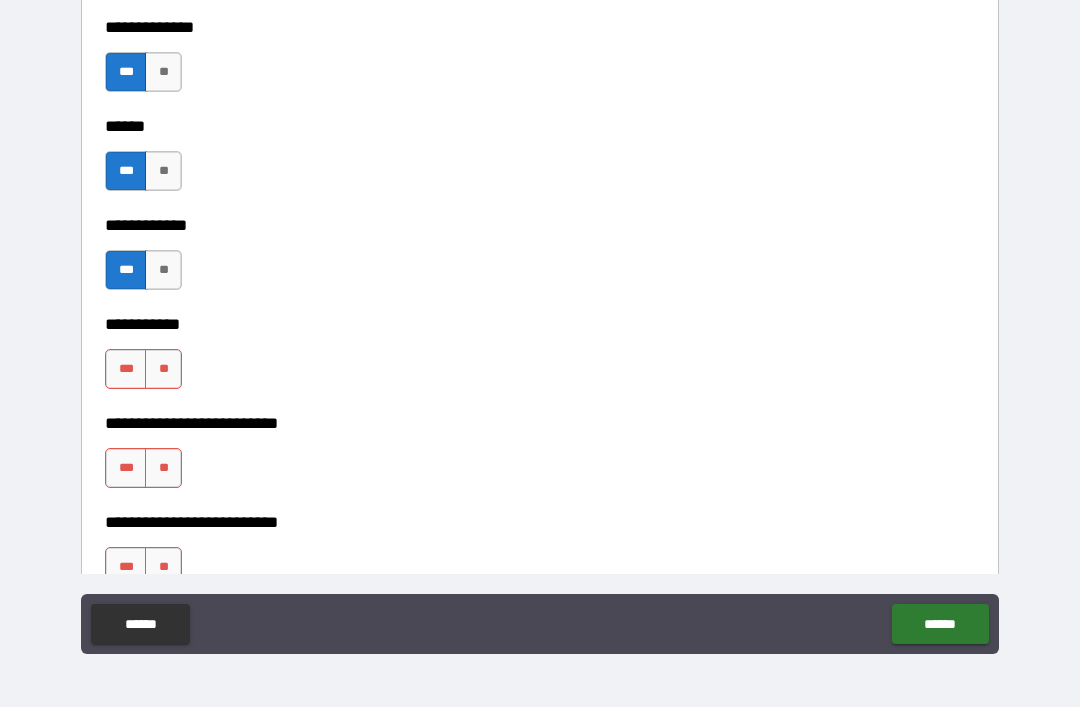 click on "**" at bounding box center [163, 369] 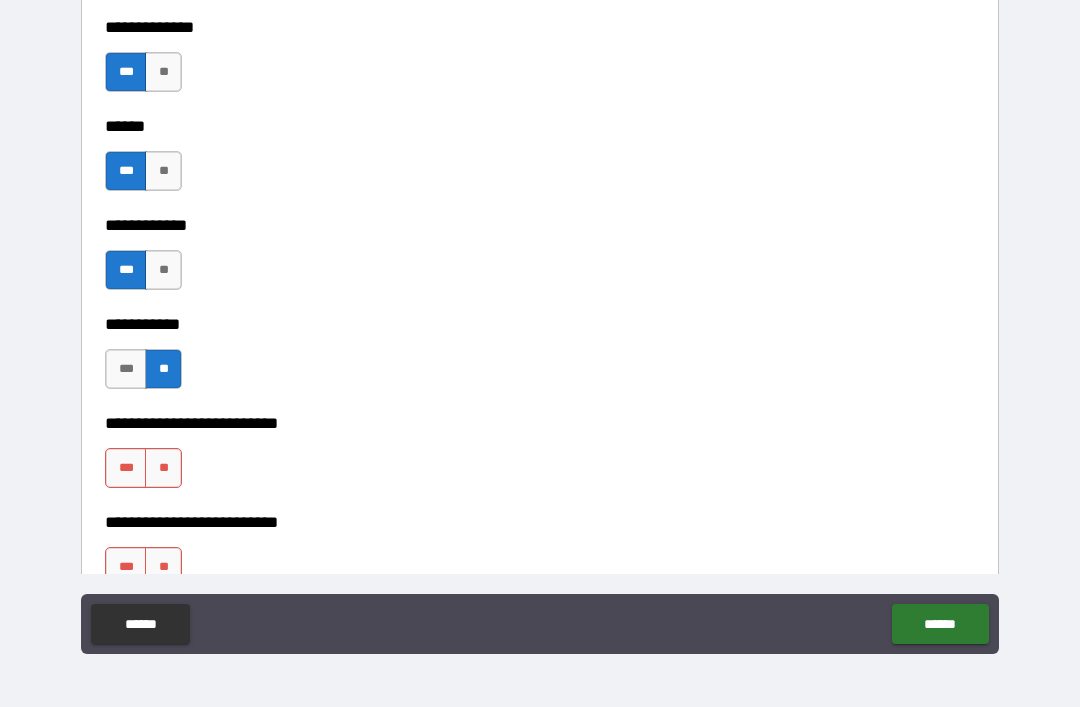 click on "***" at bounding box center (126, 468) 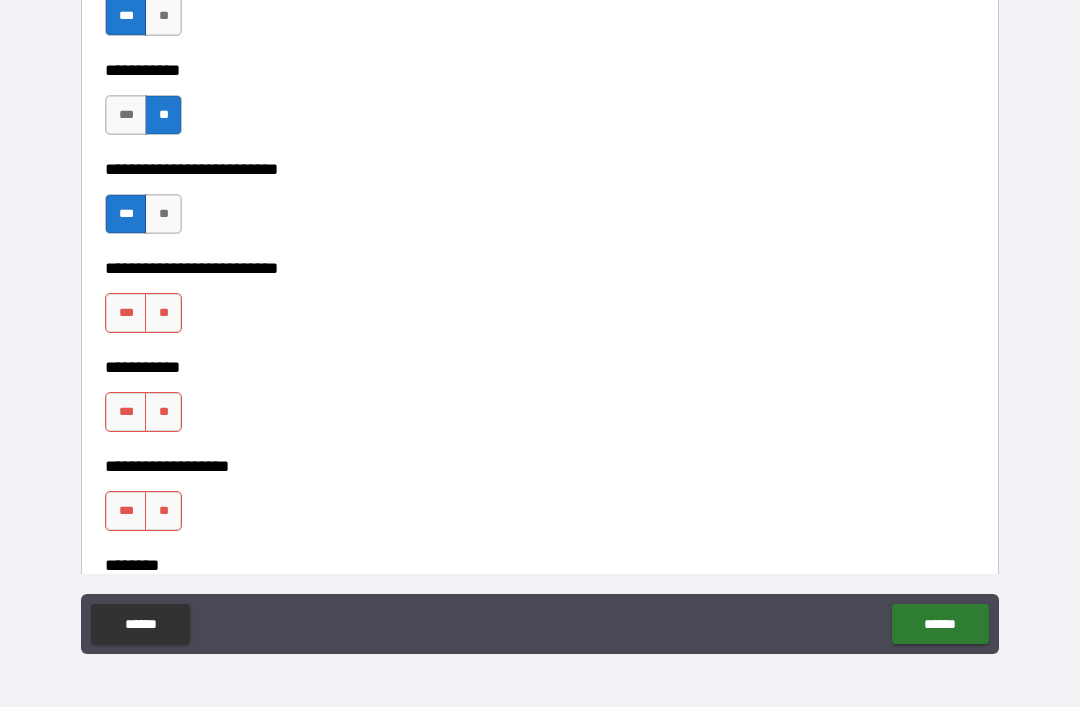 scroll, scrollTop: 4033, scrollLeft: 0, axis: vertical 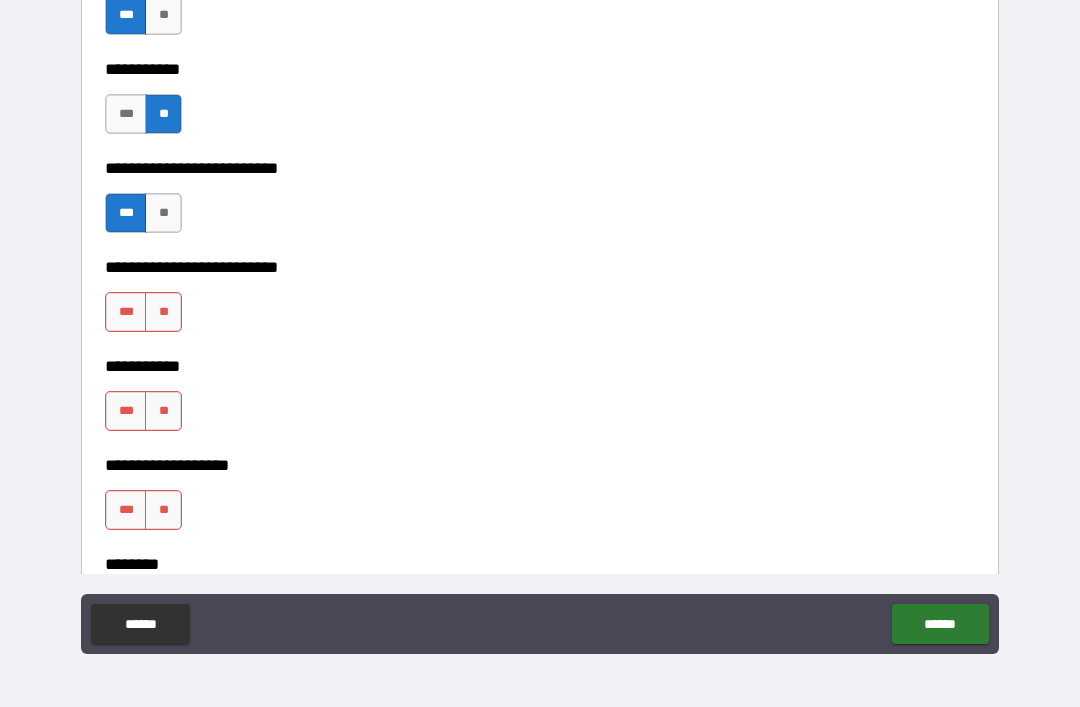 click on "**" at bounding box center [163, 312] 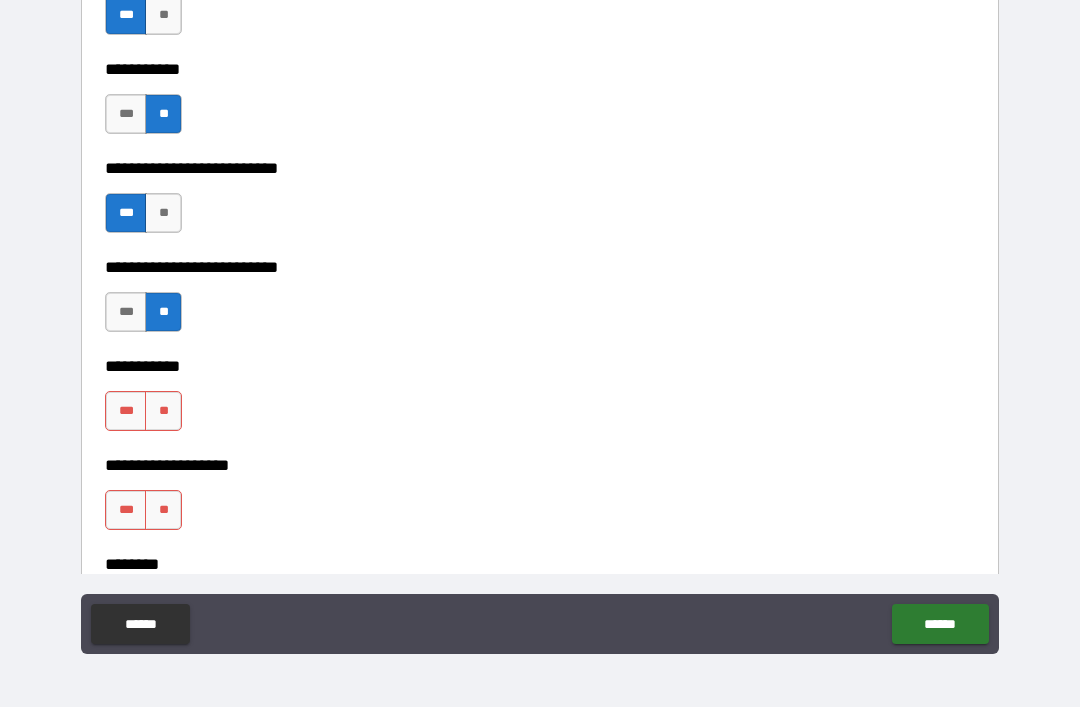 click on "**" at bounding box center (163, 411) 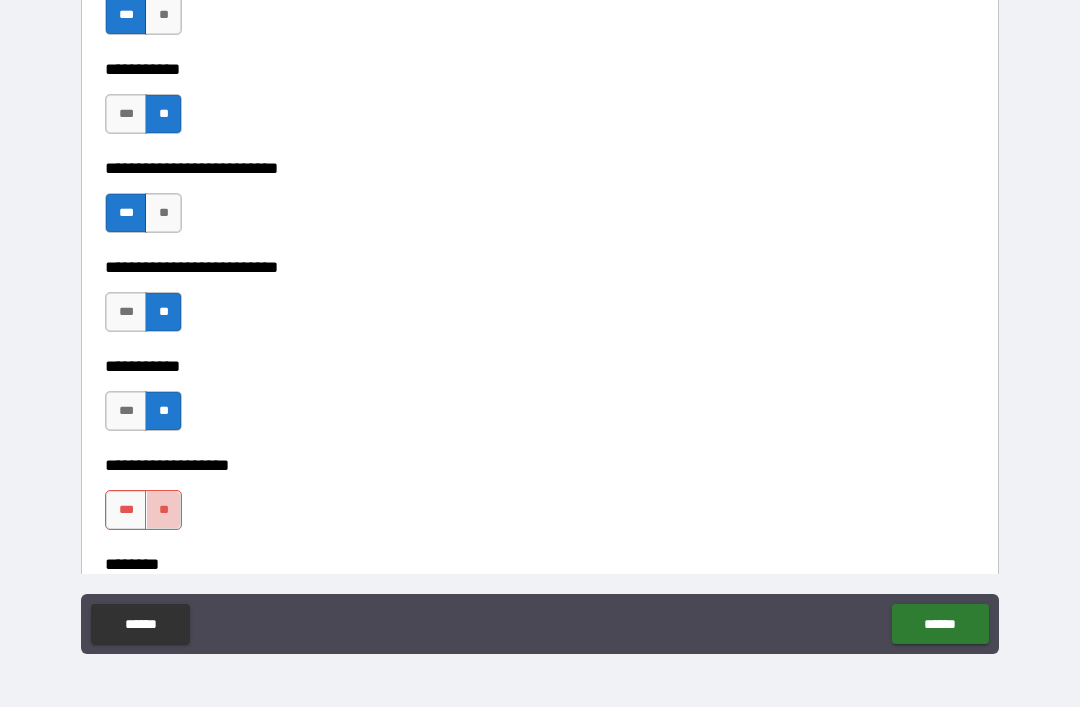 click on "**" at bounding box center (163, 510) 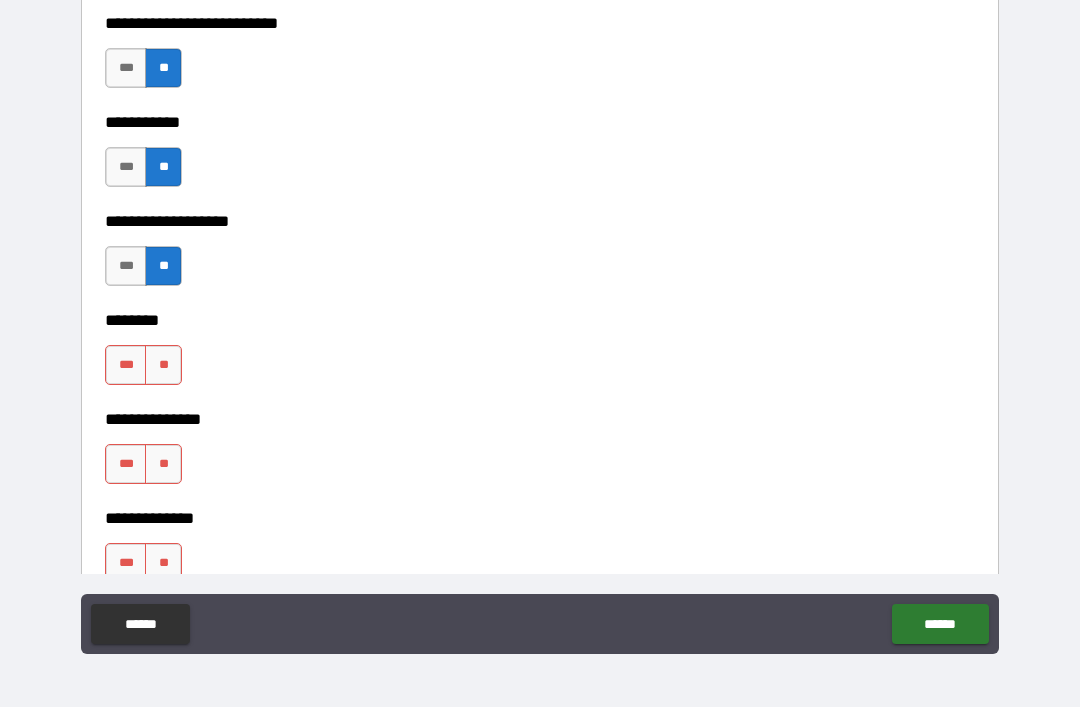 scroll, scrollTop: 4286, scrollLeft: 0, axis: vertical 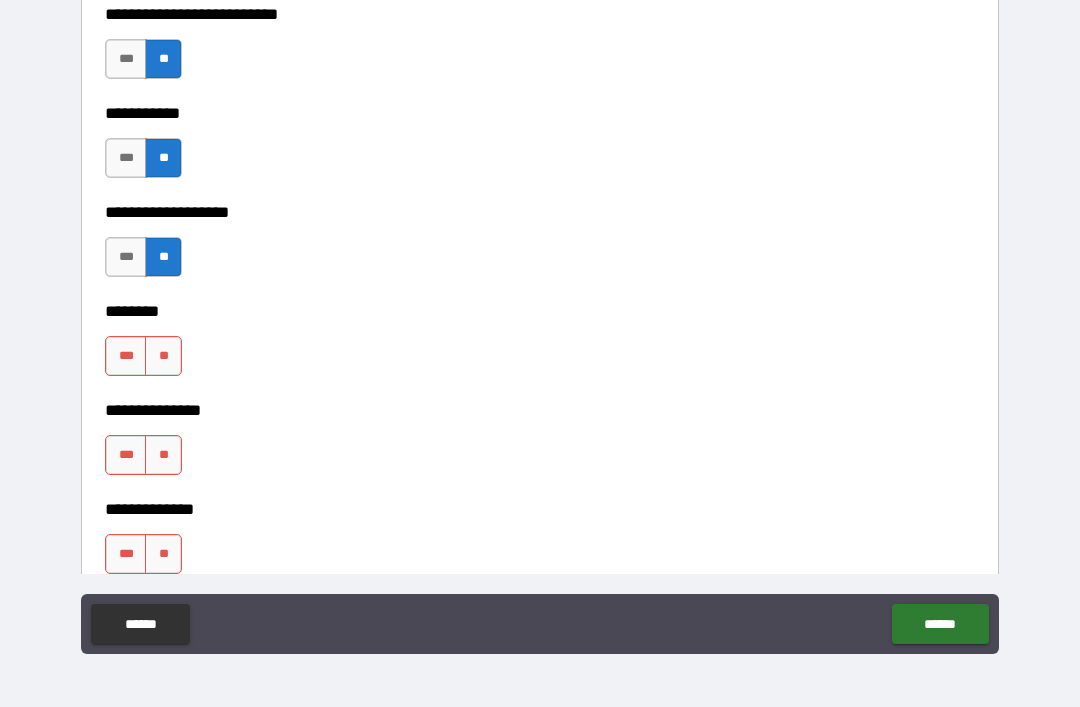 click on "**" at bounding box center (163, 356) 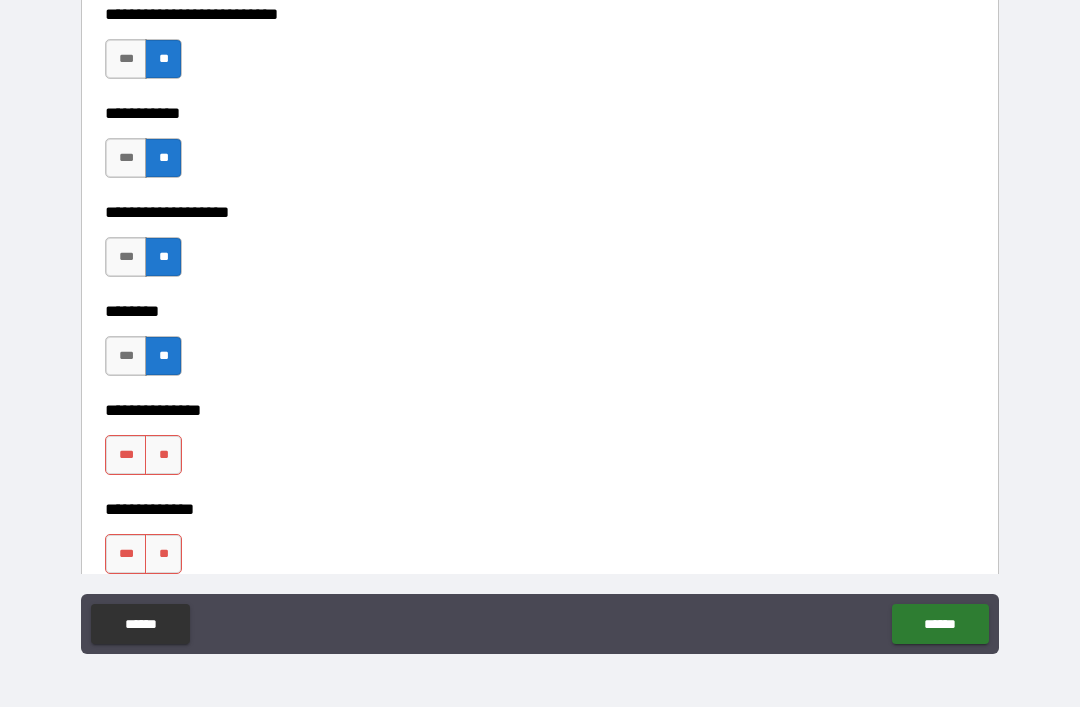 click on "**" at bounding box center [163, 455] 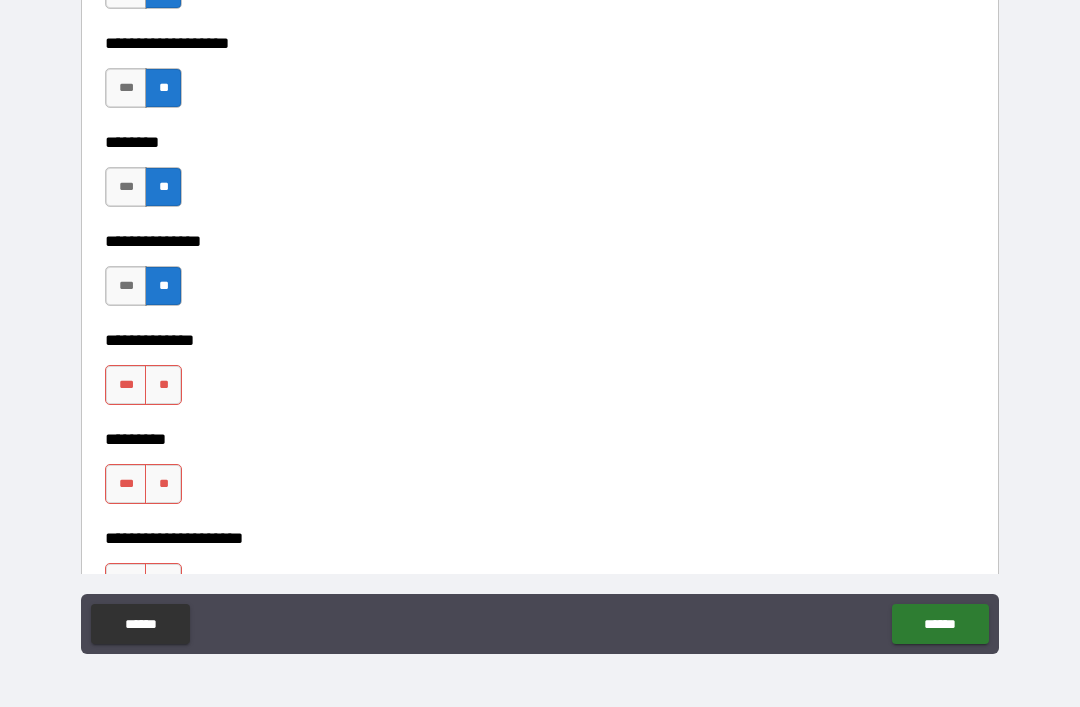 scroll, scrollTop: 4458, scrollLeft: 0, axis: vertical 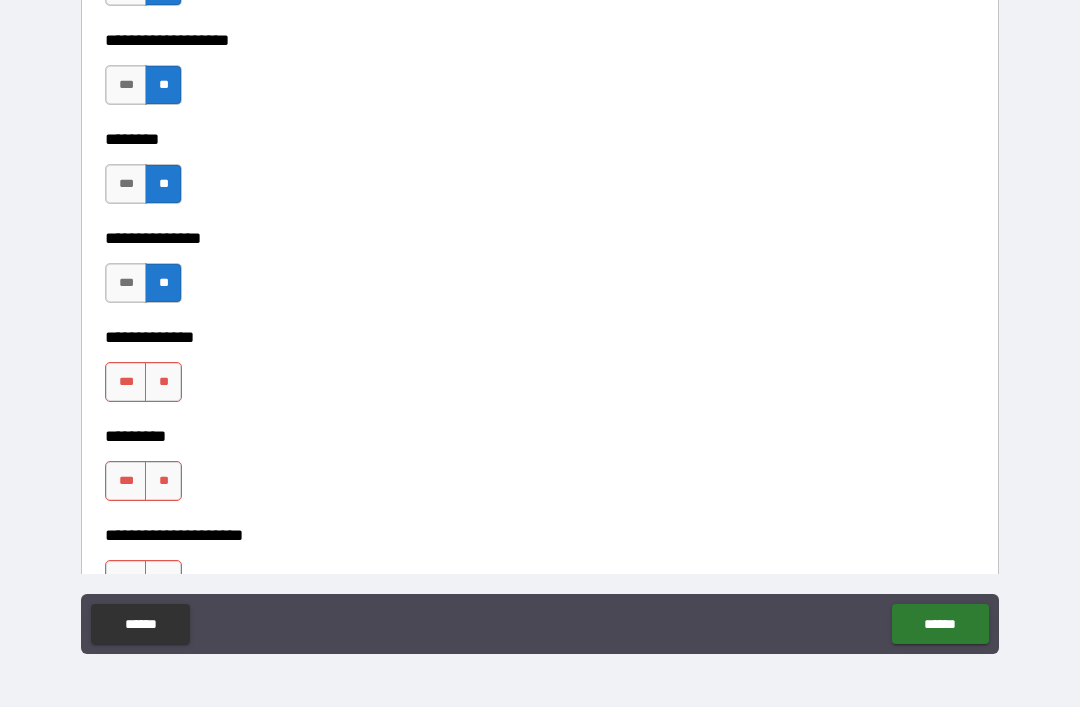 click on "**" at bounding box center [163, 382] 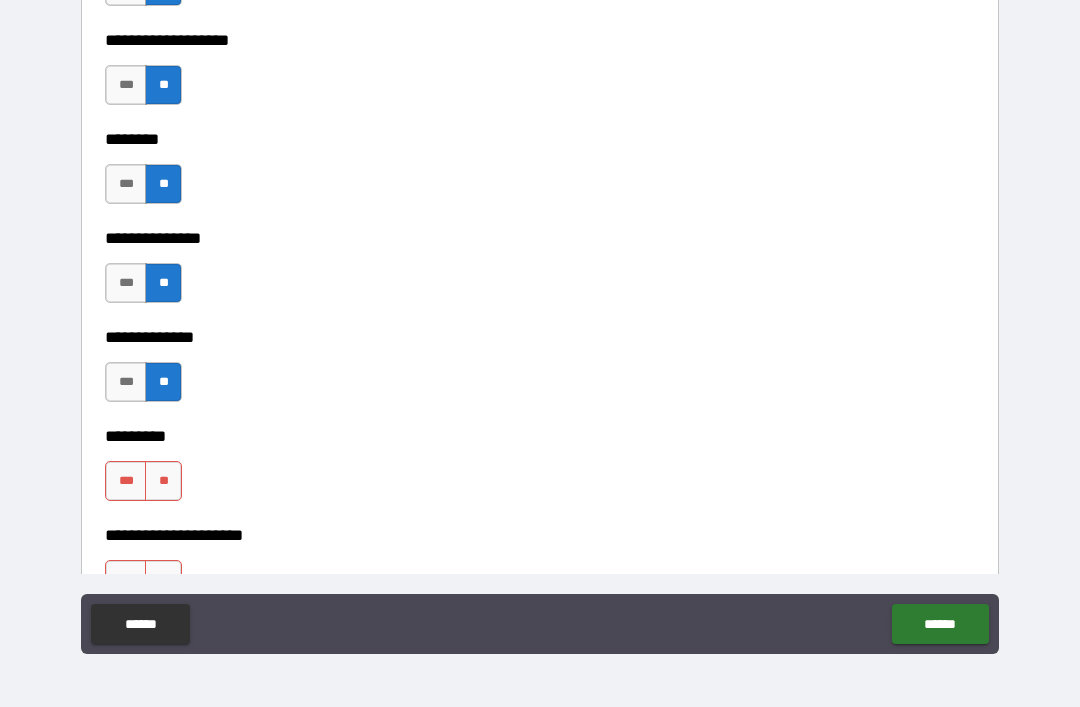 click on "**" at bounding box center (163, 481) 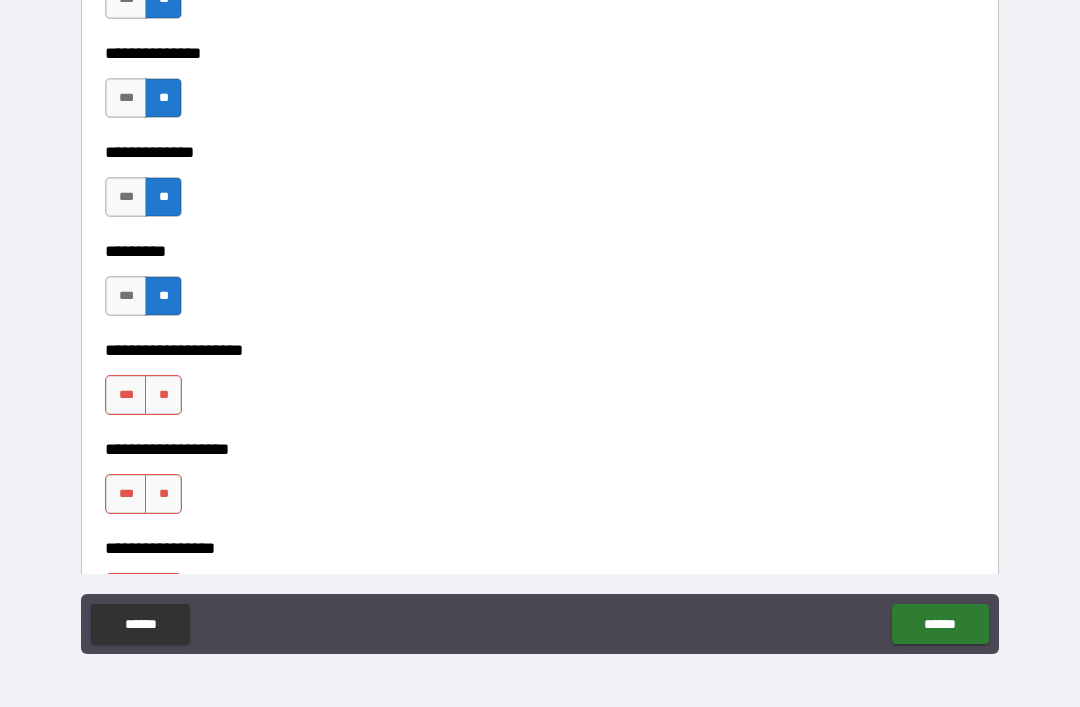 scroll, scrollTop: 4688, scrollLeft: 0, axis: vertical 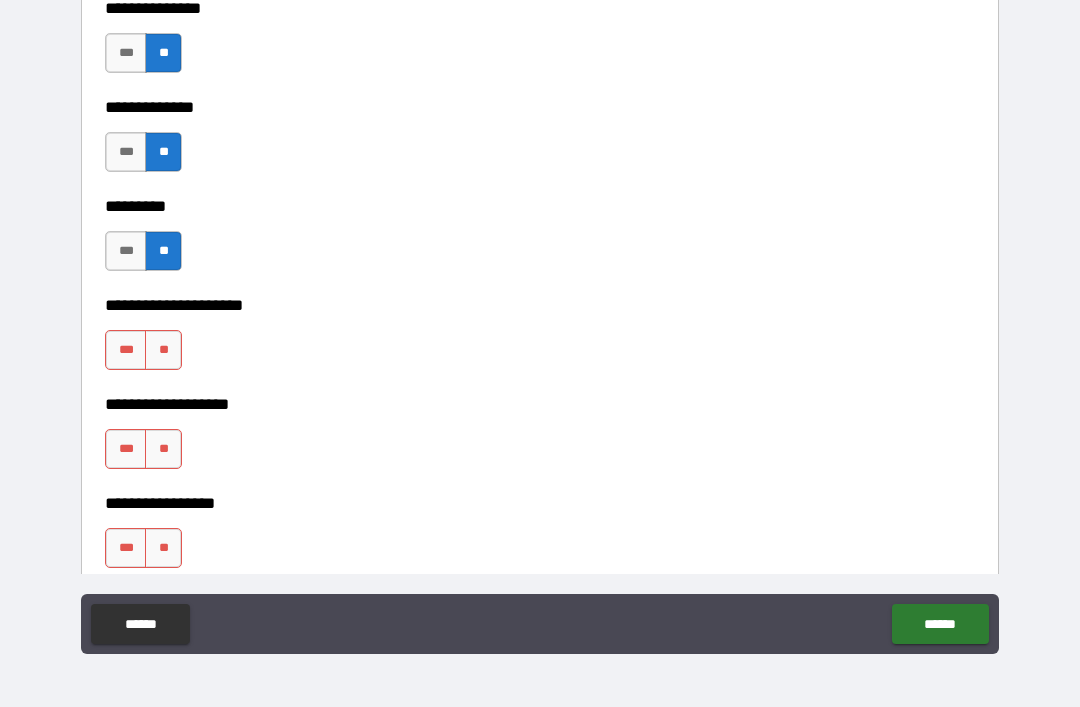 click on "**" at bounding box center (163, 350) 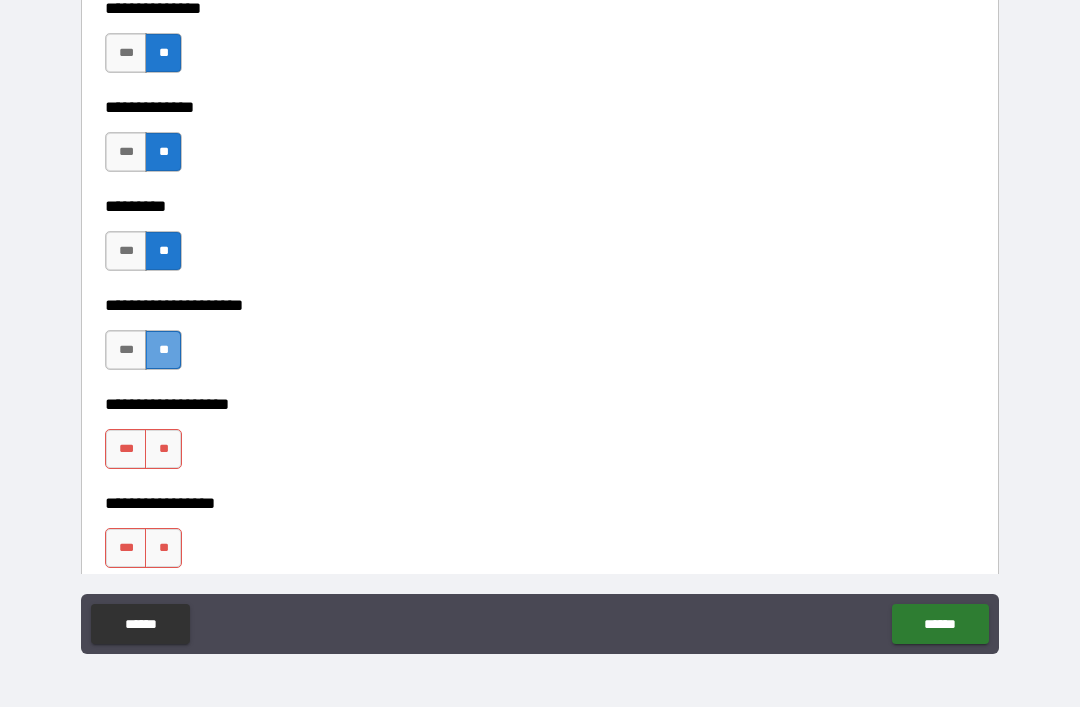 click on "**********" at bounding box center (540, 390) 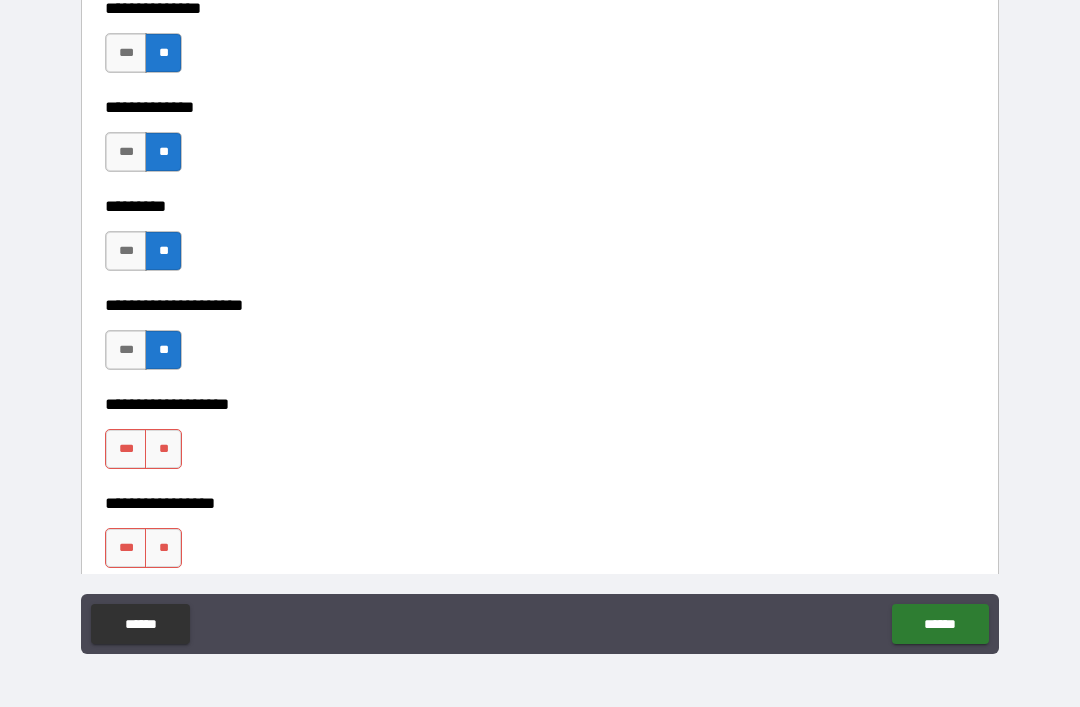 click on "**" at bounding box center [163, 449] 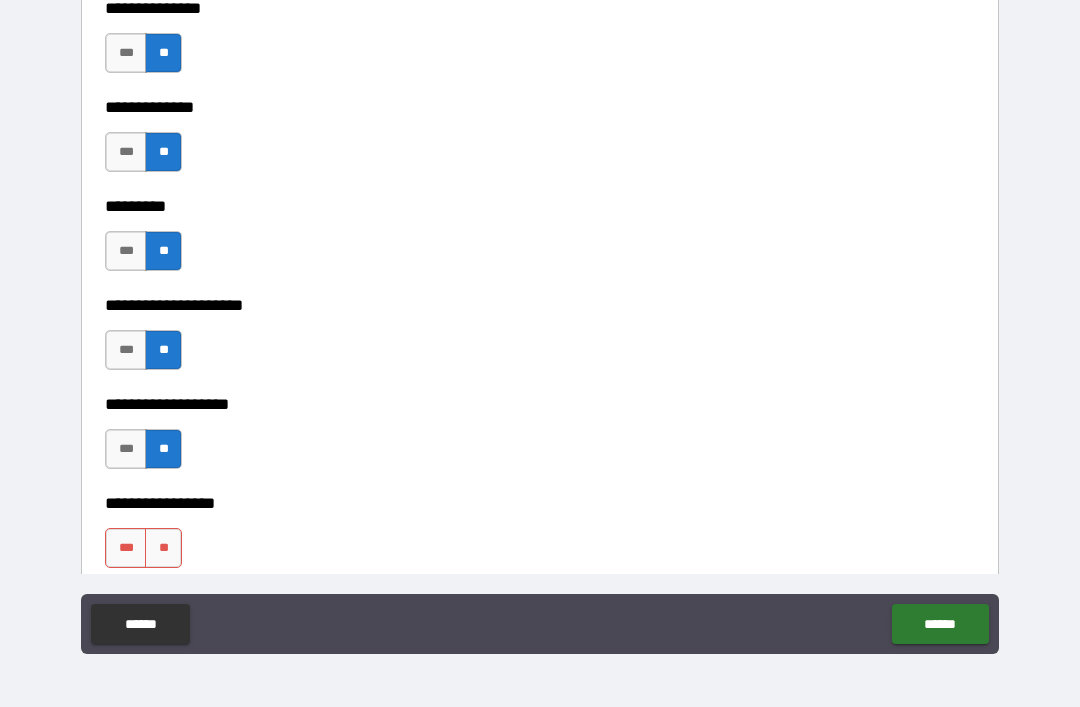 click on "**" at bounding box center [163, 548] 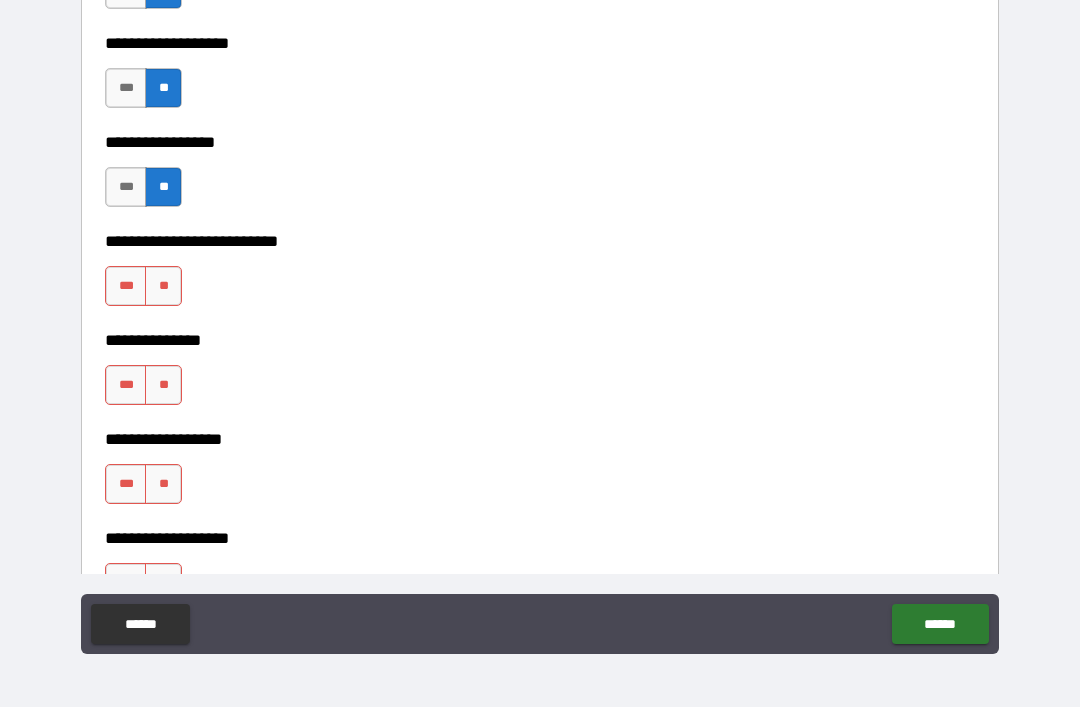 scroll, scrollTop: 5050, scrollLeft: 0, axis: vertical 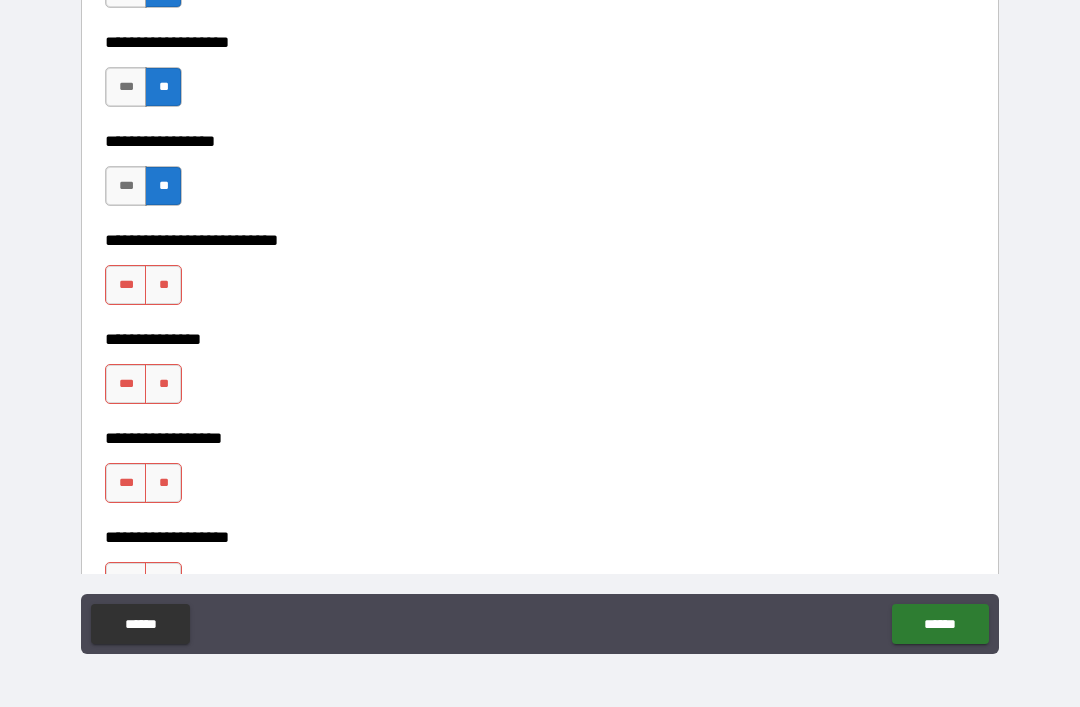 click on "***" at bounding box center (126, 285) 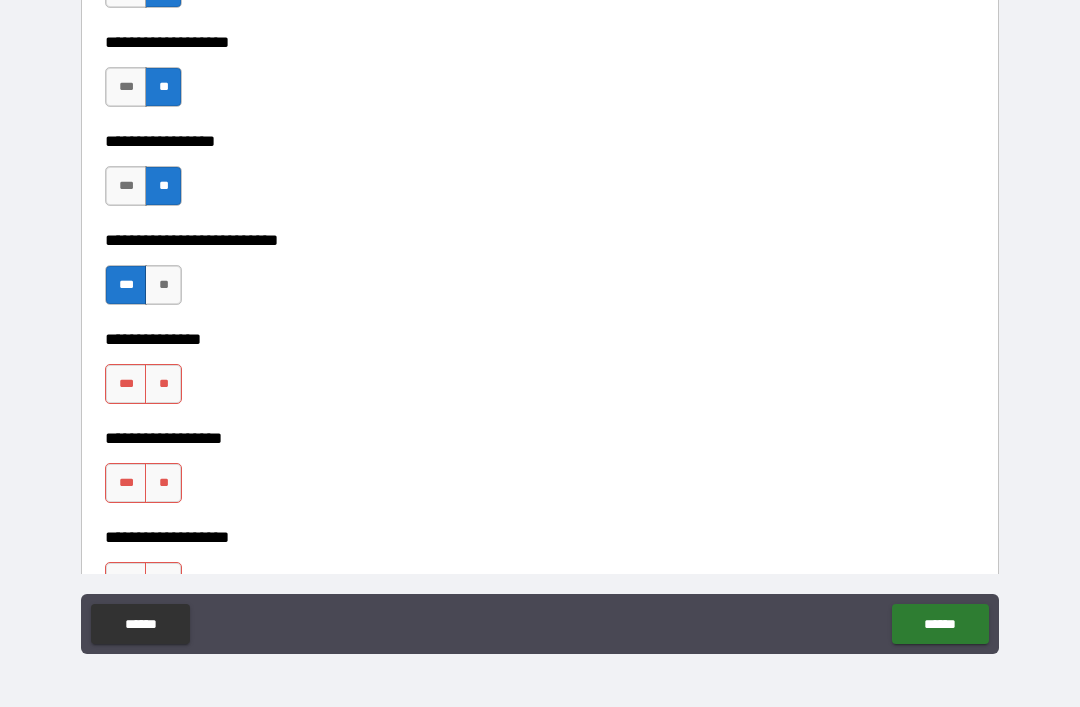click on "**" at bounding box center [163, 384] 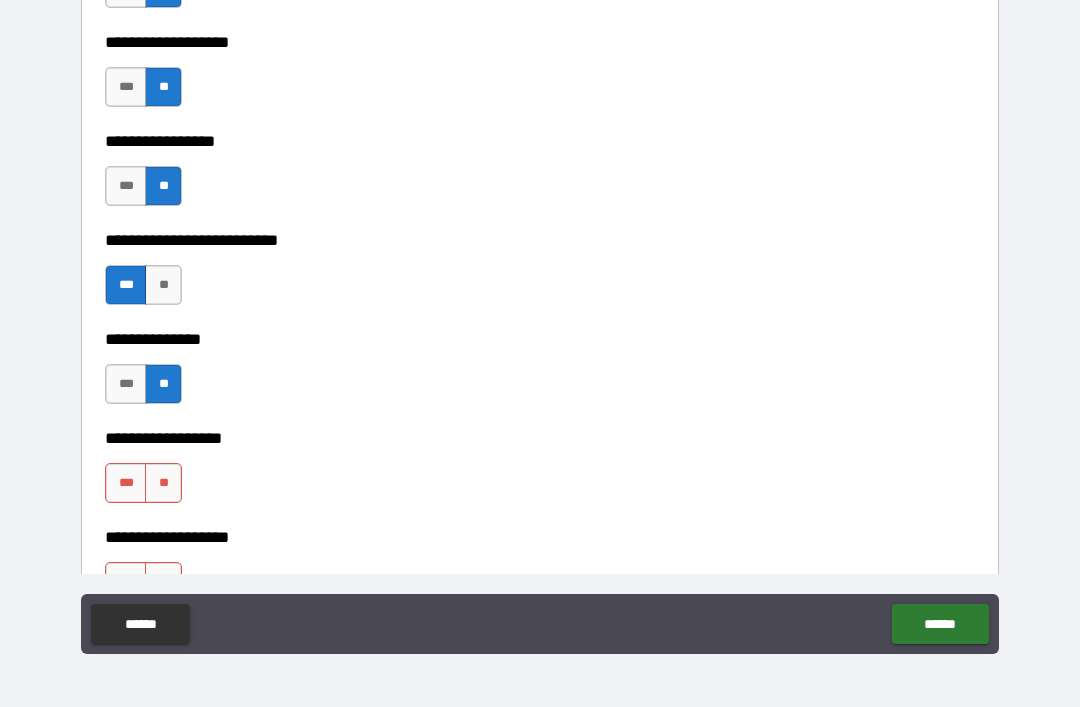 click on "**" at bounding box center [163, 483] 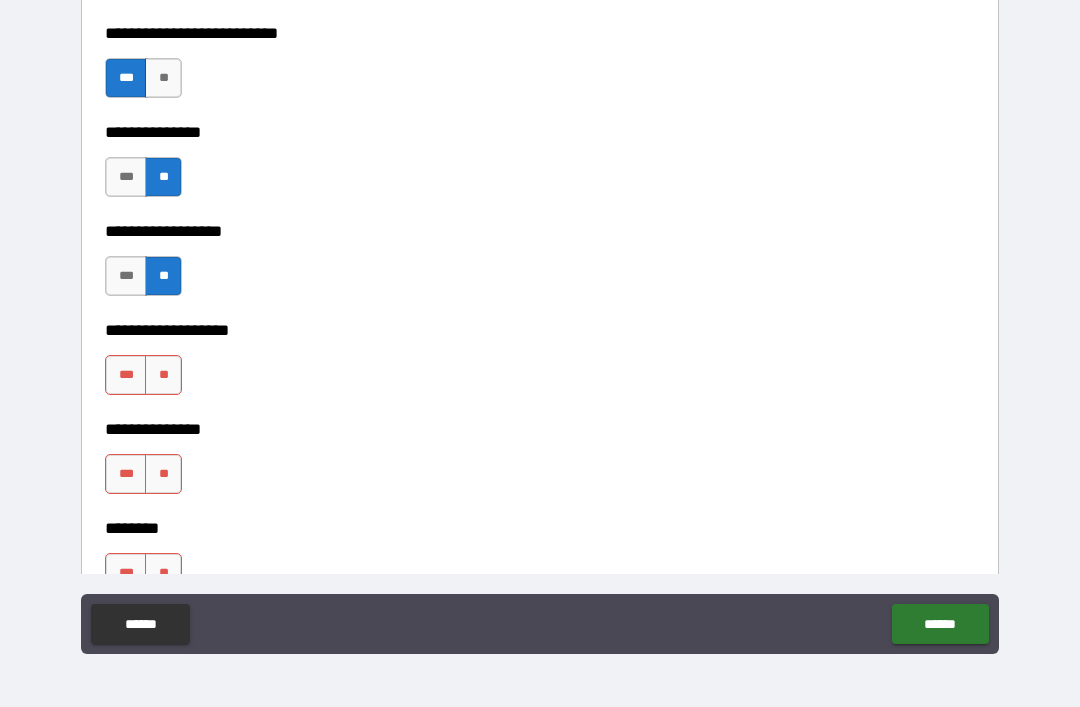 scroll, scrollTop: 5261, scrollLeft: 0, axis: vertical 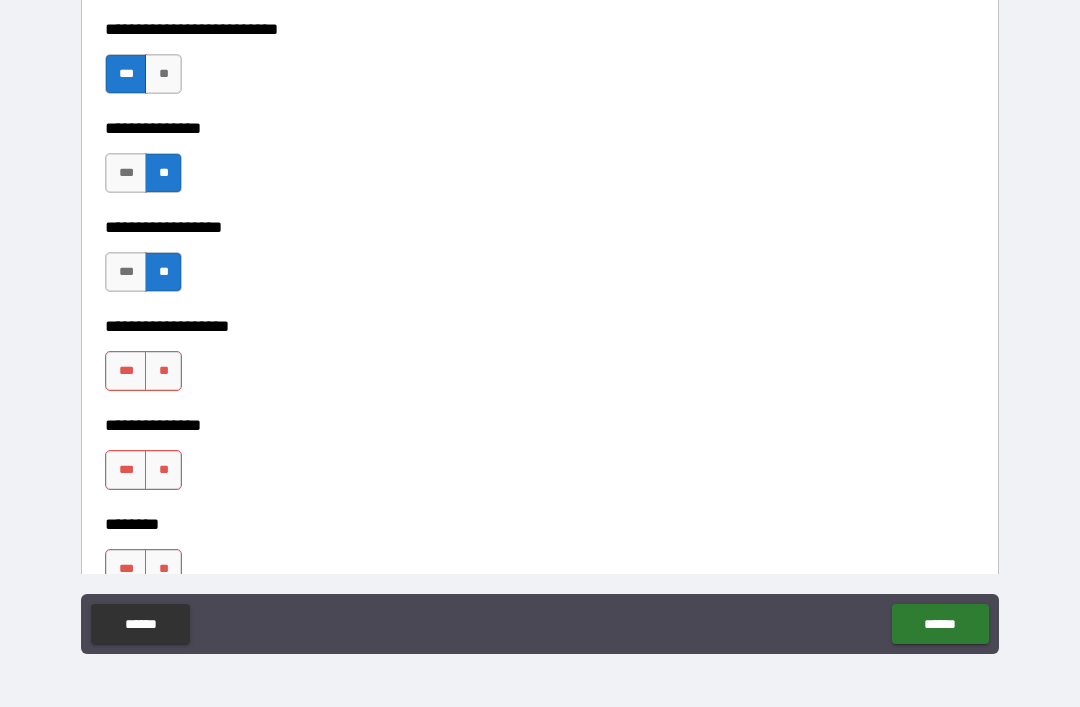click on "**" at bounding box center (163, 74) 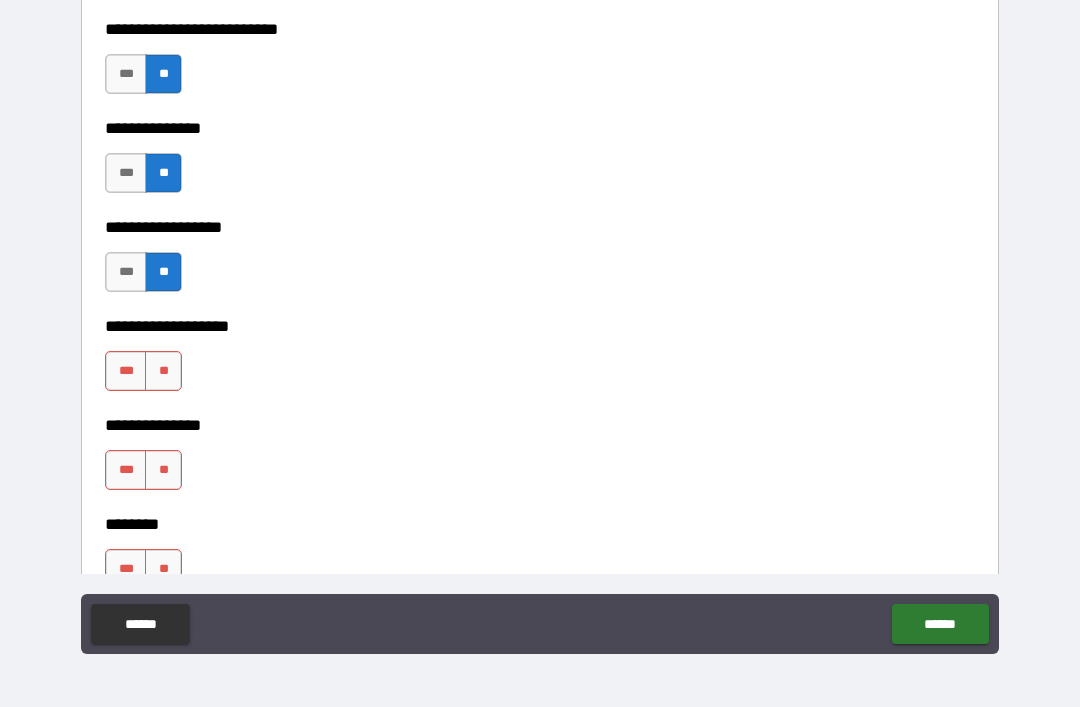click on "**" at bounding box center [163, 371] 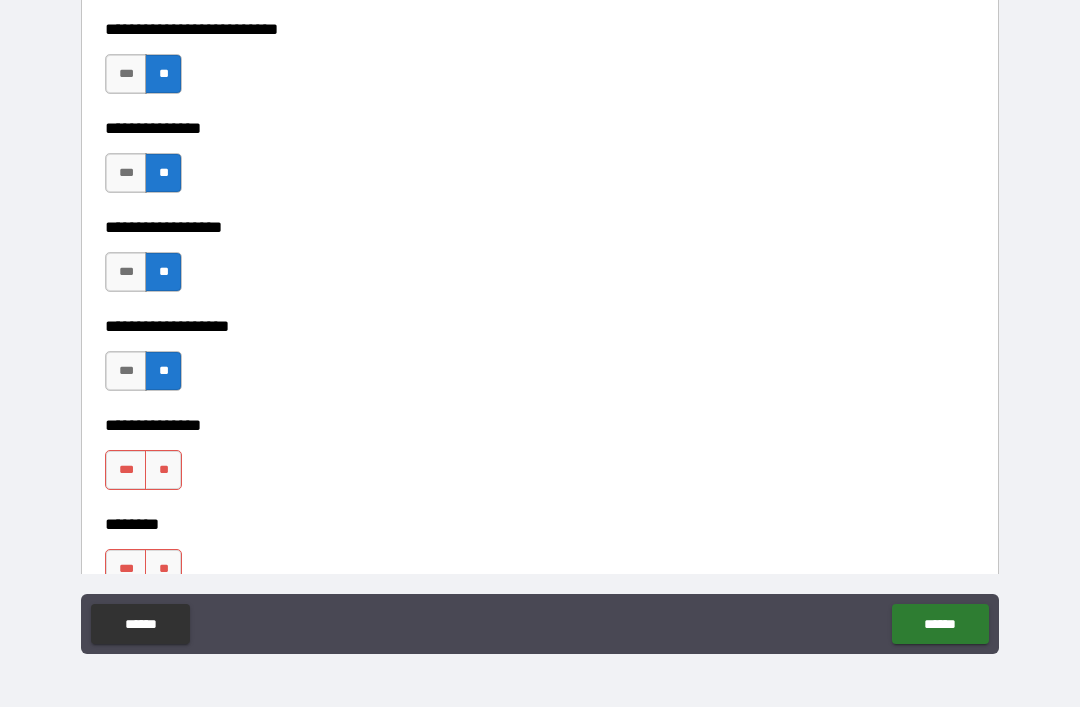 click on "**" at bounding box center [163, 470] 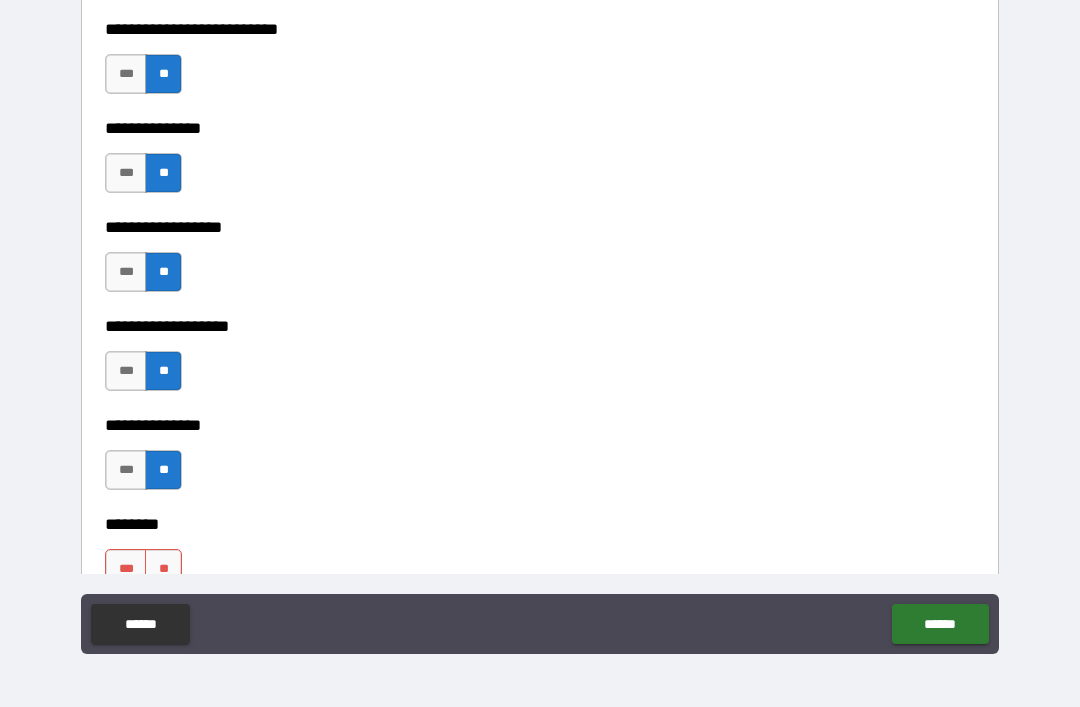 click on "**" at bounding box center (163, 569) 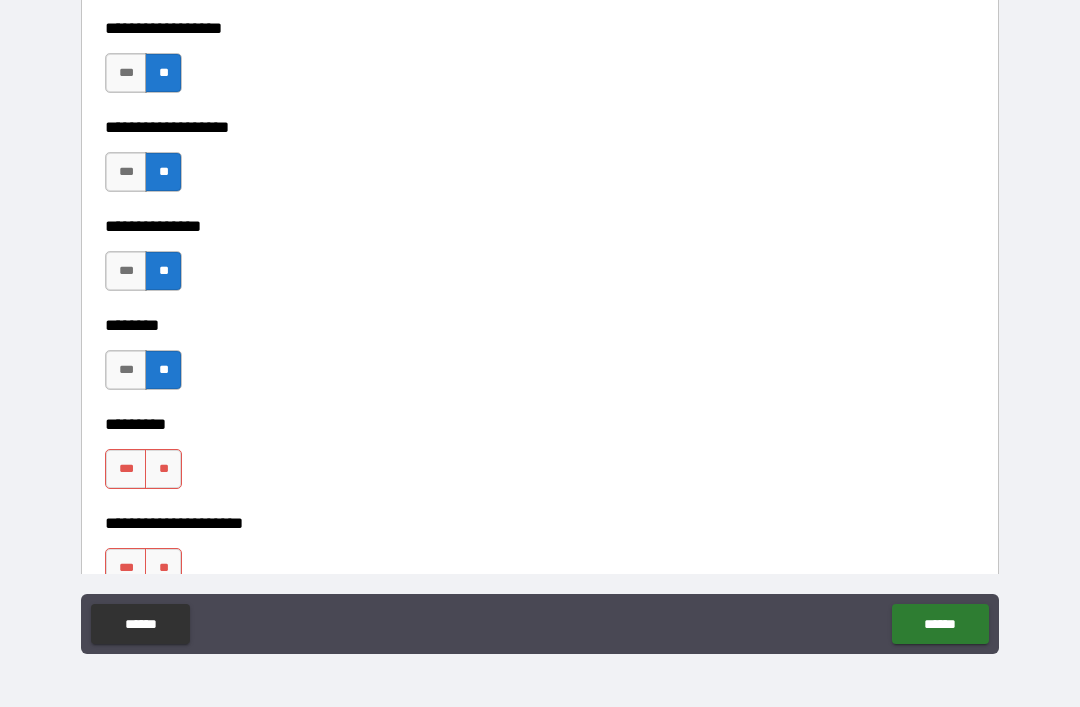 scroll, scrollTop: 5480, scrollLeft: 0, axis: vertical 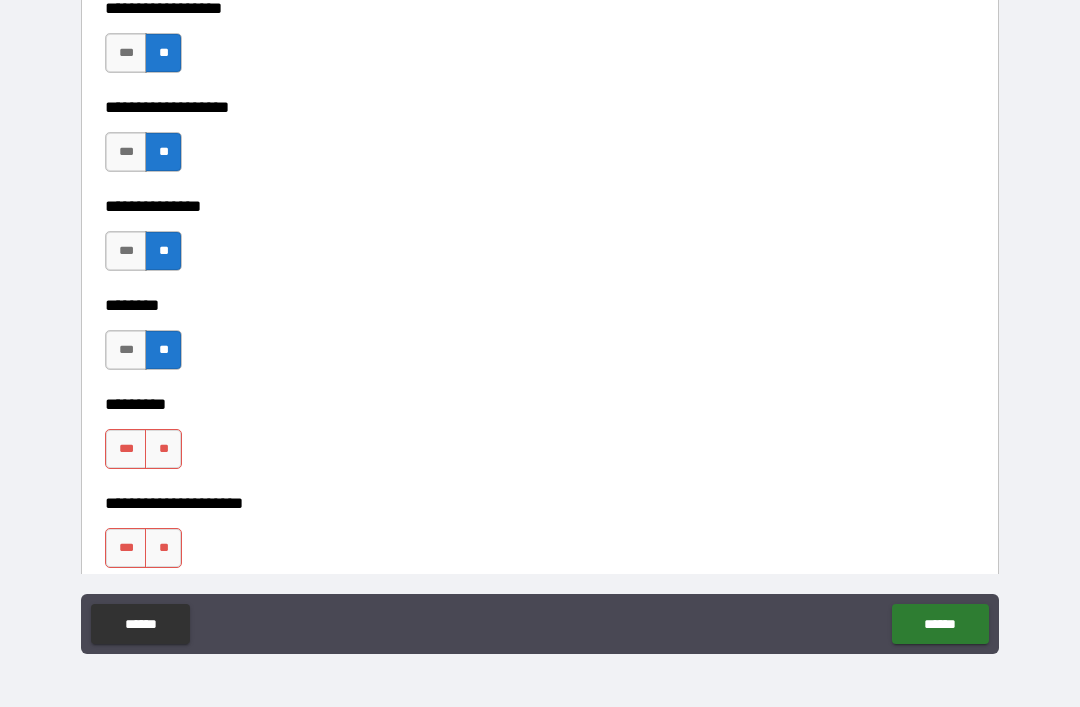 click on "**" at bounding box center [163, 449] 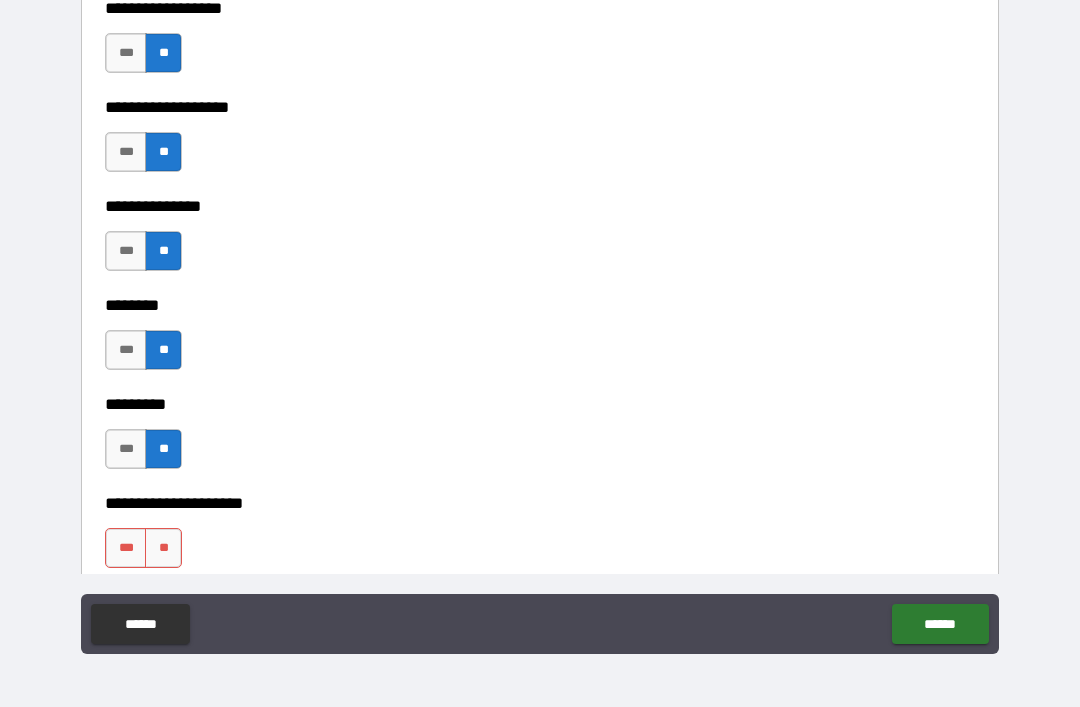 click on "**" at bounding box center (163, 548) 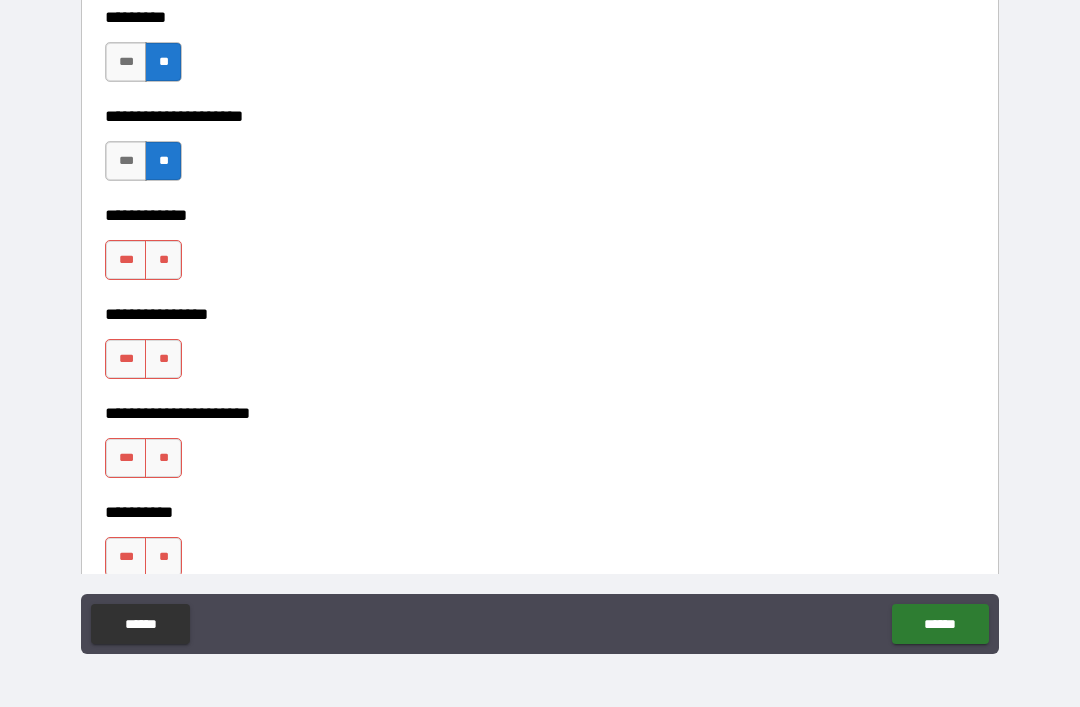 scroll, scrollTop: 5873, scrollLeft: 0, axis: vertical 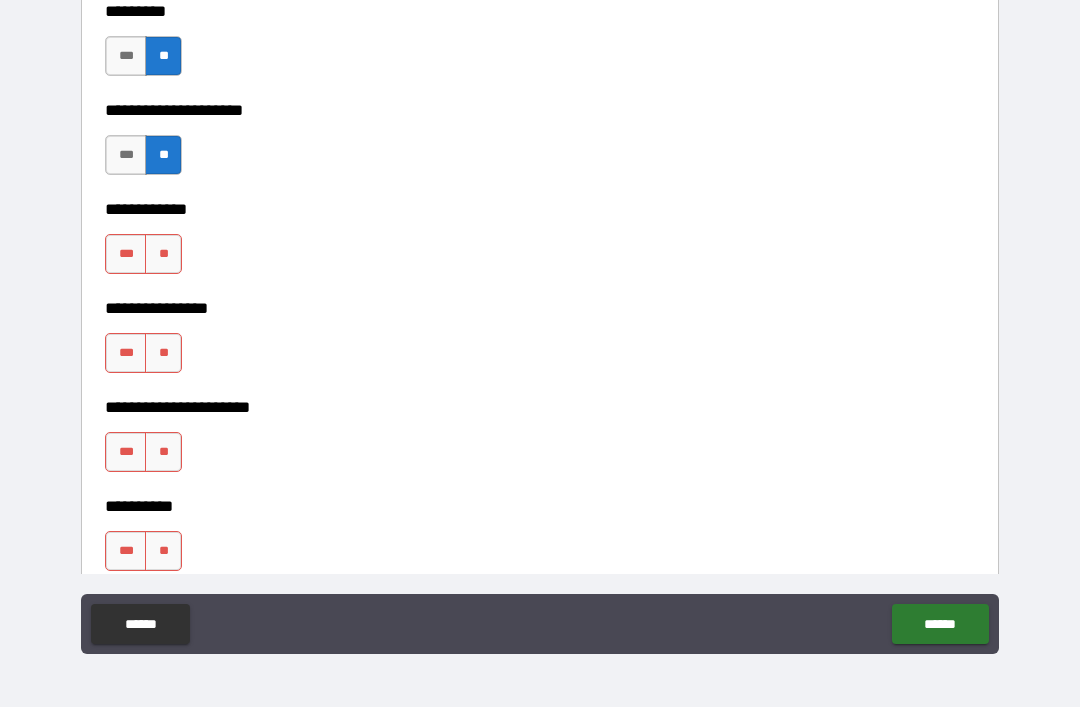 click on "**" at bounding box center [163, 254] 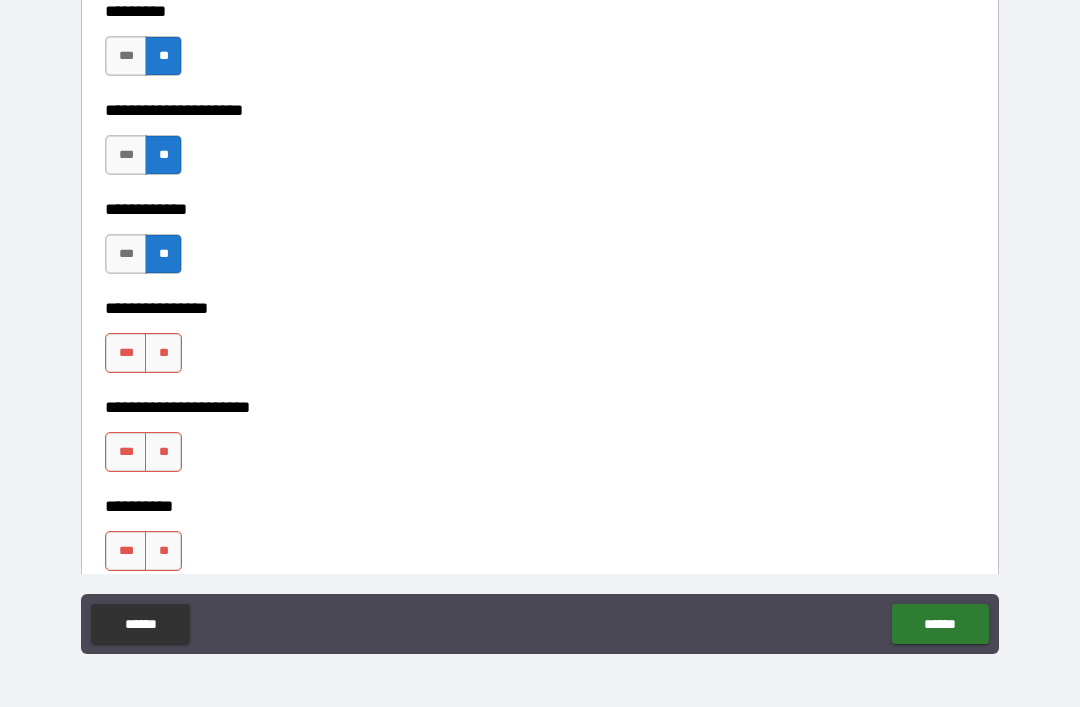 click on "**" at bounding box center [163, 353] 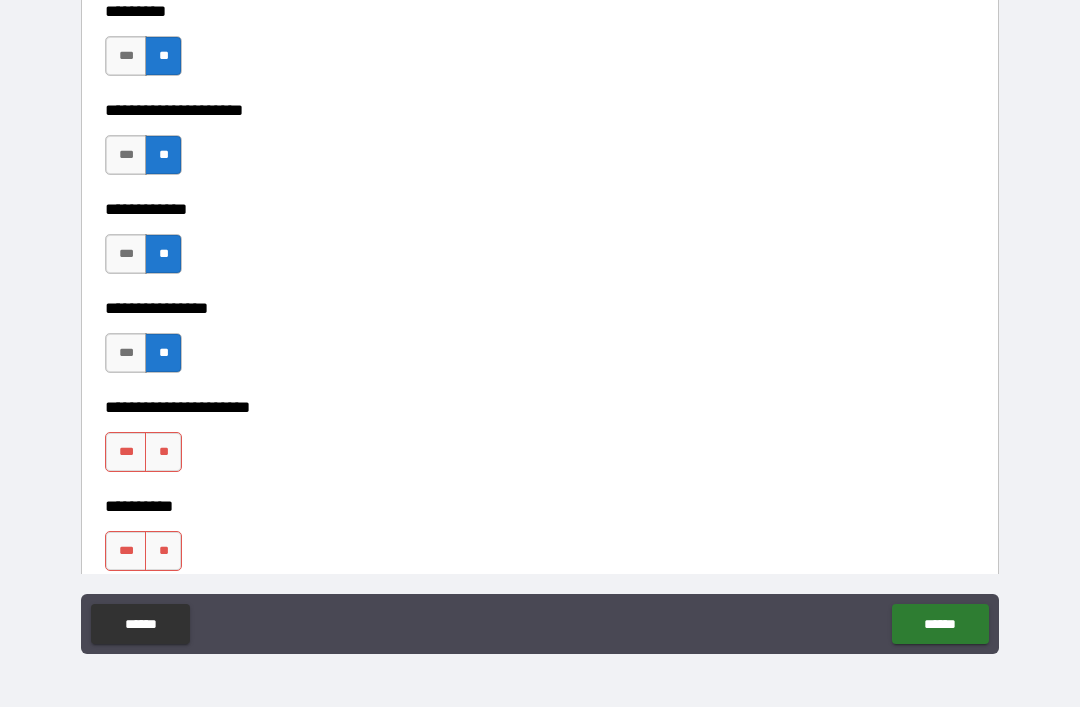 click on "**" at bounding box center [163, 452] 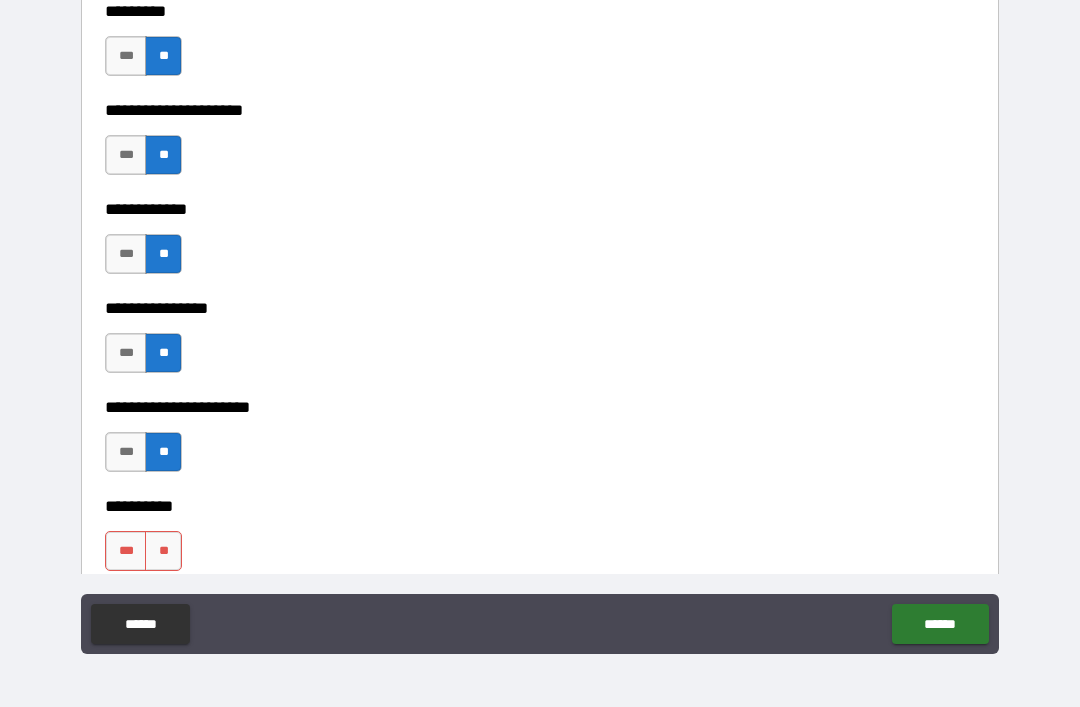 click on "**" at bounding box center (163, 551) 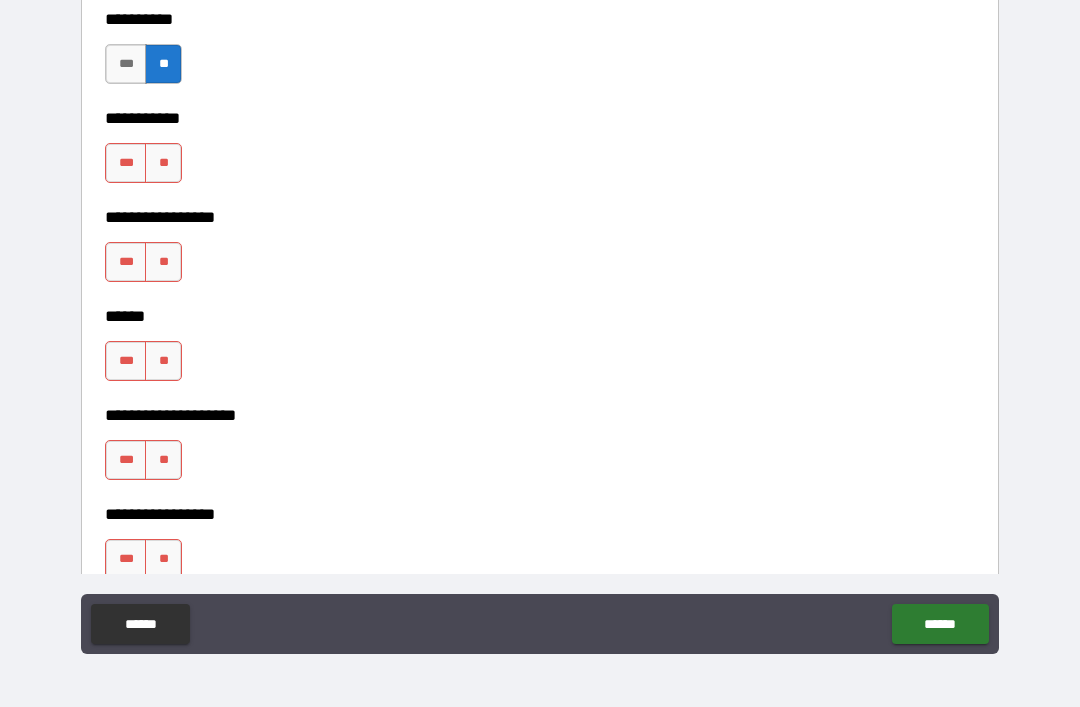 scroll, scrollTop: 6364, scrollLeft: 0, axis: vertical 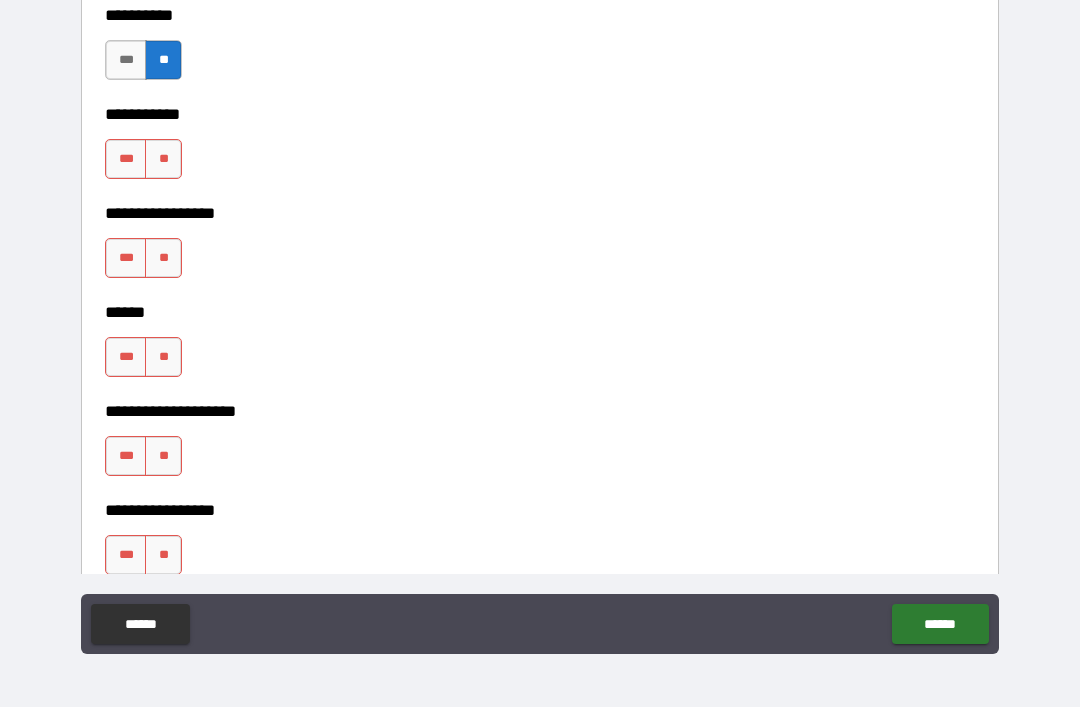 click on "**" at bounding box center [163, 258] 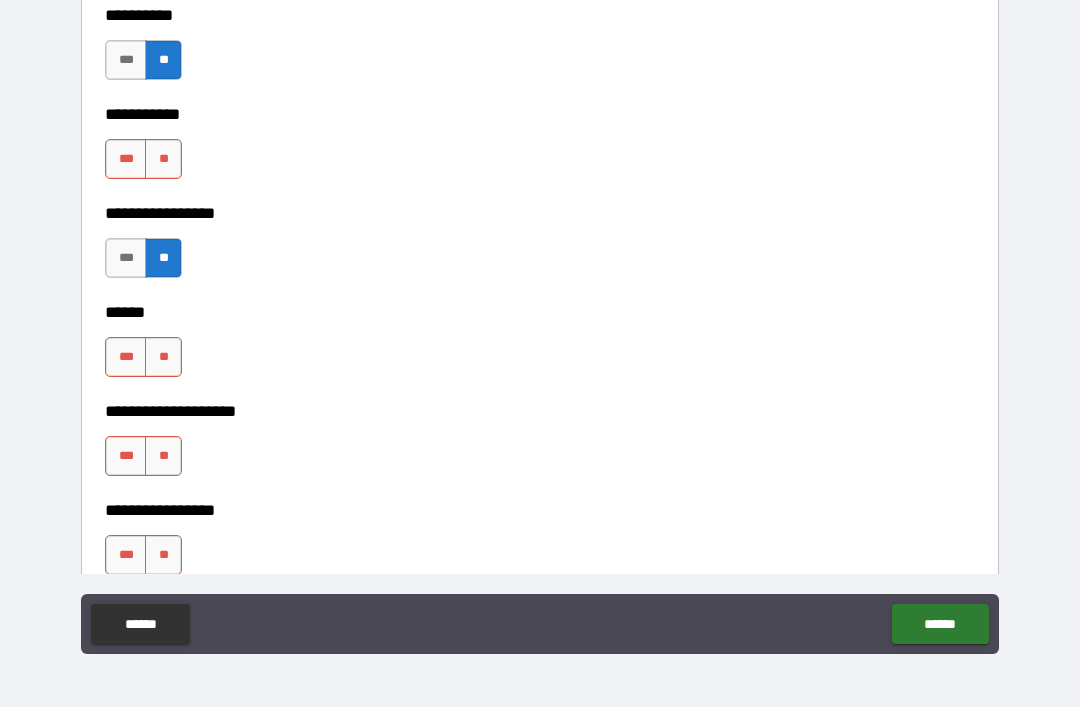 click on "**" at bounding box center (163, 357) 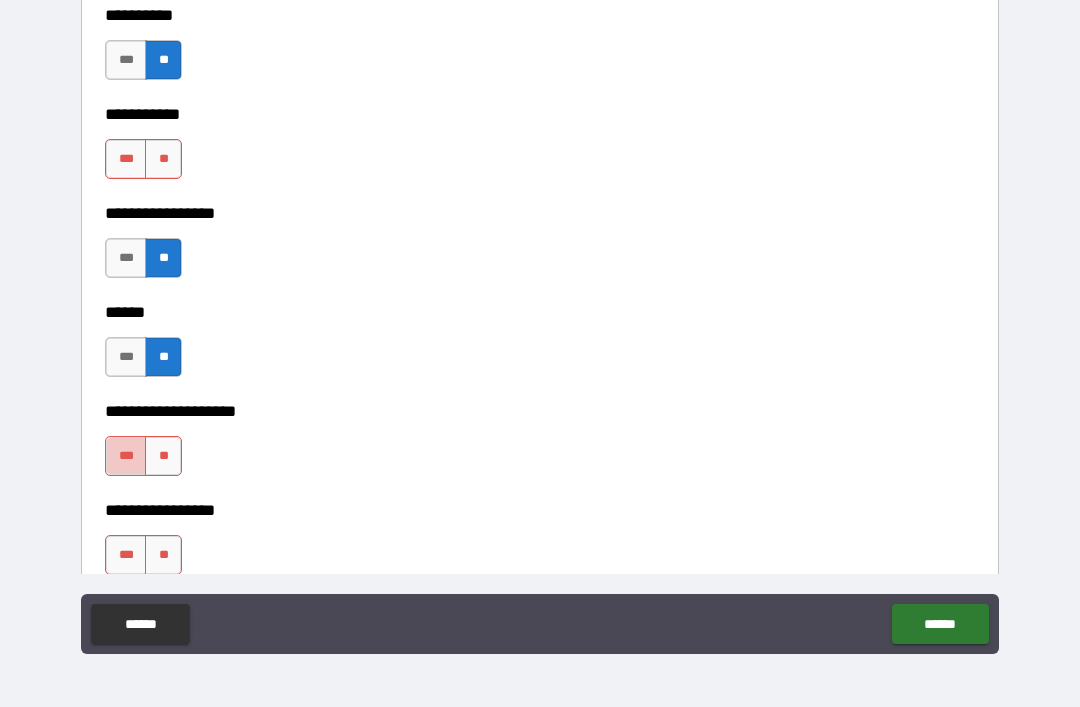 click on "***" at bounding box center (126, 456) 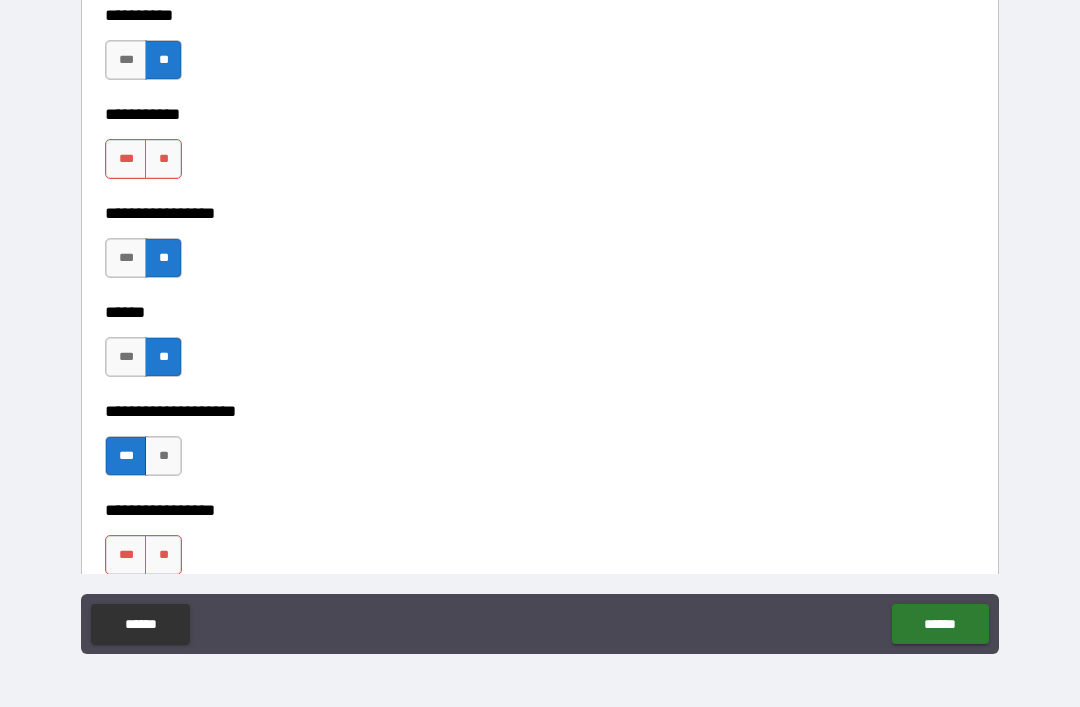 click on "***" at bounding box center (126, 555) 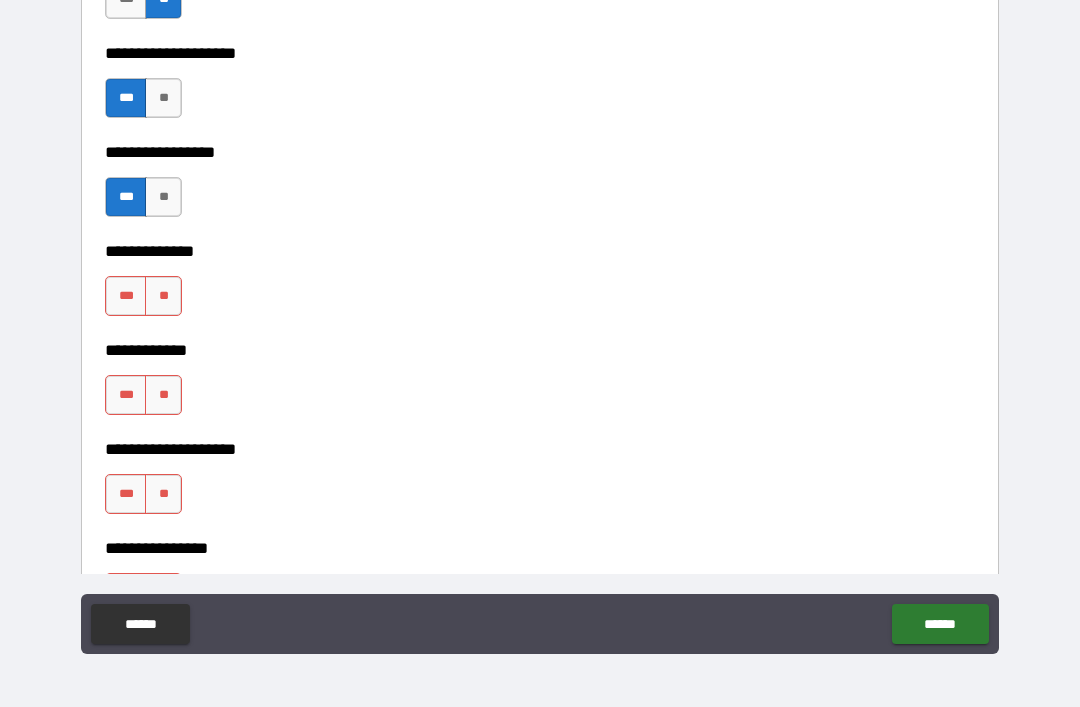 scroll, scrollTop: 6724, scrollLeft: 0, axis: vertical 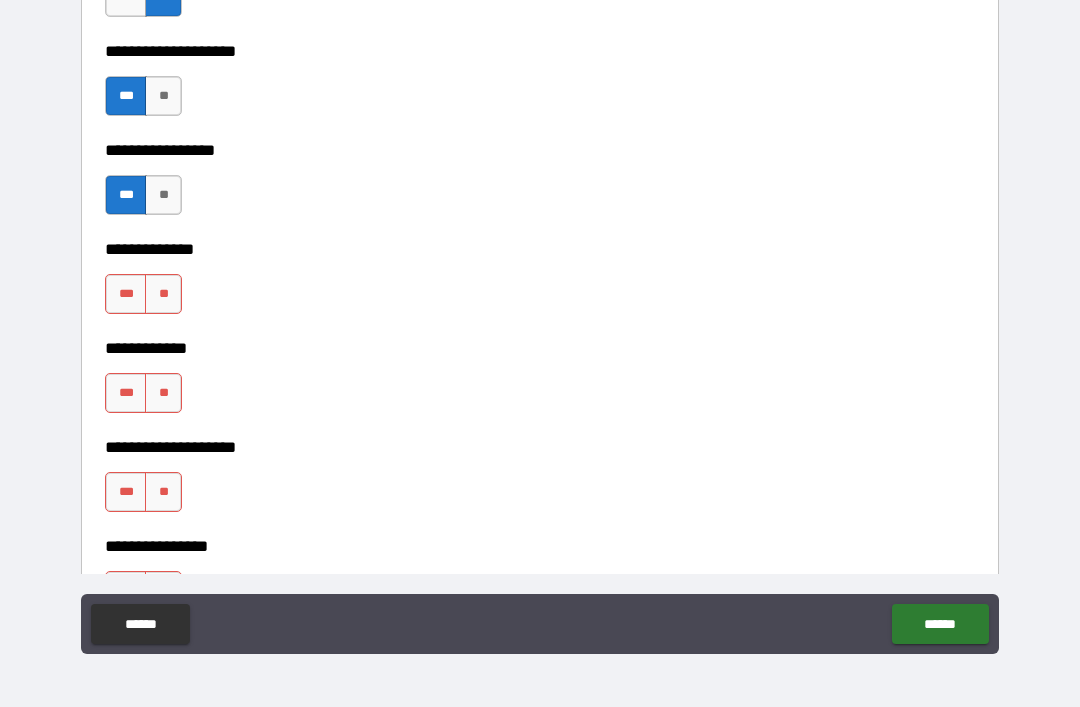 click on "**" at bounding box center [163, 294] 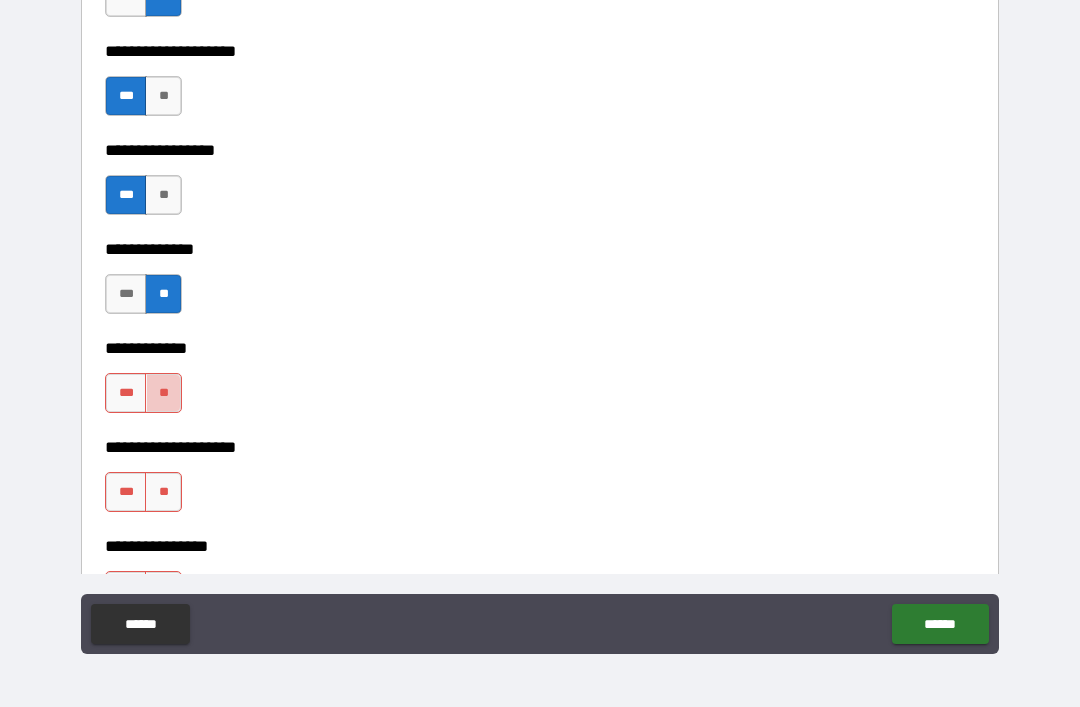 click on "**" at bounding box center (163, 393) 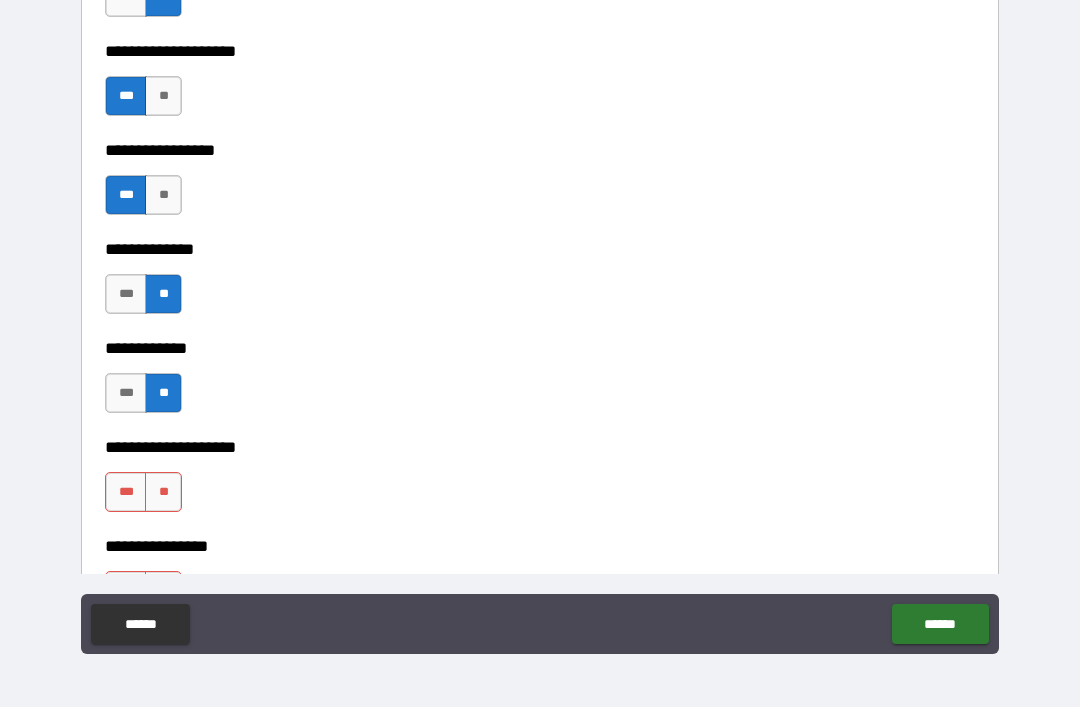 click on "**" at bounding box center (163, 492) 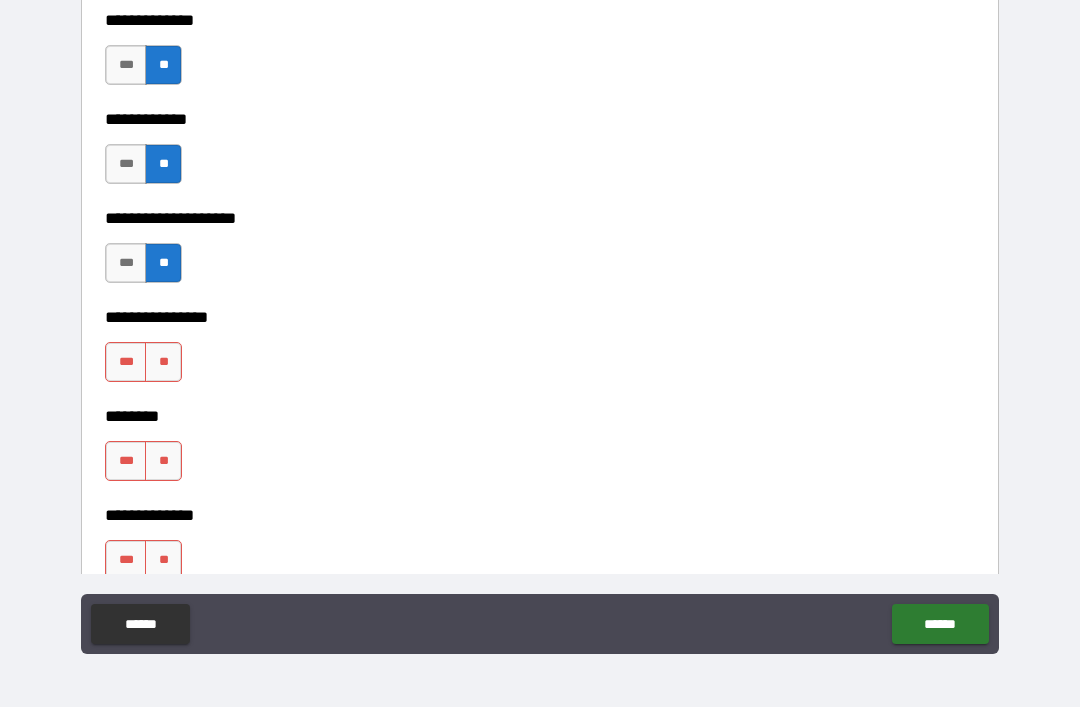 scroll, scrollTop: 6957, scrollLeft: 0, axis: vertical 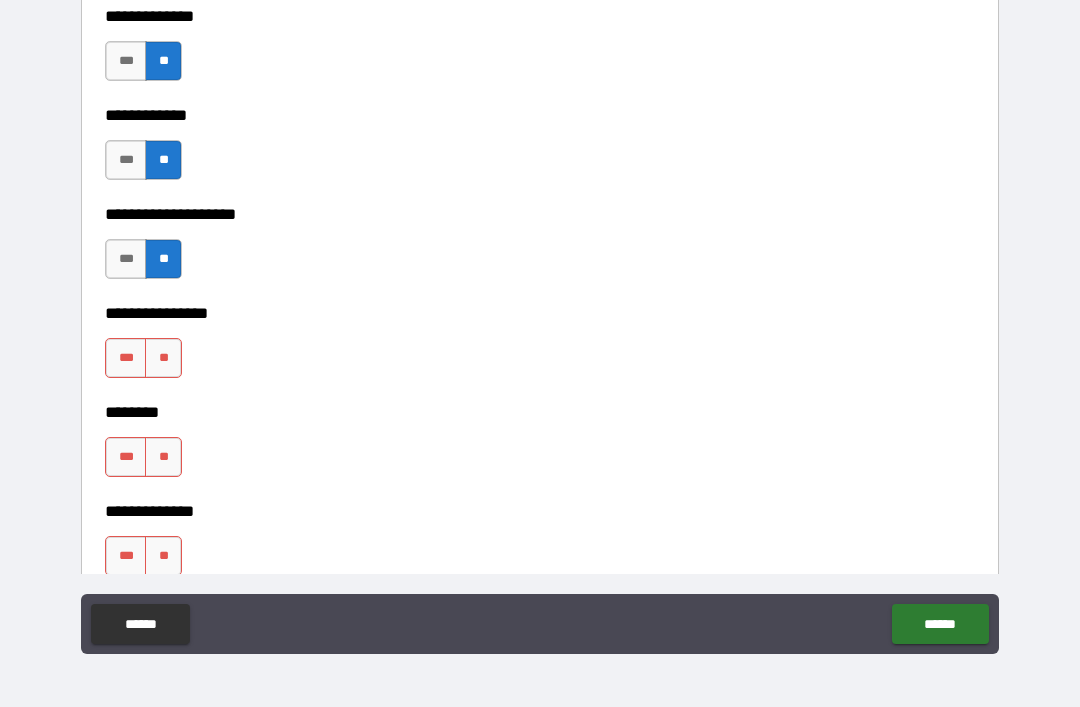 click on "**" at bounding box center (163, 358) 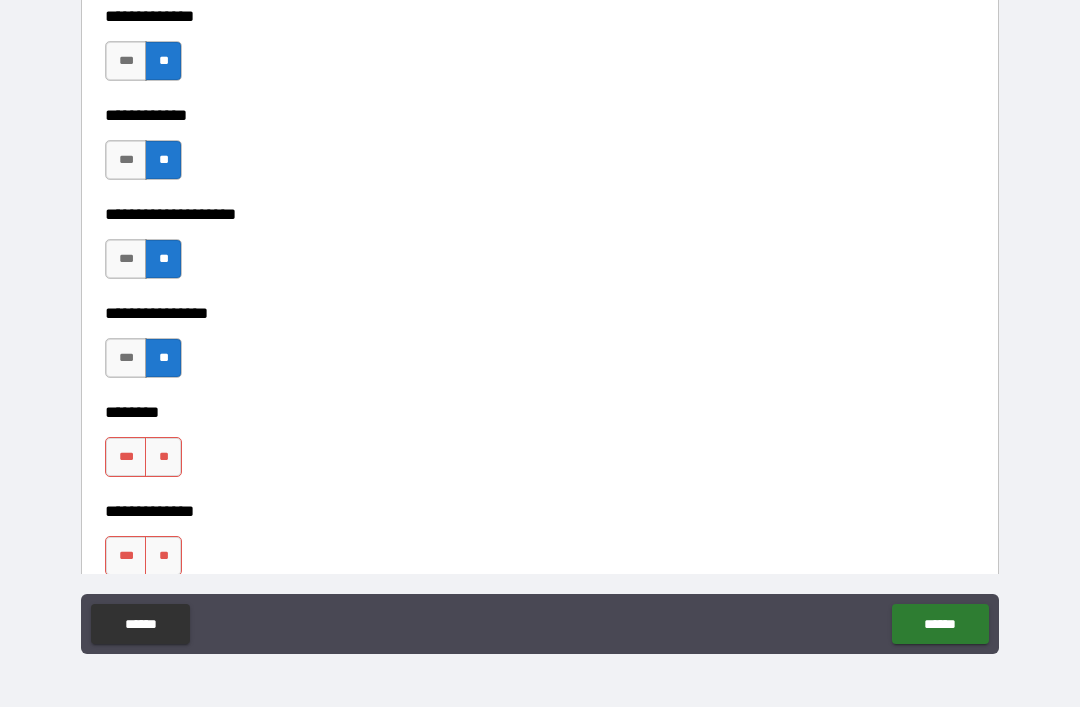 click on "**********" at bounding box center (540, 497) 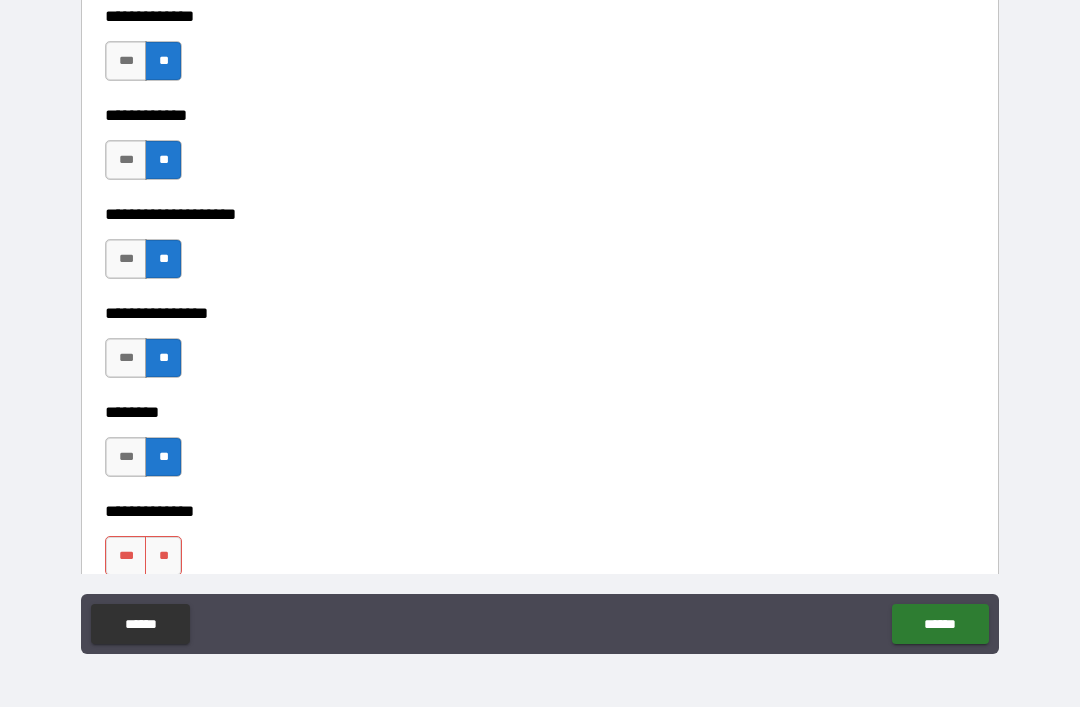 click on "**" at bounding box center [163, 556] 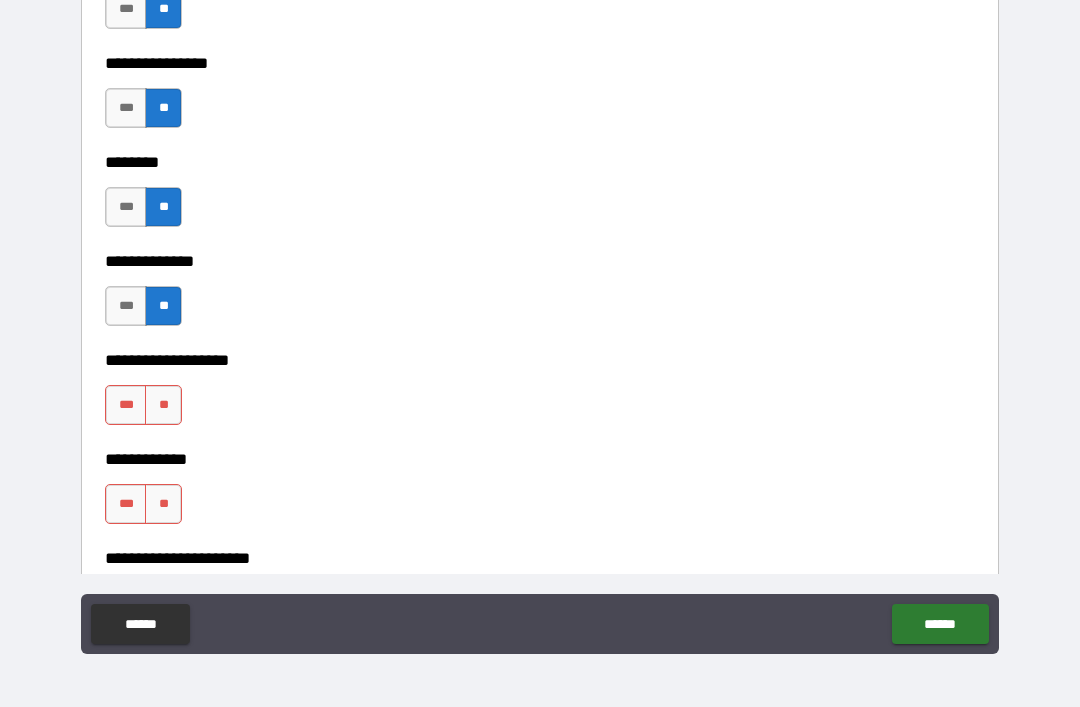 scroll, scrollTop: 7210, scrollLeft: 0, axis: vertical 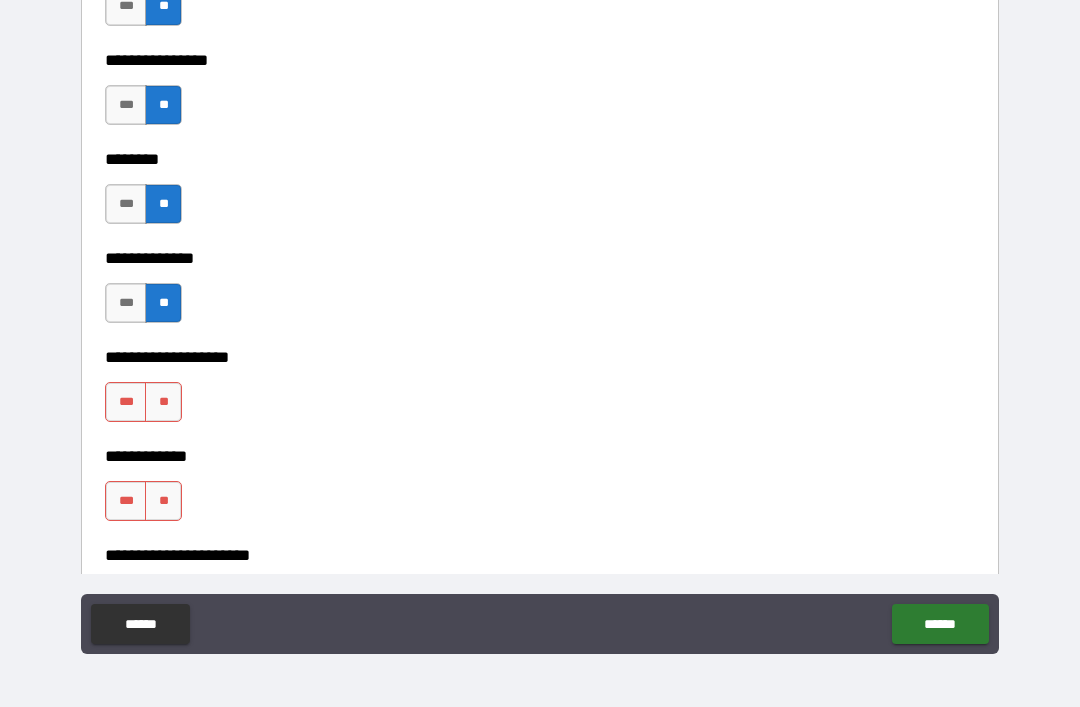 click on "**" at bounding box center [163, 402] 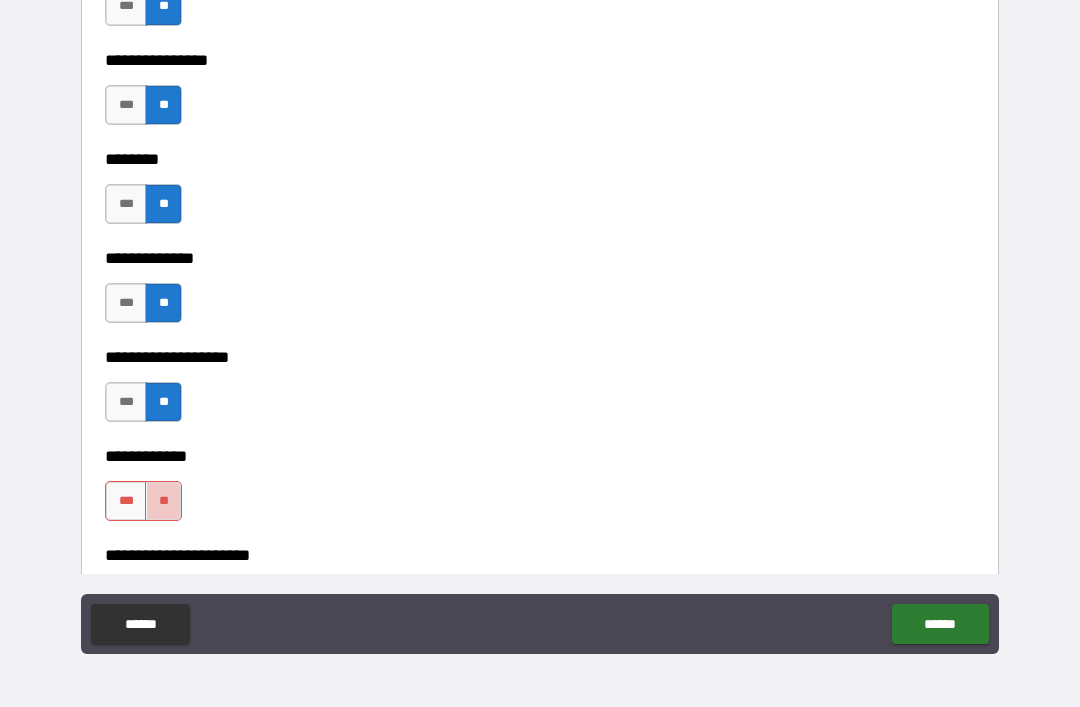 click on "**" at bounding box center (163, 501) 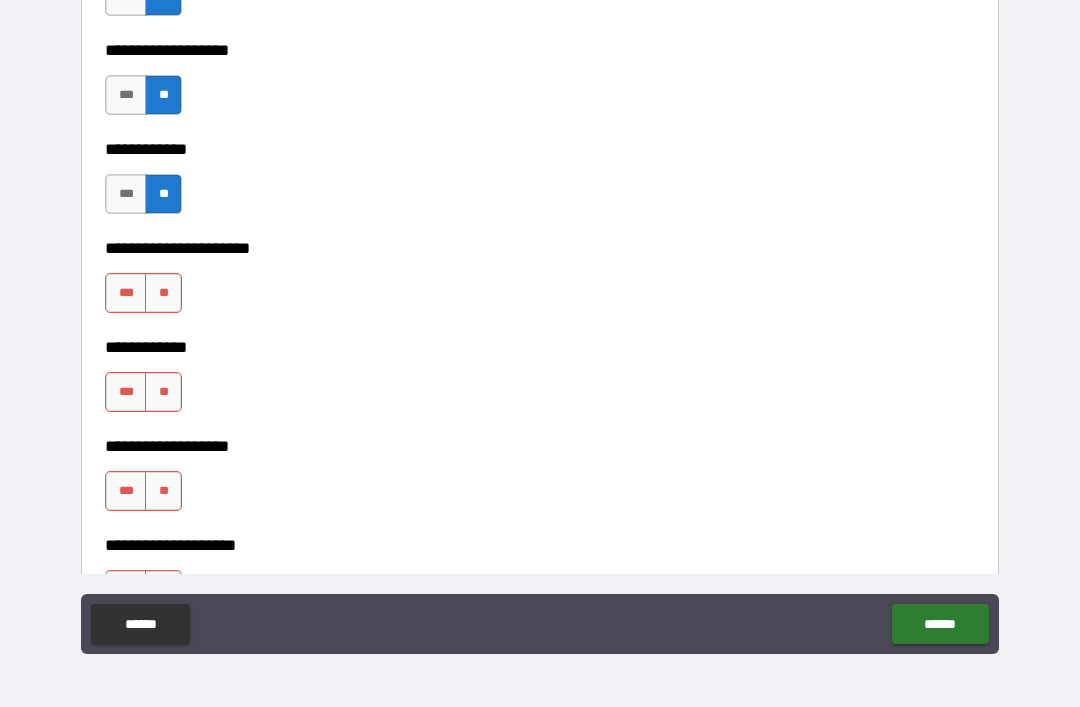 scroll, scrollTop: 7520, scrollLeft: 0, axis: vertical 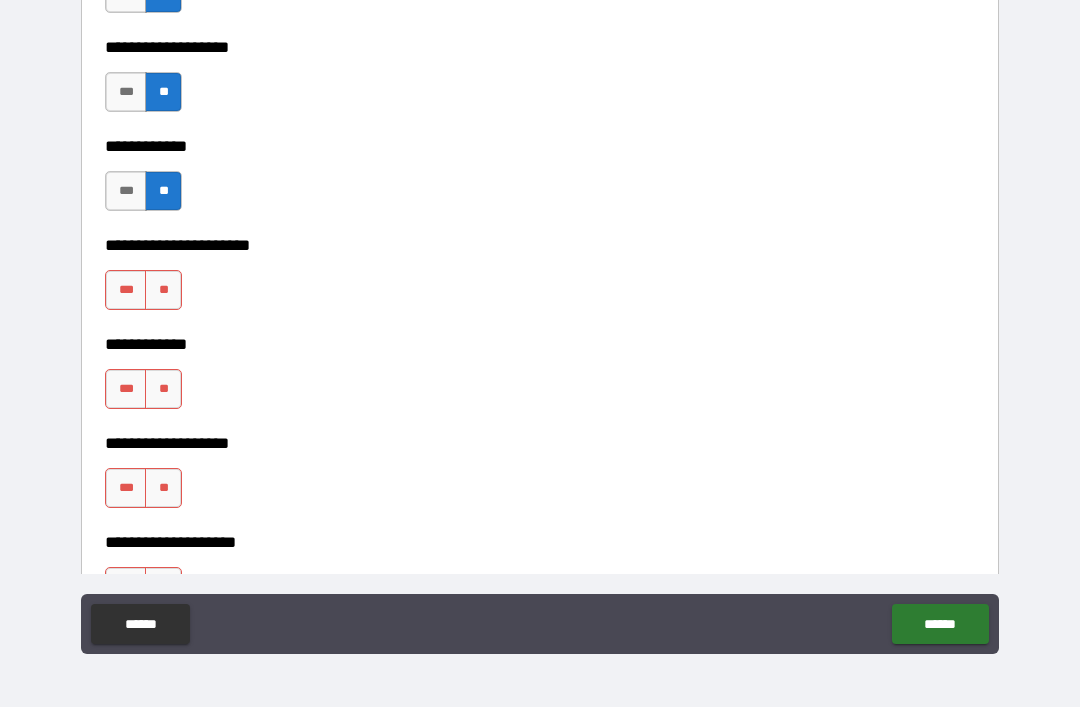 click on "**" at bounding box center (163, 290) 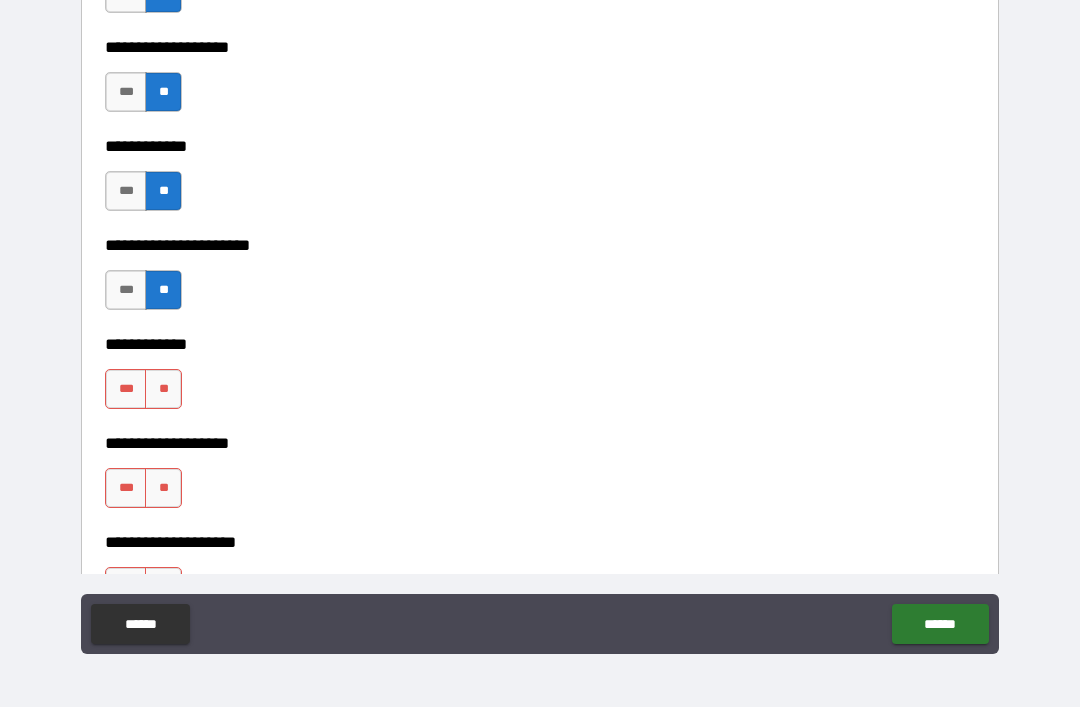 click on "***" at bounding box center [126, 389] 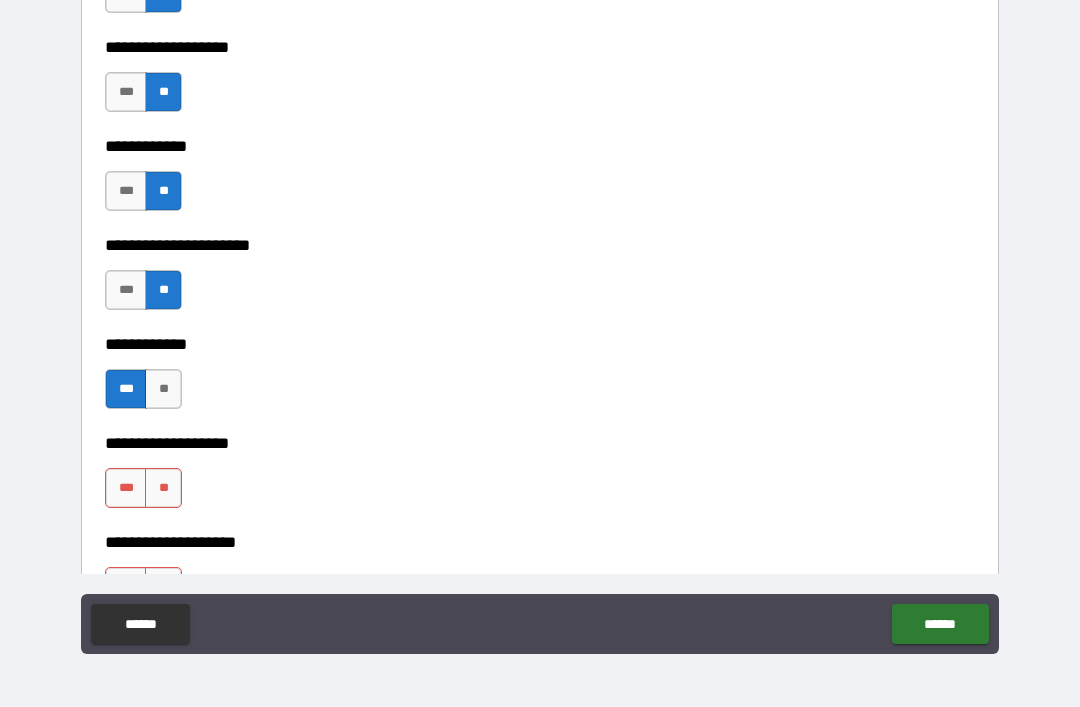 click on "**" at bounding box center (163, 488) 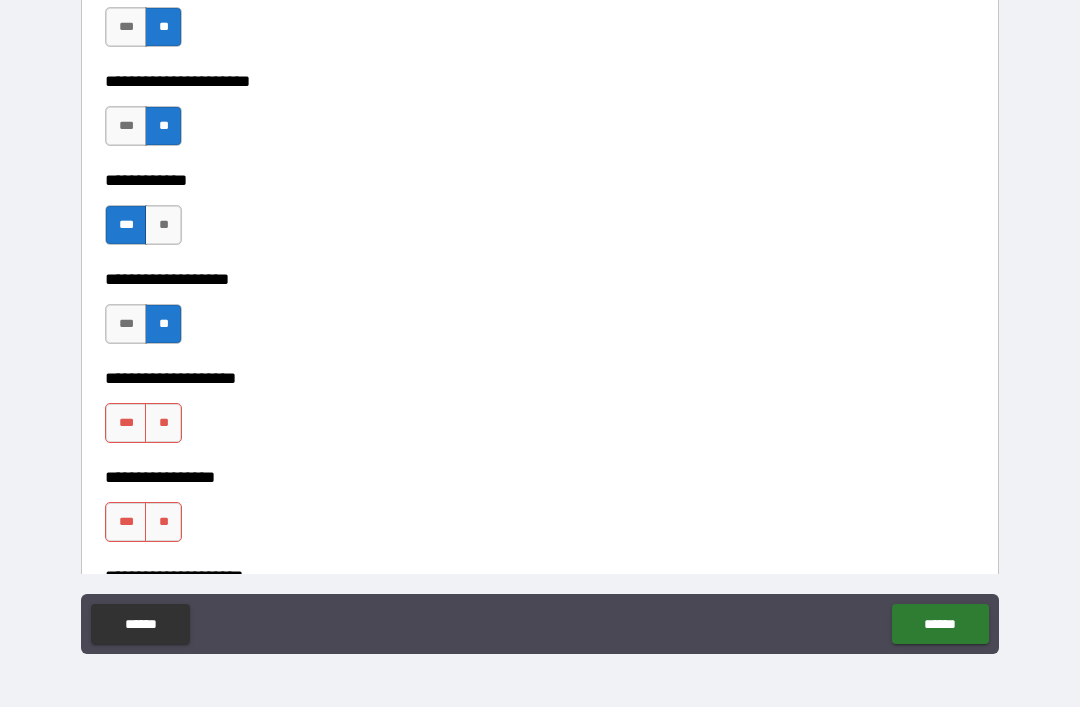 scroll, scrollTop: 7688, scrollLeft: 0, axis: vertical 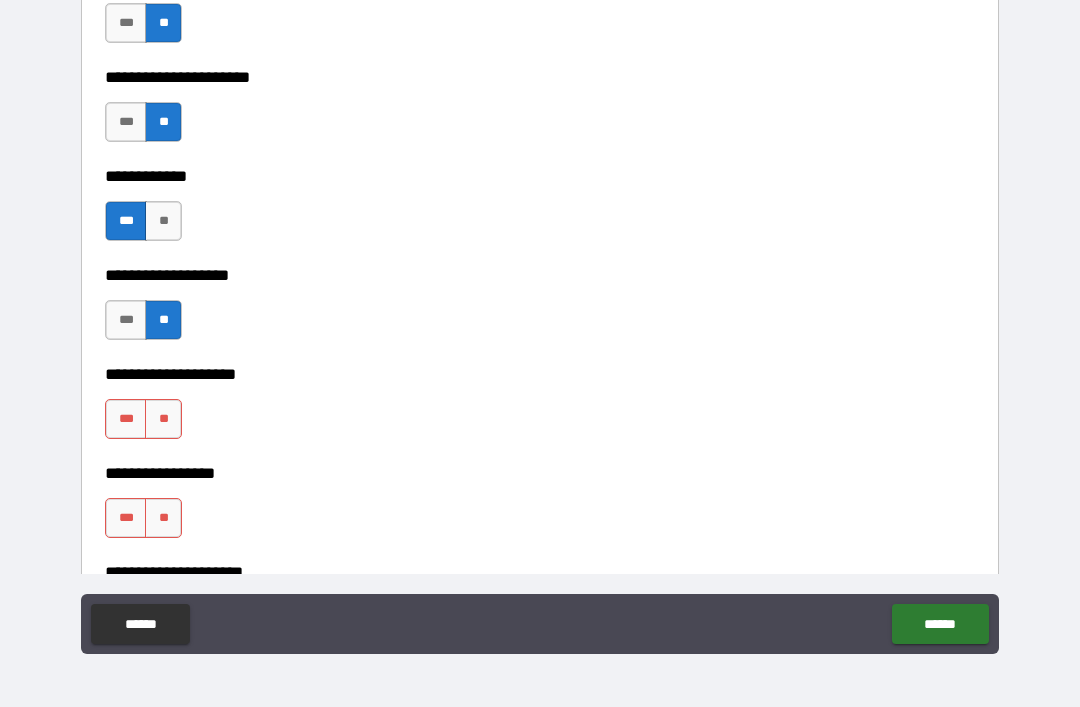 click on "**" at bounding box center [163, 419] 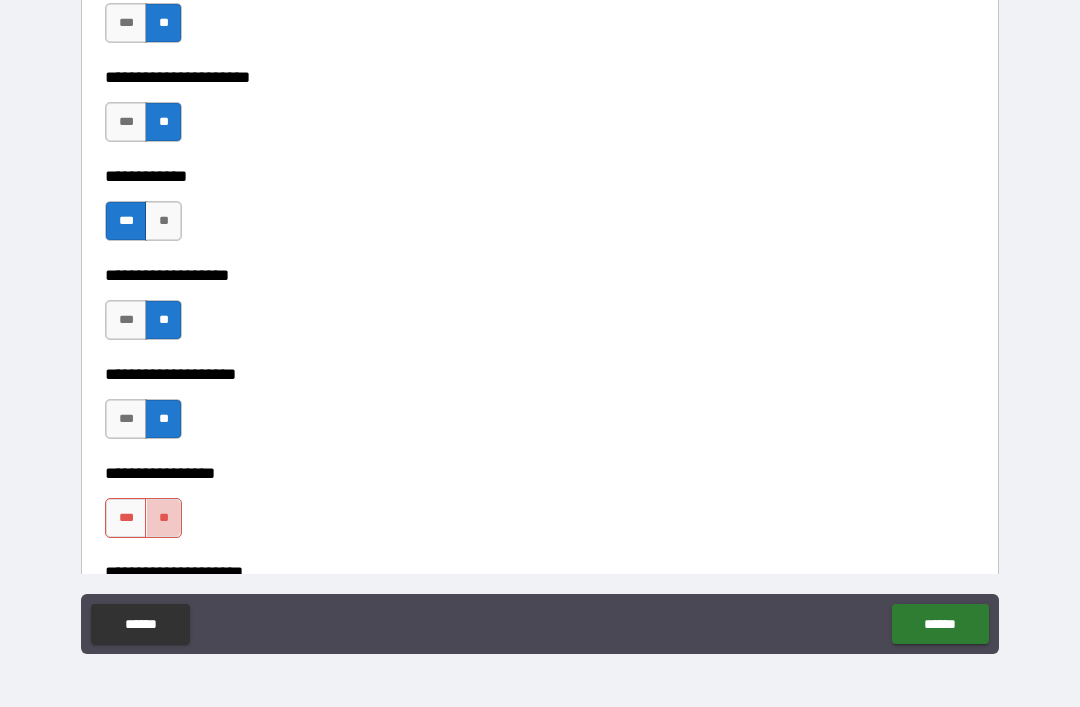 click on "**" at bounding box center (163, 518) 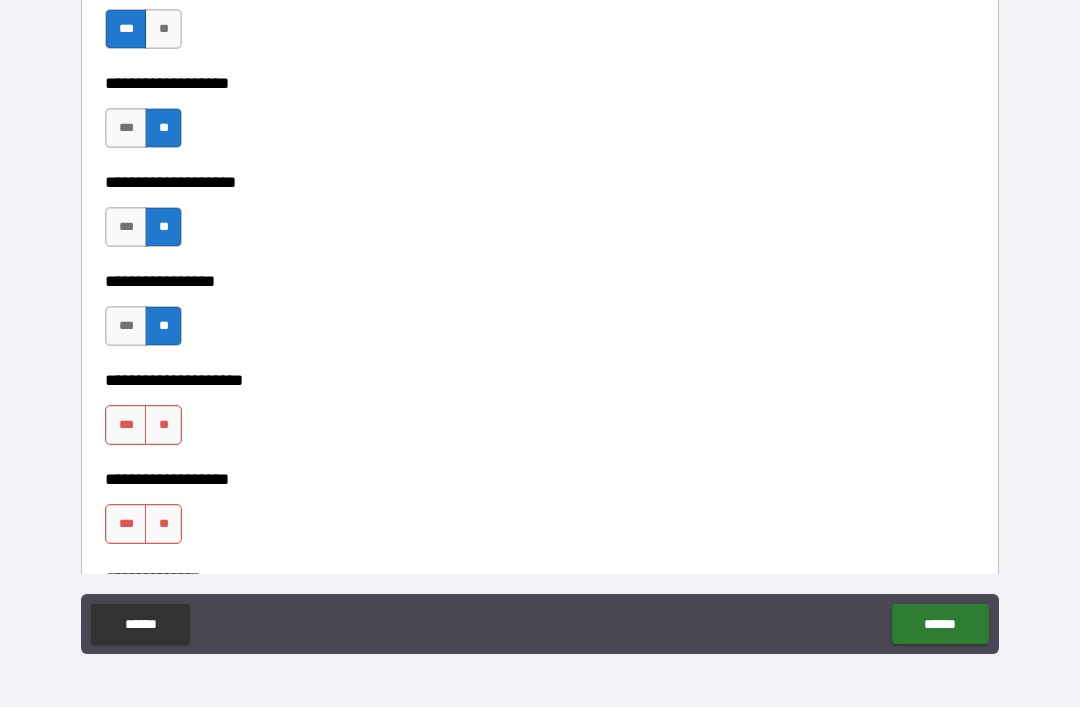 scroll, scrollTop: 7893, scrollLeft: 0, axis: vertical 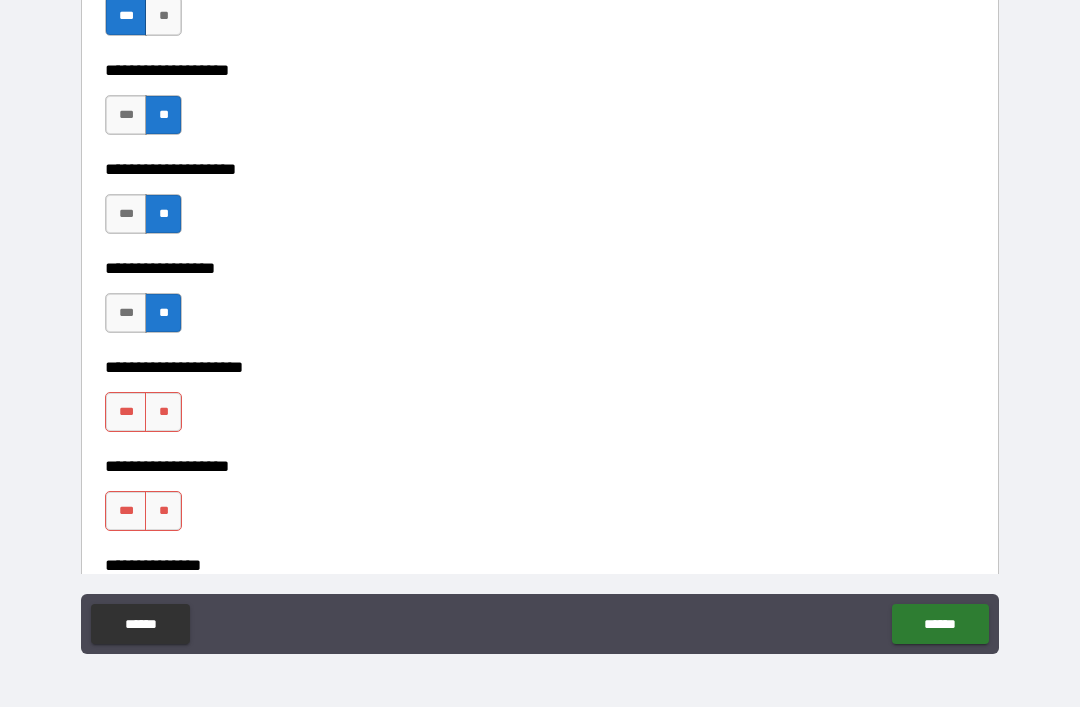click on "**" at bounding box center [163, 412] 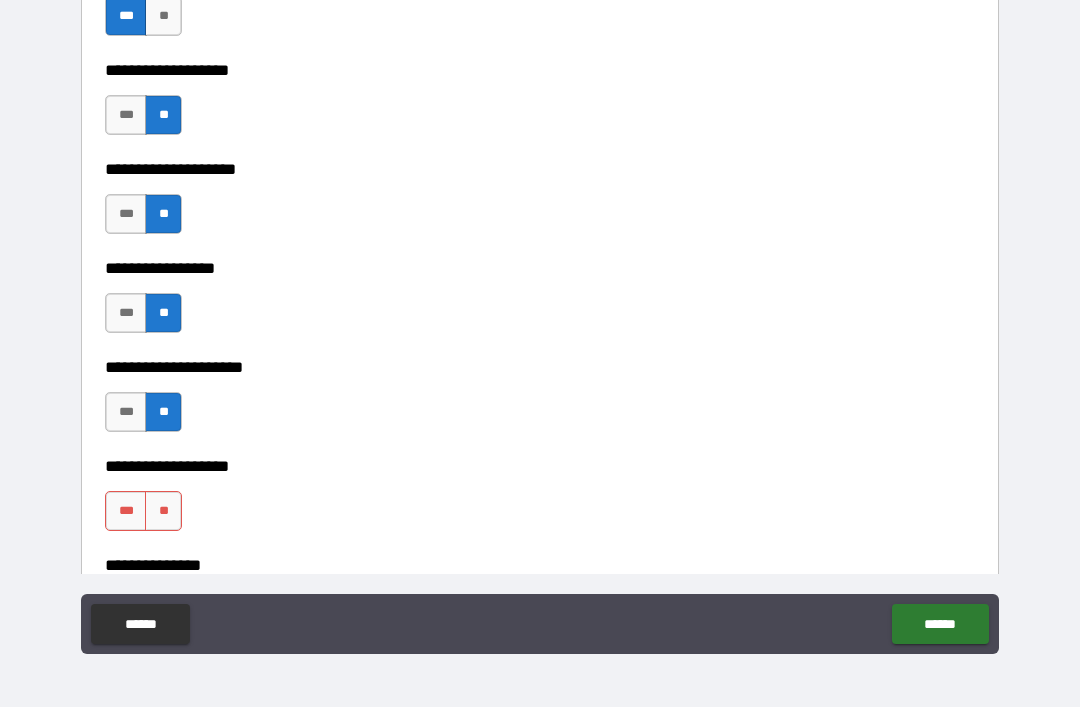 click on "**" at bounding box center [163, 511] 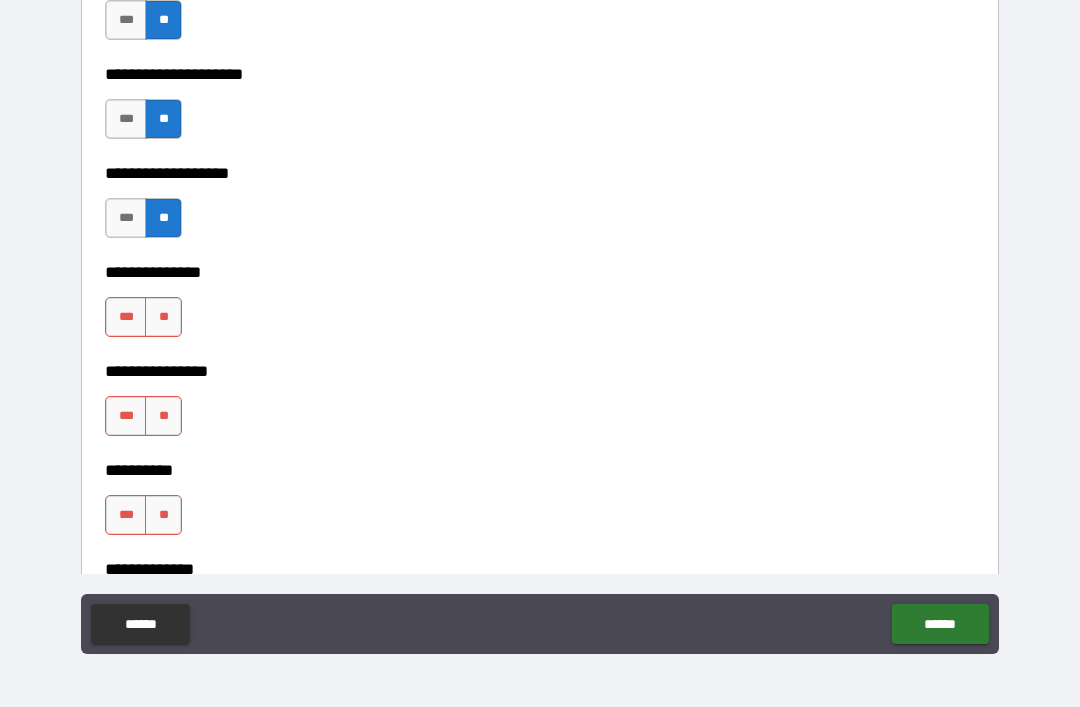 scroll, scrollTop: 8188, scrollLeft: 0, axis: vertical 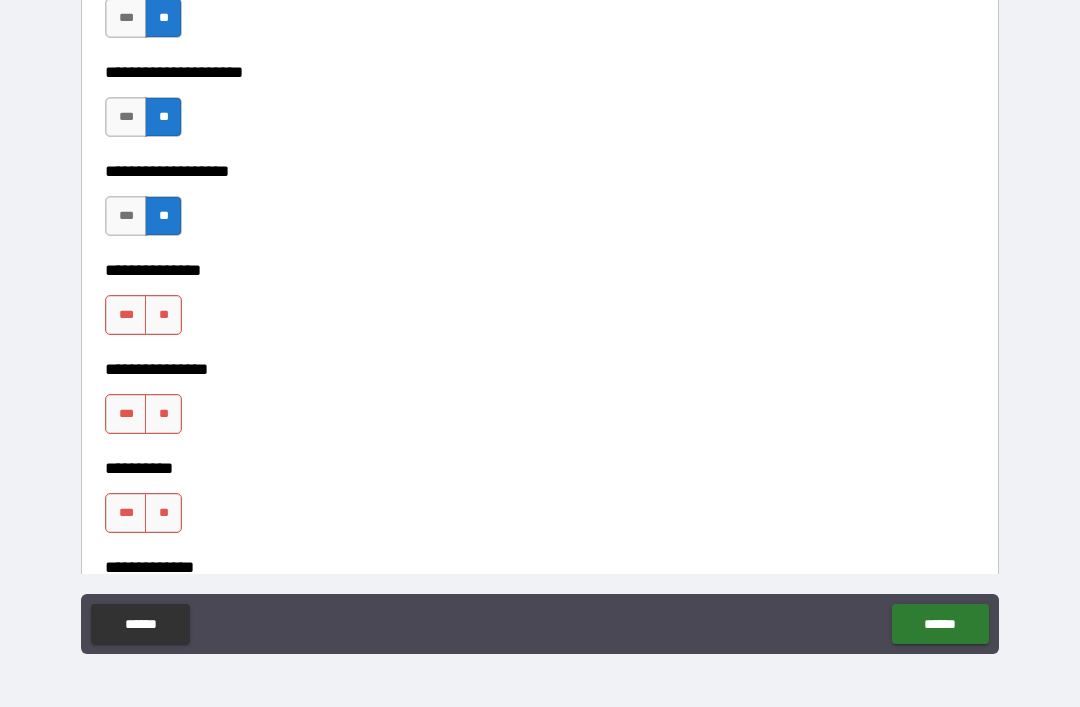 click on "**" at bounding box center (163, 315) 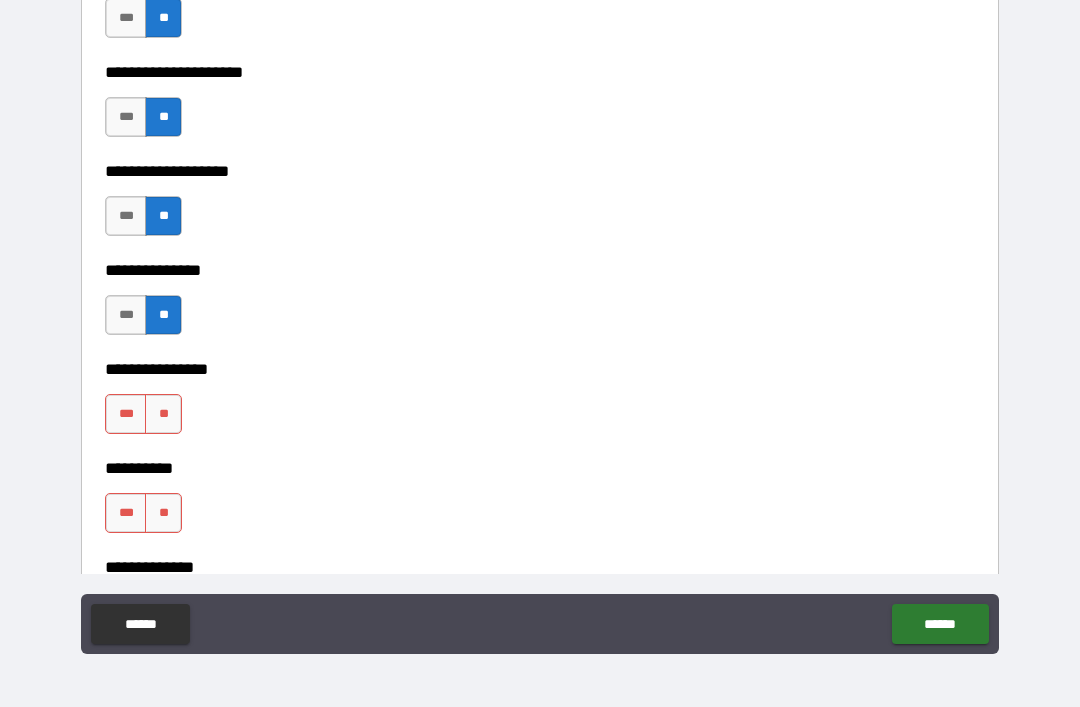 click on "**" at bounding box center [163, 315] 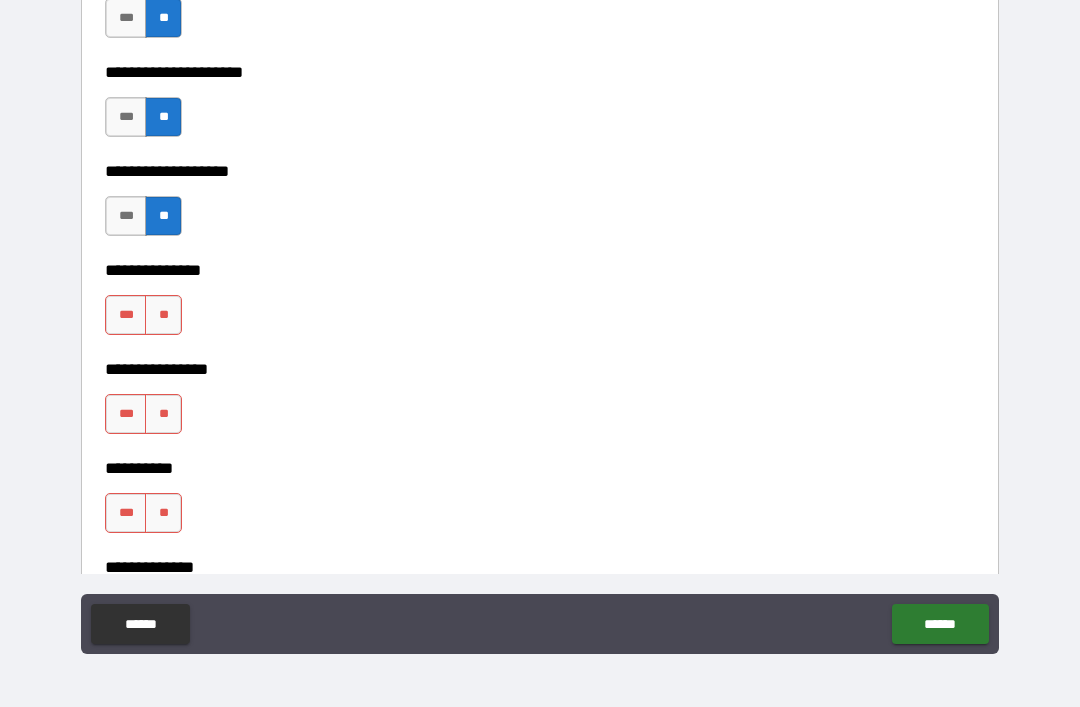 click on "**" at bounding box center (163, 414) 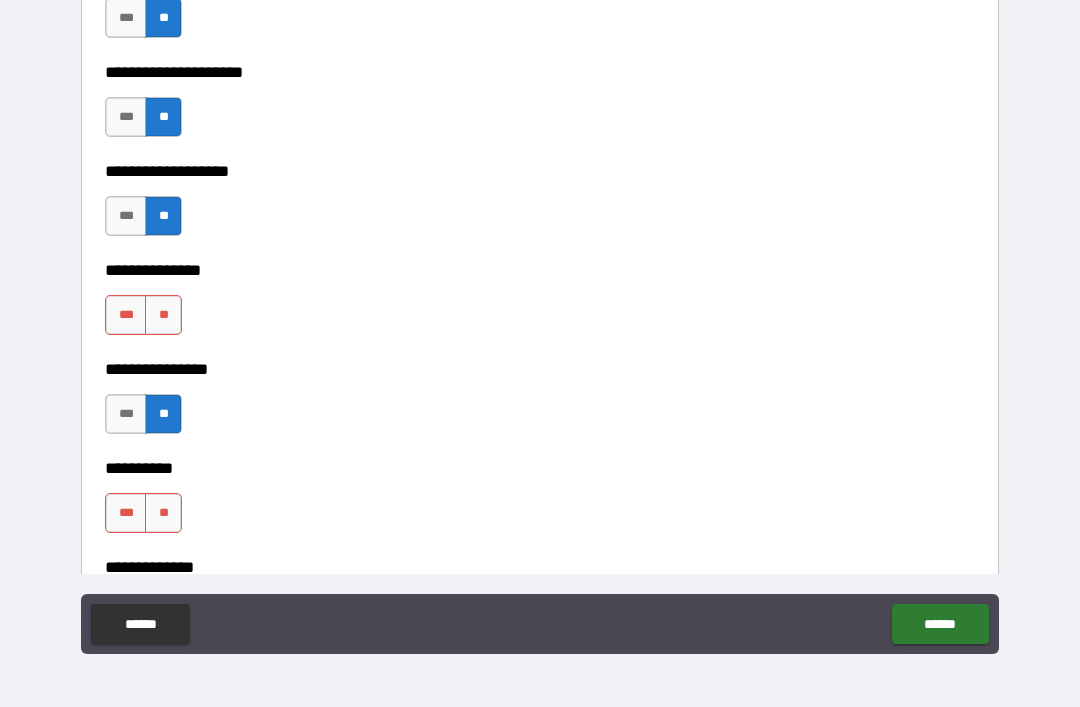 click on "**" at bounding box center [163, 513] 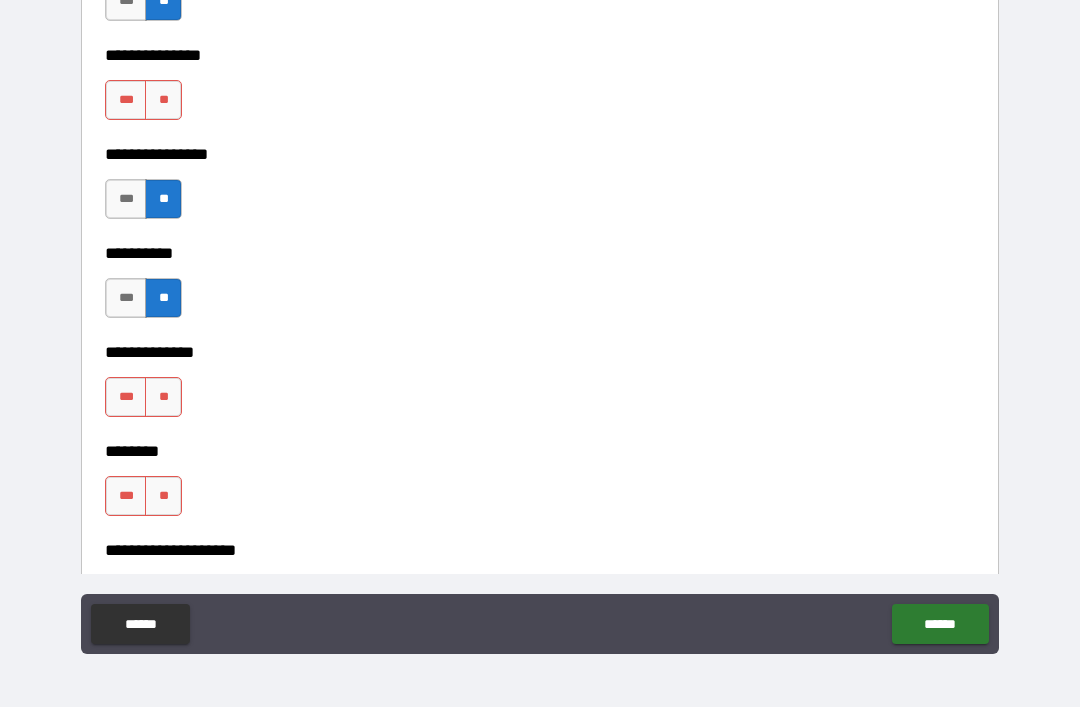 scroll, scrollTop: 8429, scrollLeft: 0, axis: vertical 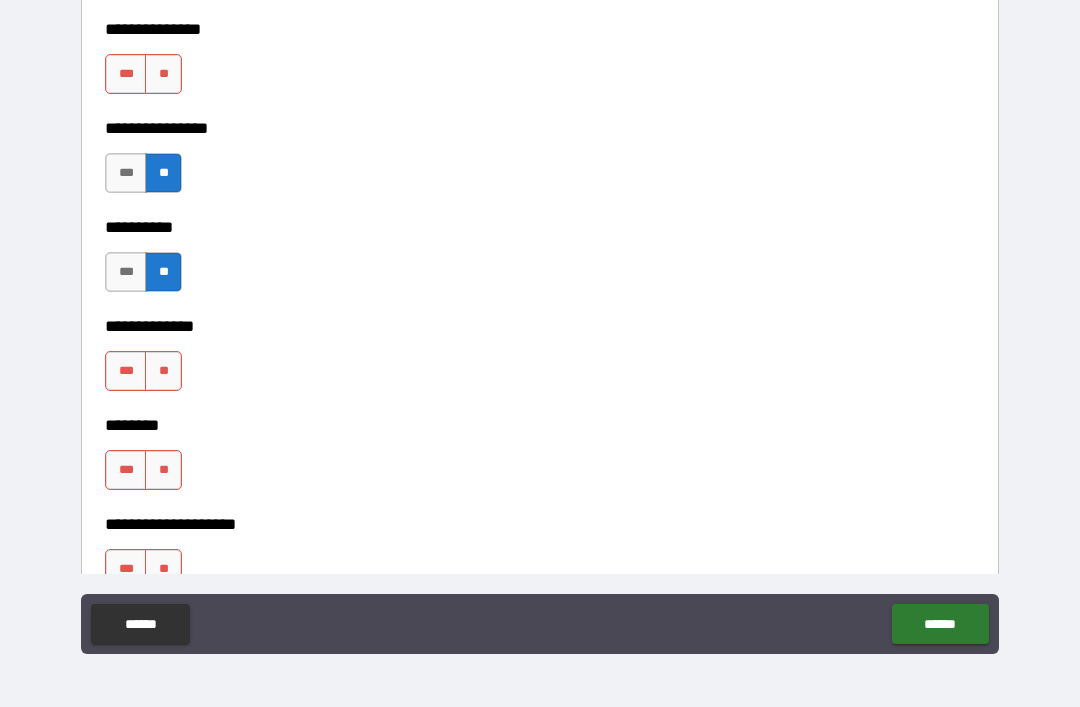 click on "**" at bounding box center [163, 371] 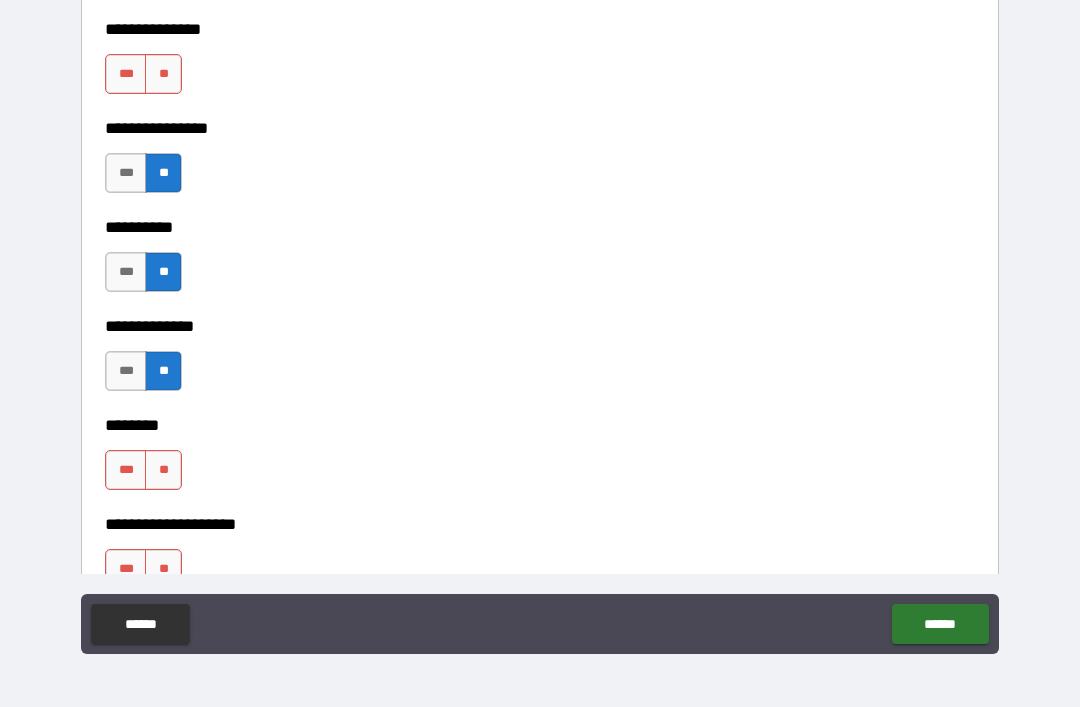click on "**" at bounding box center (163, 470) 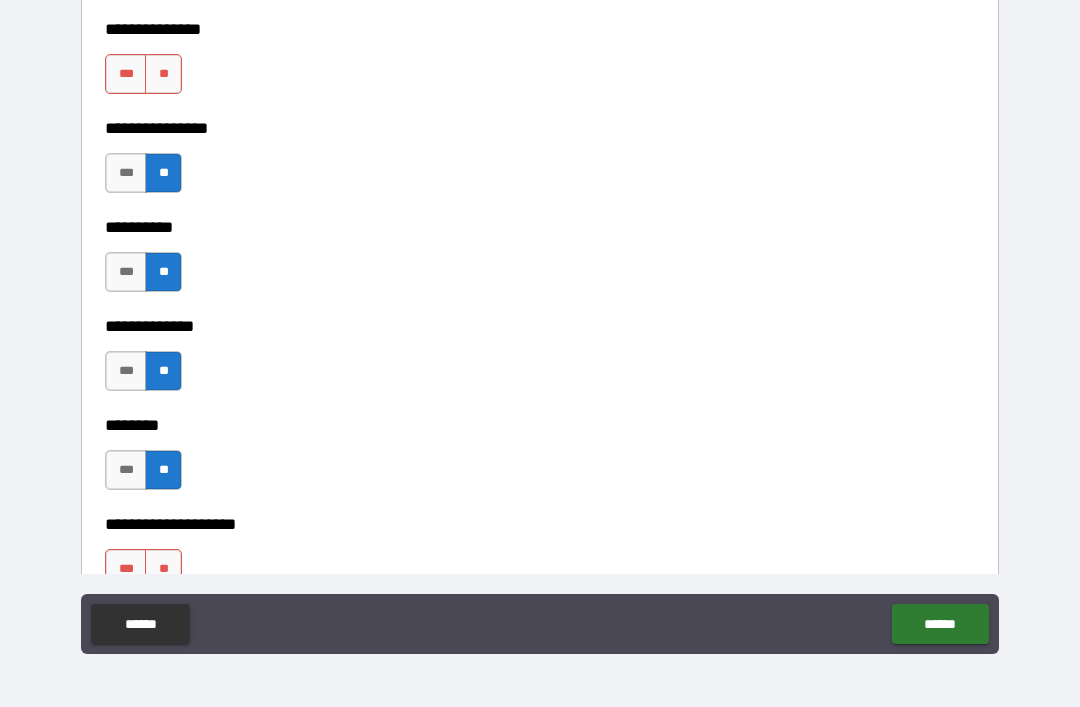 click on "**" at bounding box center [163, 569] 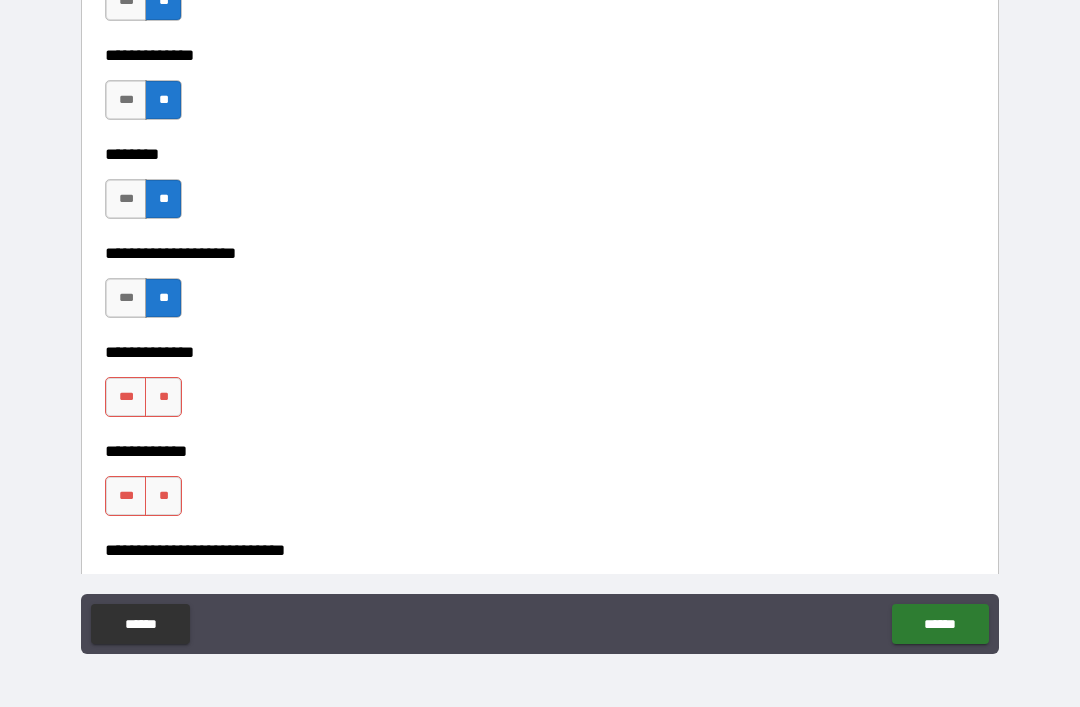 scroll, scrollTop: 8708, scrollLeft: 0, axis: vertical 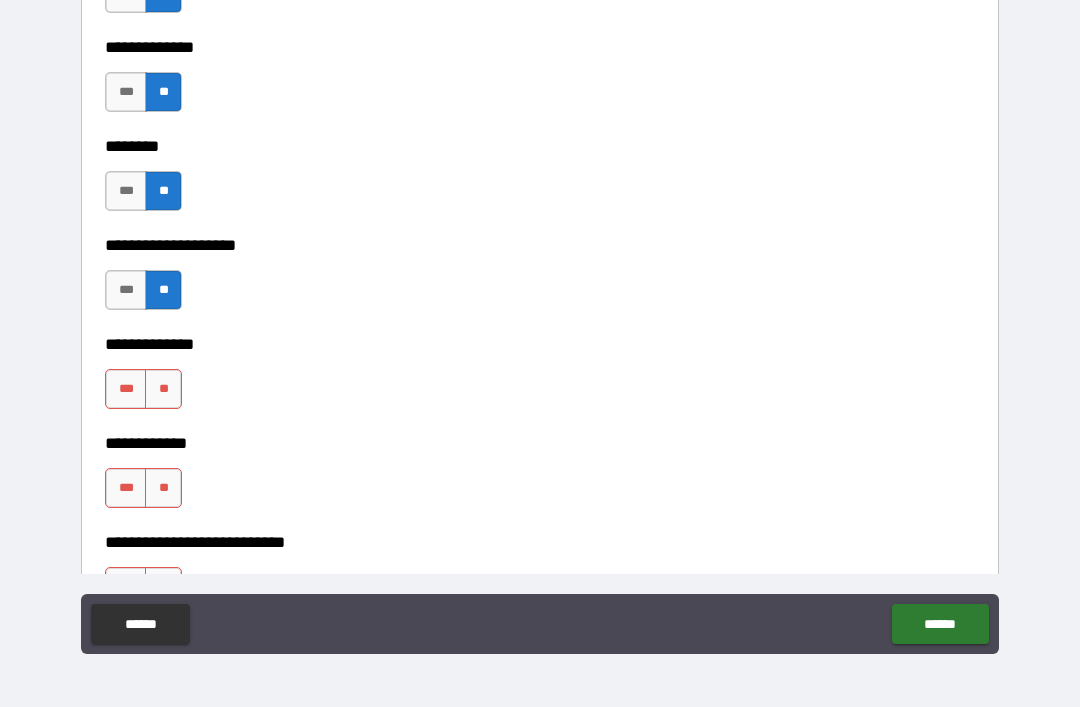 click on "**" at bounding box center (163, 389) 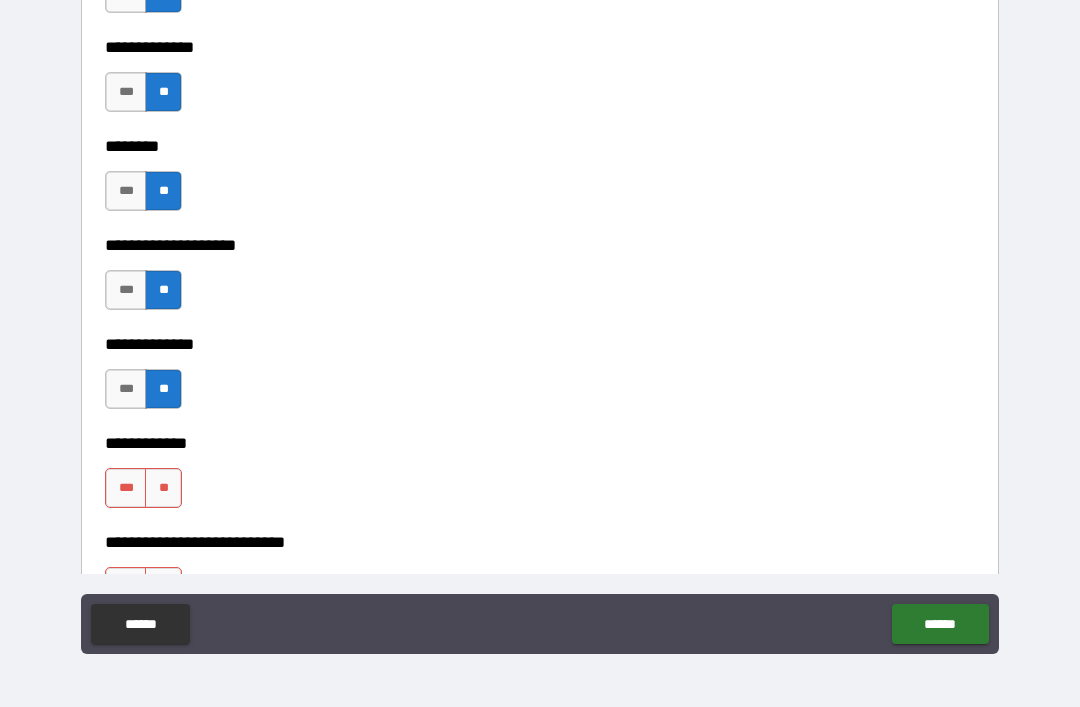 click on "**" at bounding box center (163, 488) 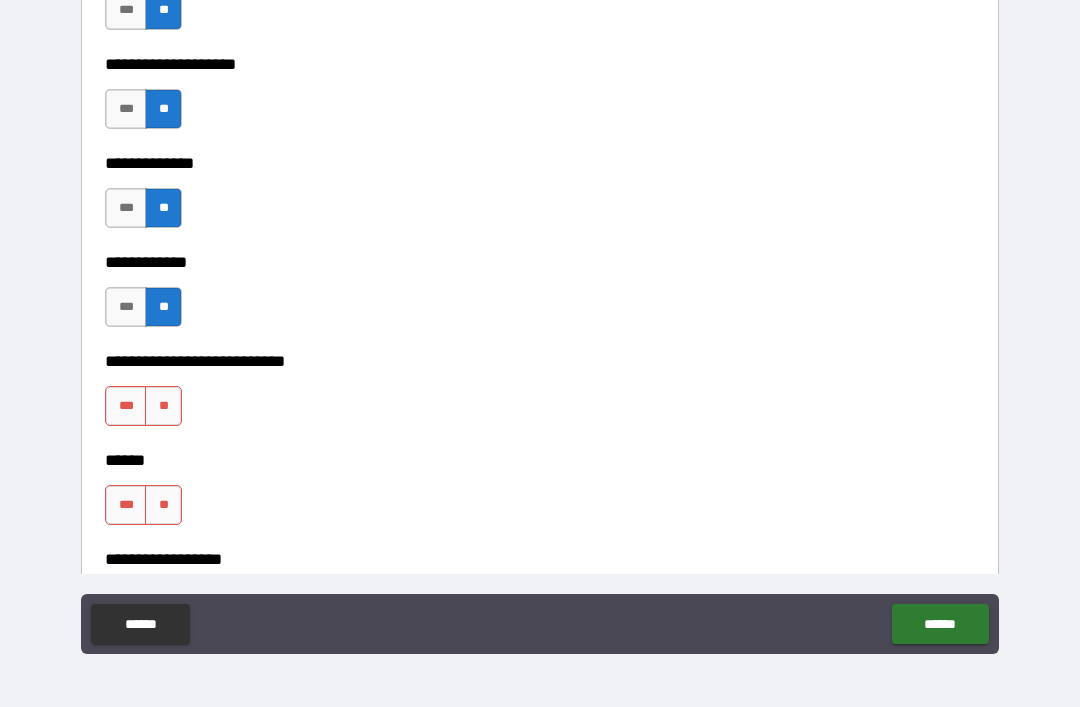 scroll, scrollTop: 8899, scrollLeft: 0, axis: vertical 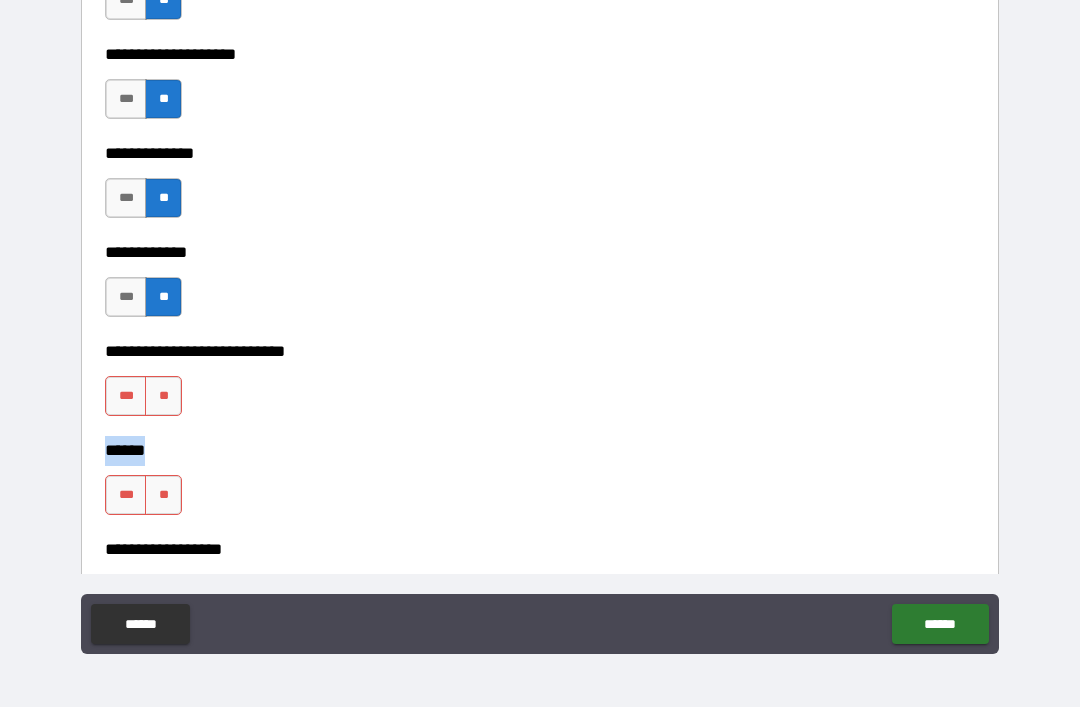 click on "**" at bounding box center (163, 495) 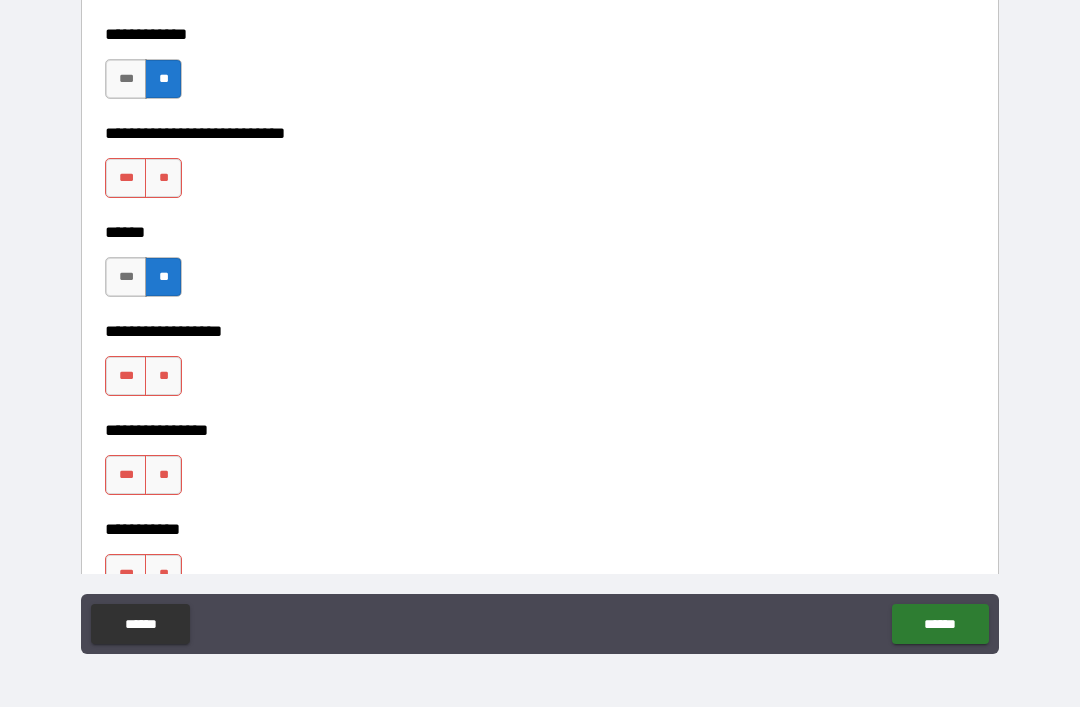 scroll, scrollTop: 9130, scrollLeft: 0, axis: vertical 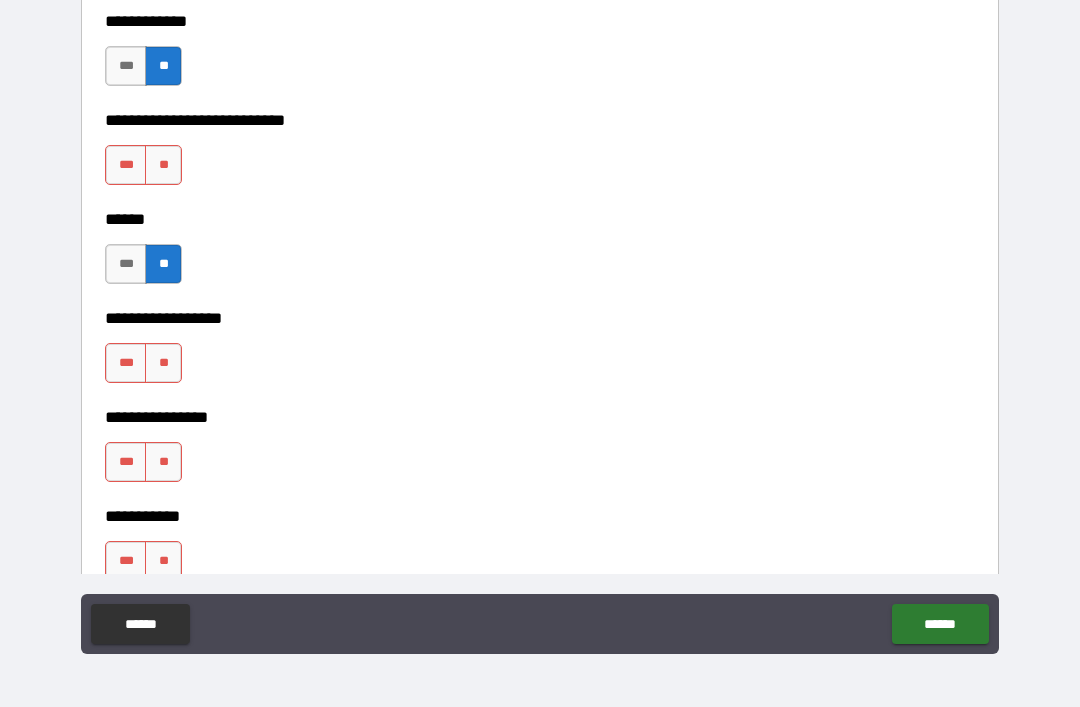click on "**" at bounding box center (163, 363) 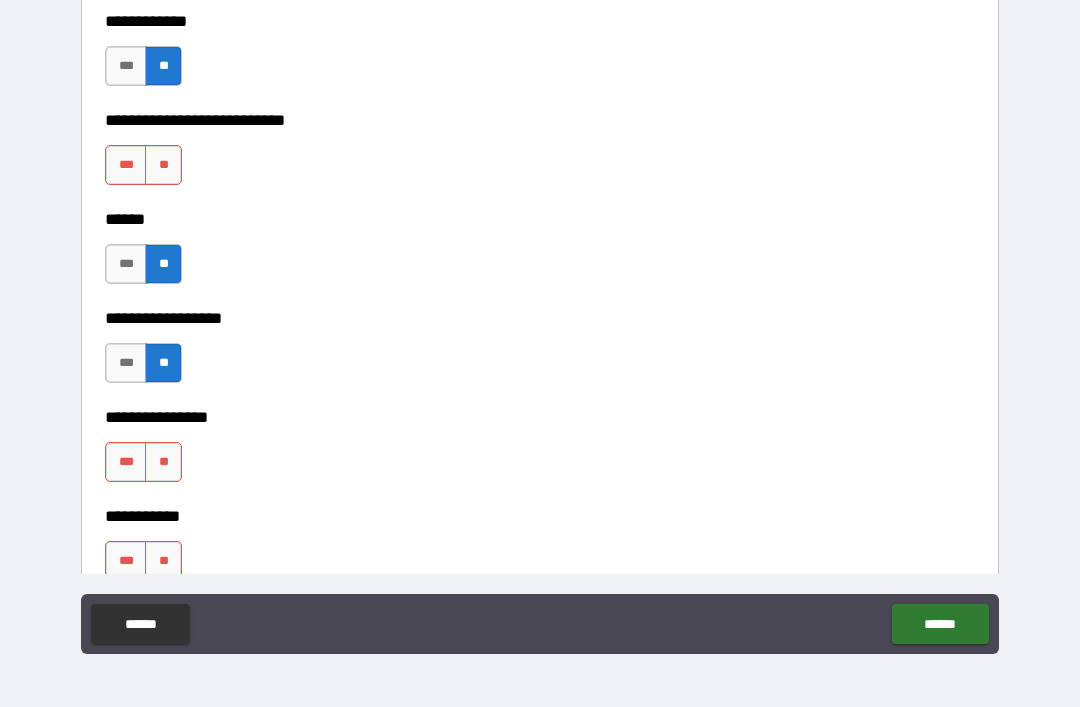 click on "**" at bounding box center [163, 462] 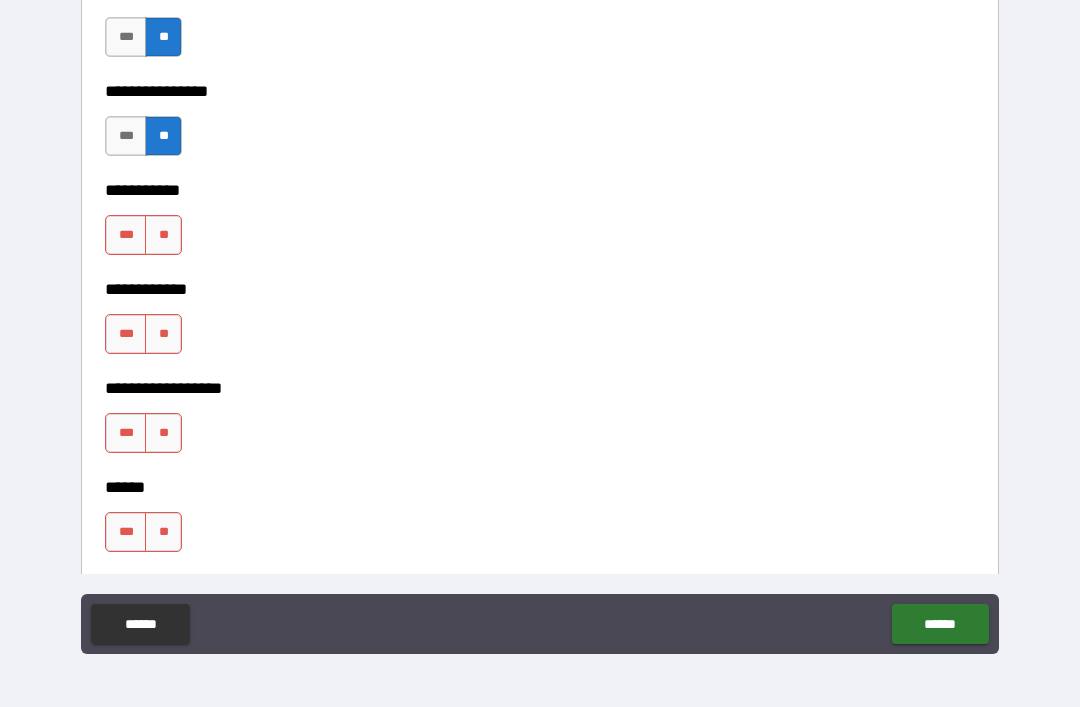 scroll, scrollTop: 9460, scrollLeft: 0, axis: vertical 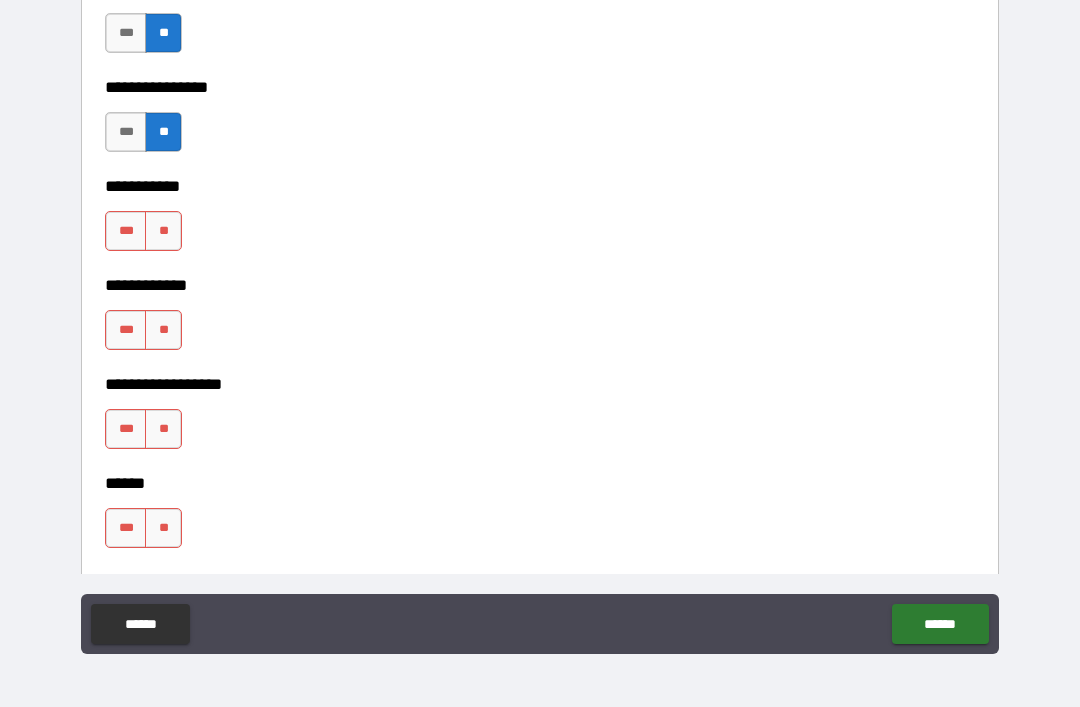 click on "**" at bounding box center (163, 231) 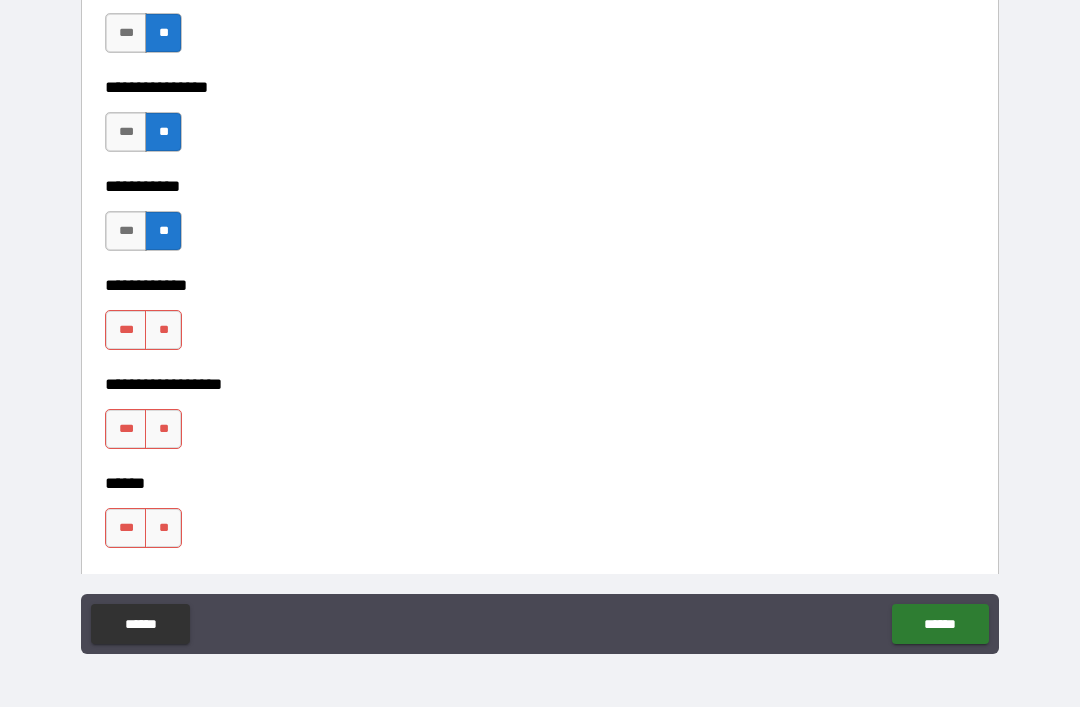 click on "**" at bounding box center (163, 330) 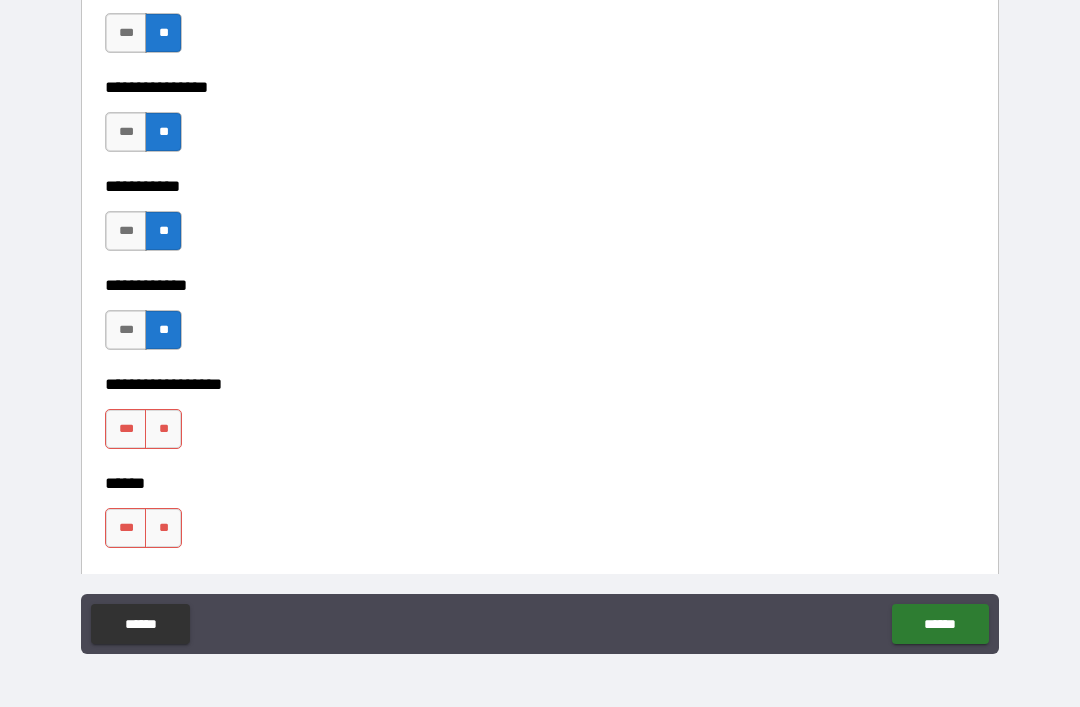 click on "**" at bounding box center [163, 429] 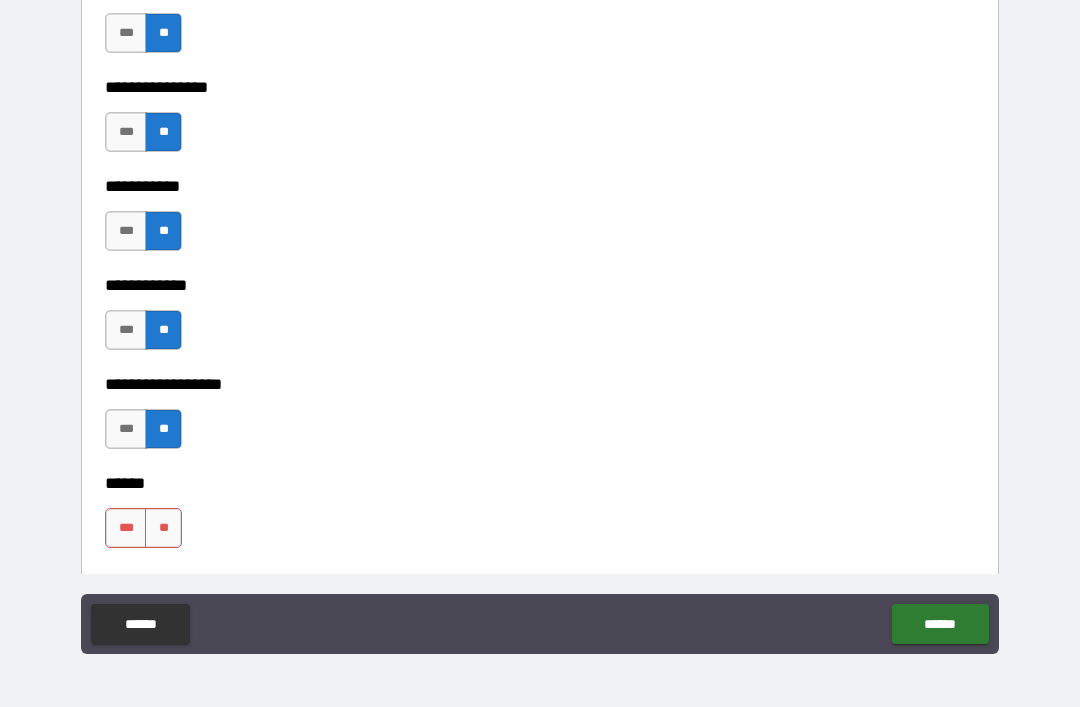 click on "**********" at bounding box center (540, 568) 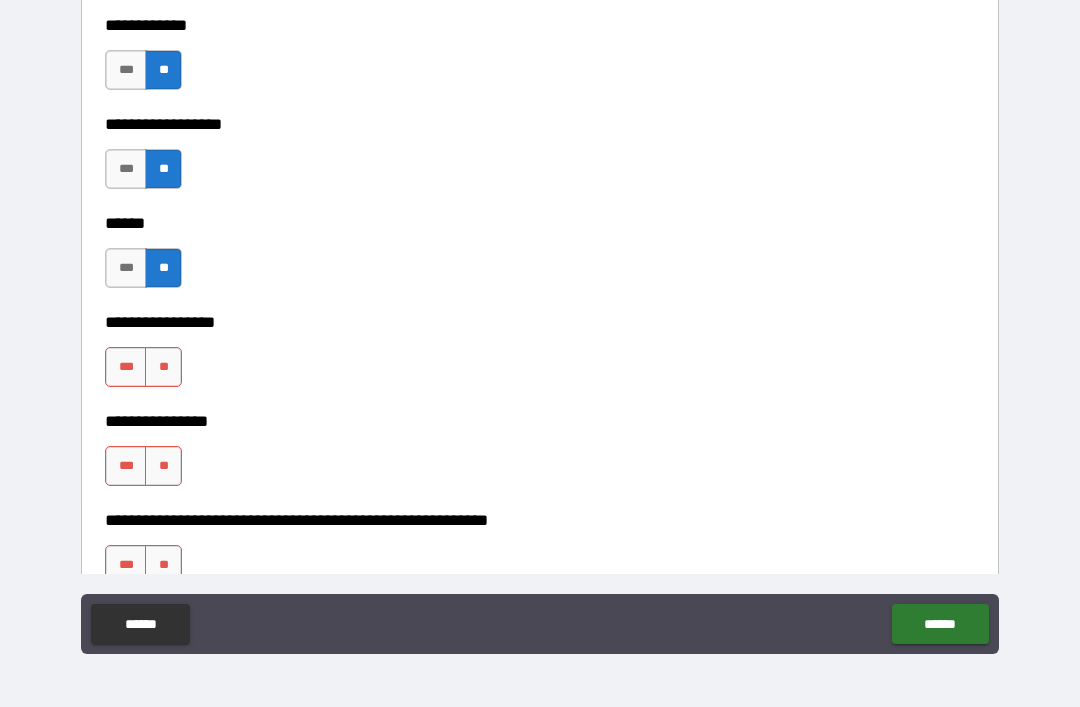 scroll, scrollTop: 9721, scrollLeft: 0, axis: vertical 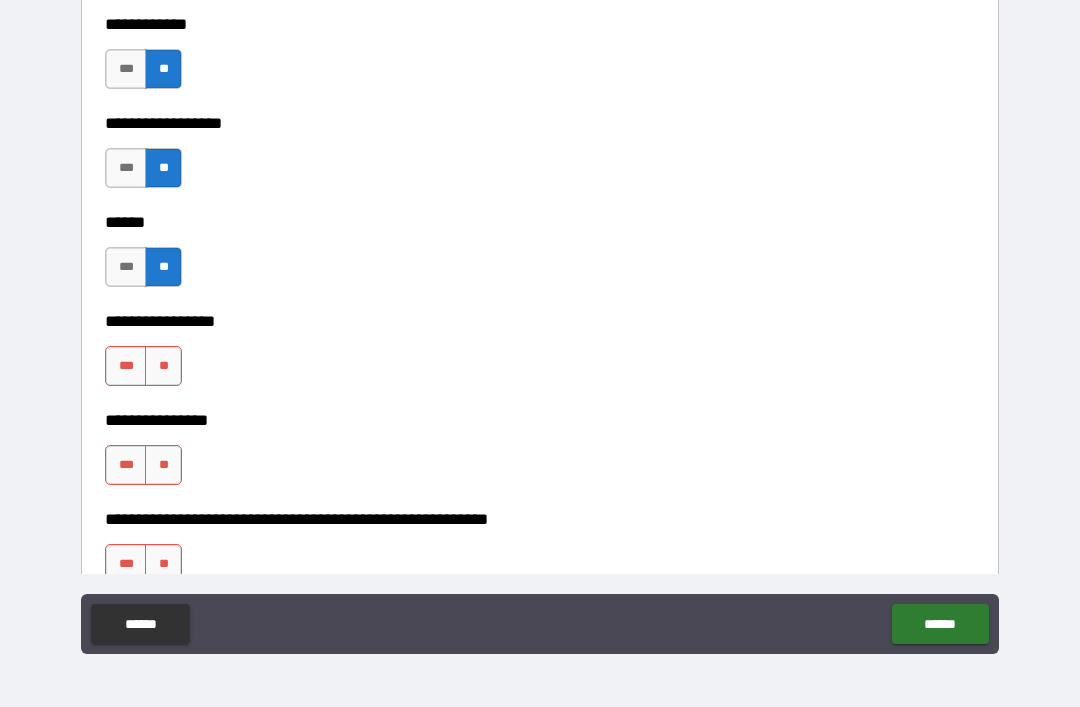 click on "**" at bounding box center [163, 366] 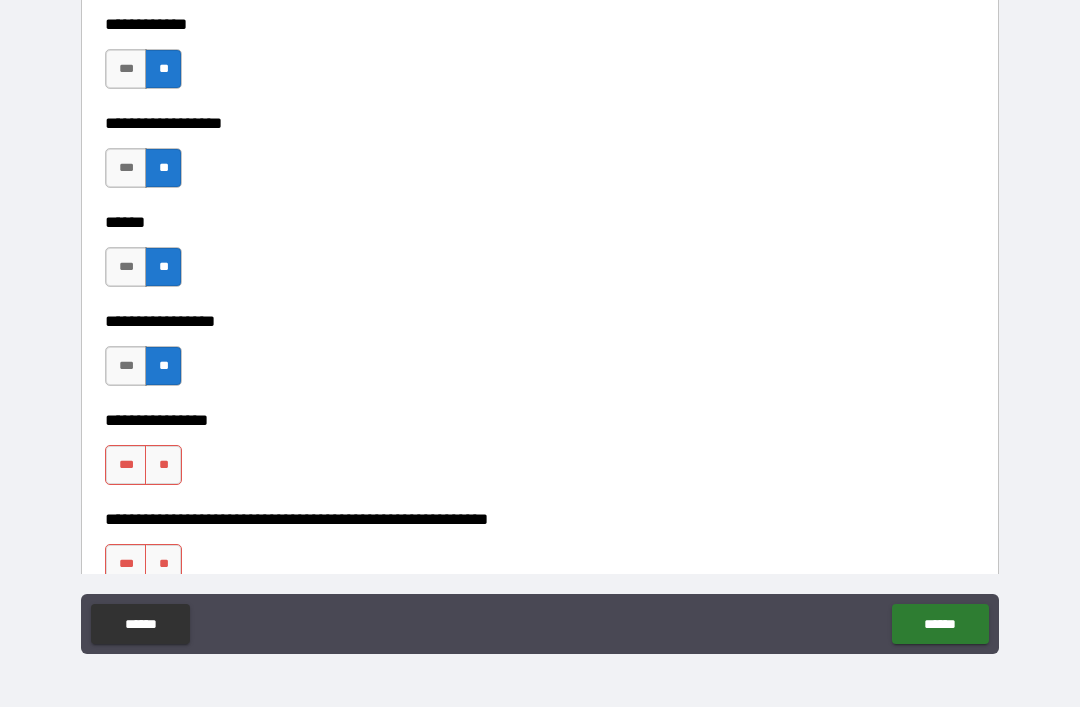 click on "**" at bounding box center (163, 465) 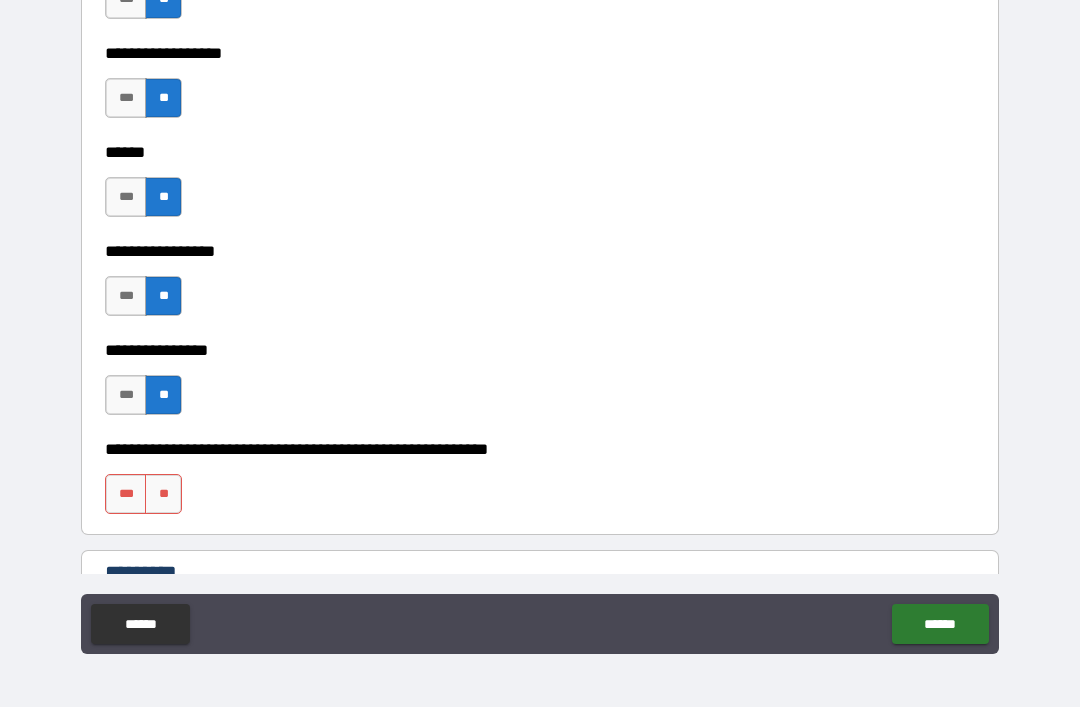 scroll, scrollTop: 9793, scrollLeft: 0, axis: vertical 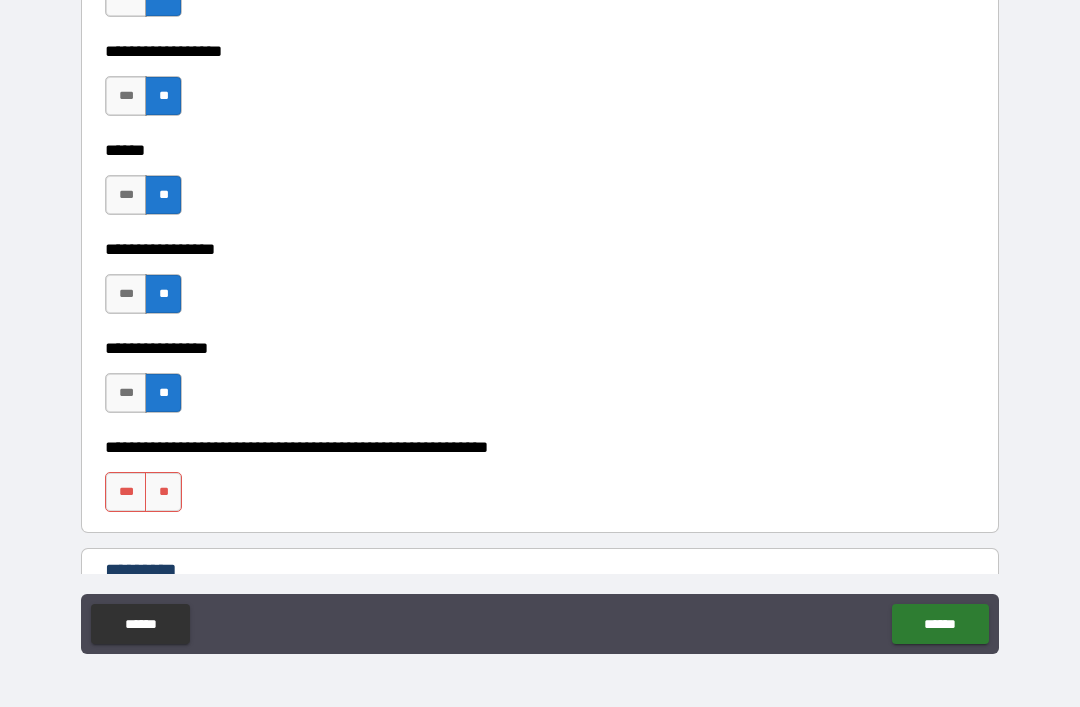 click on "**" at bounding box center (163, 492) 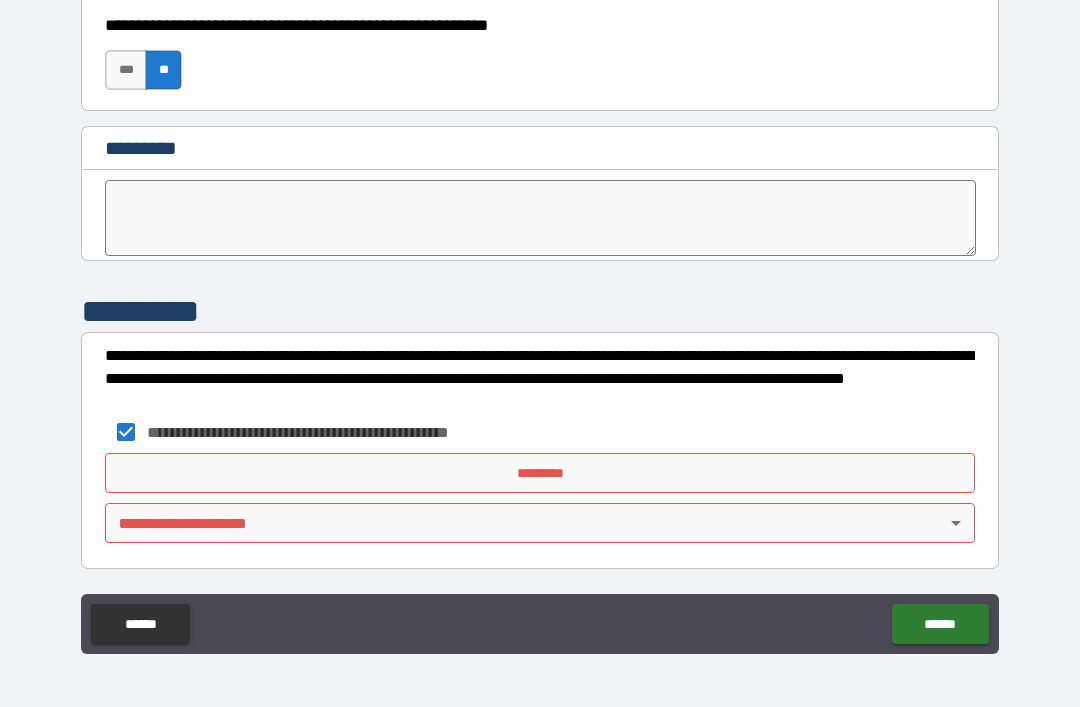 scroll, scrollTop: 10215, scrollLeft: 0, axis: vertical 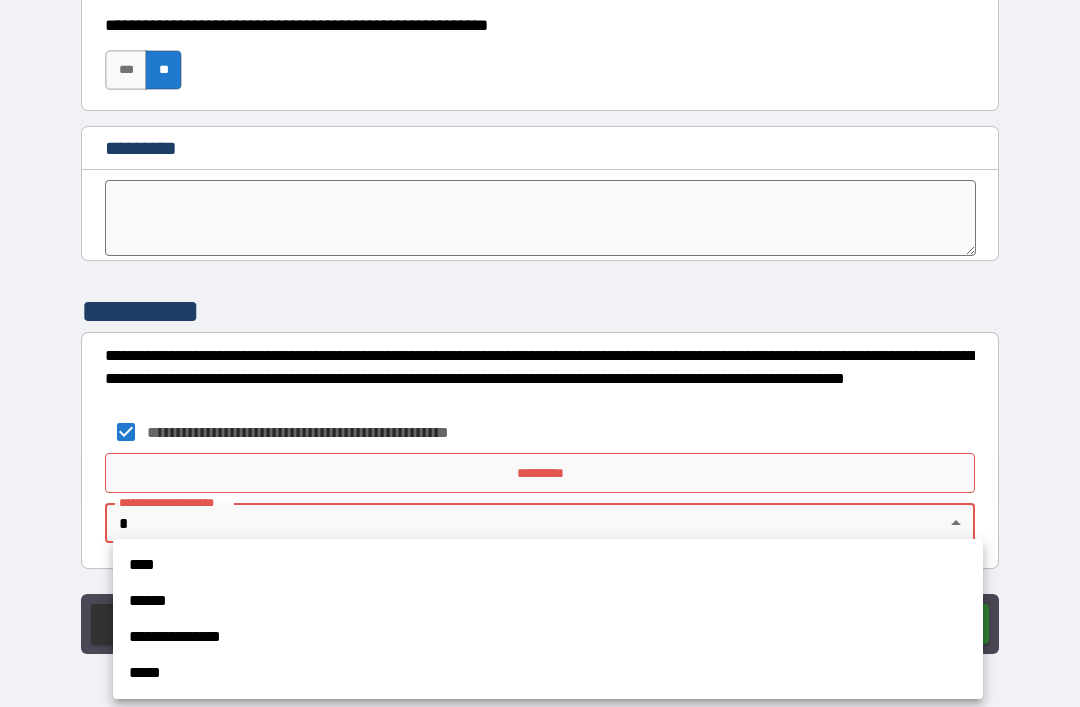 click on "****" at bounding box center [548, 565] 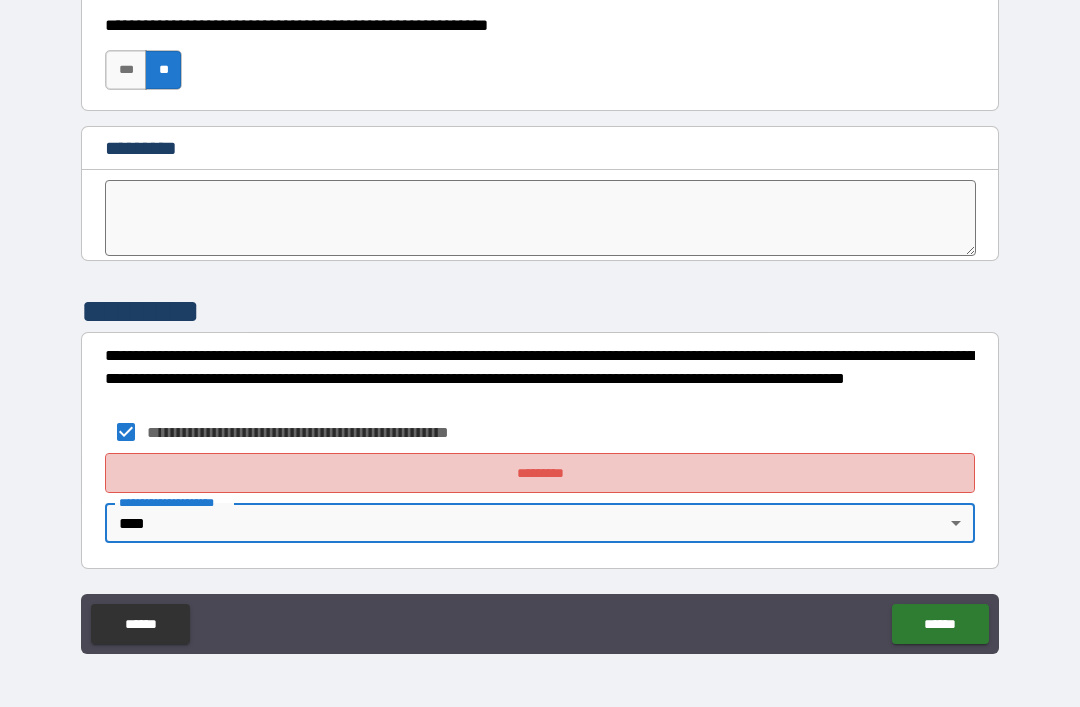 click on "*********" at bounding box center (540, 473) 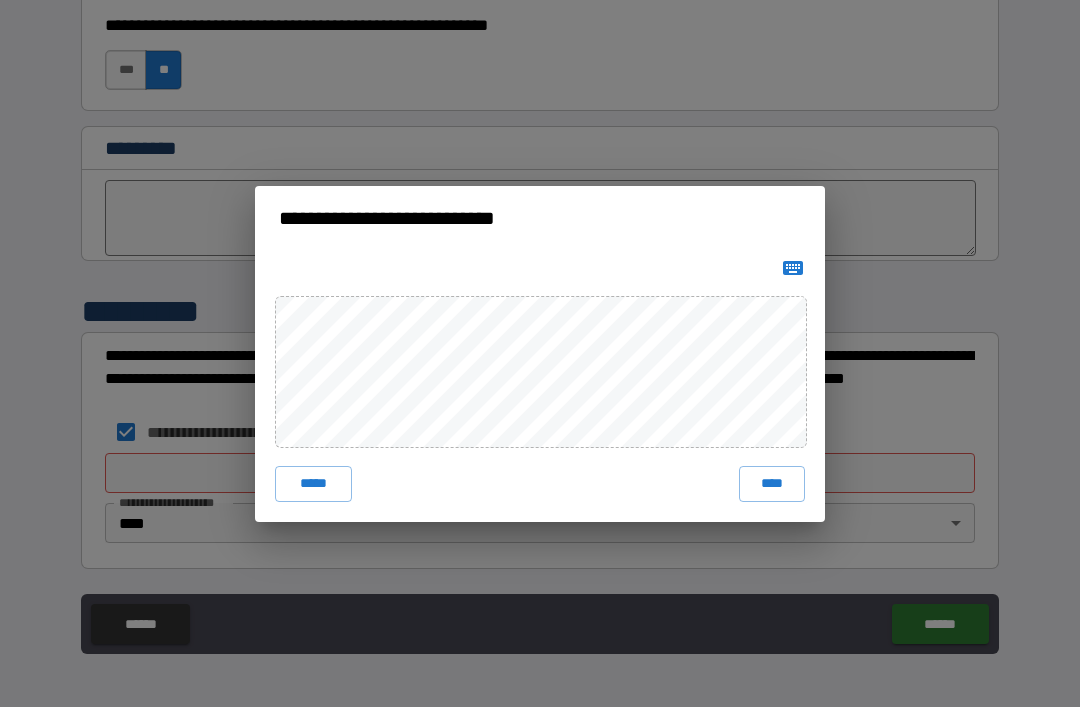click on "****" at bounding box center (772, 484) 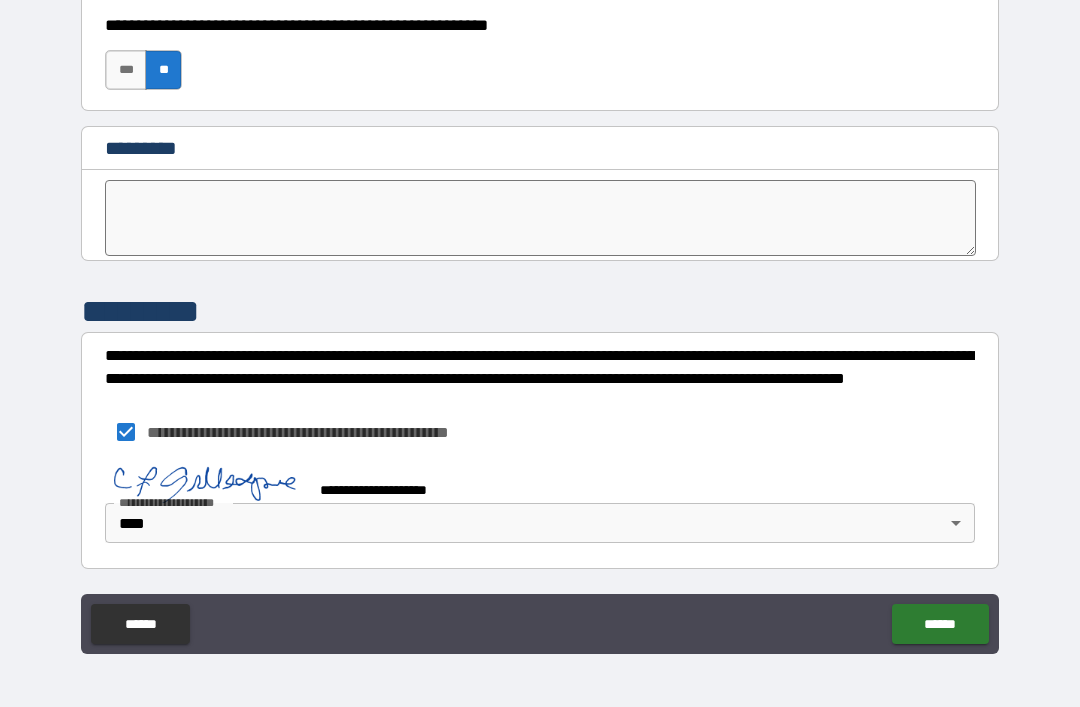scroll, scrollTop: 10205, scrollLeft: 0, axis: vertical 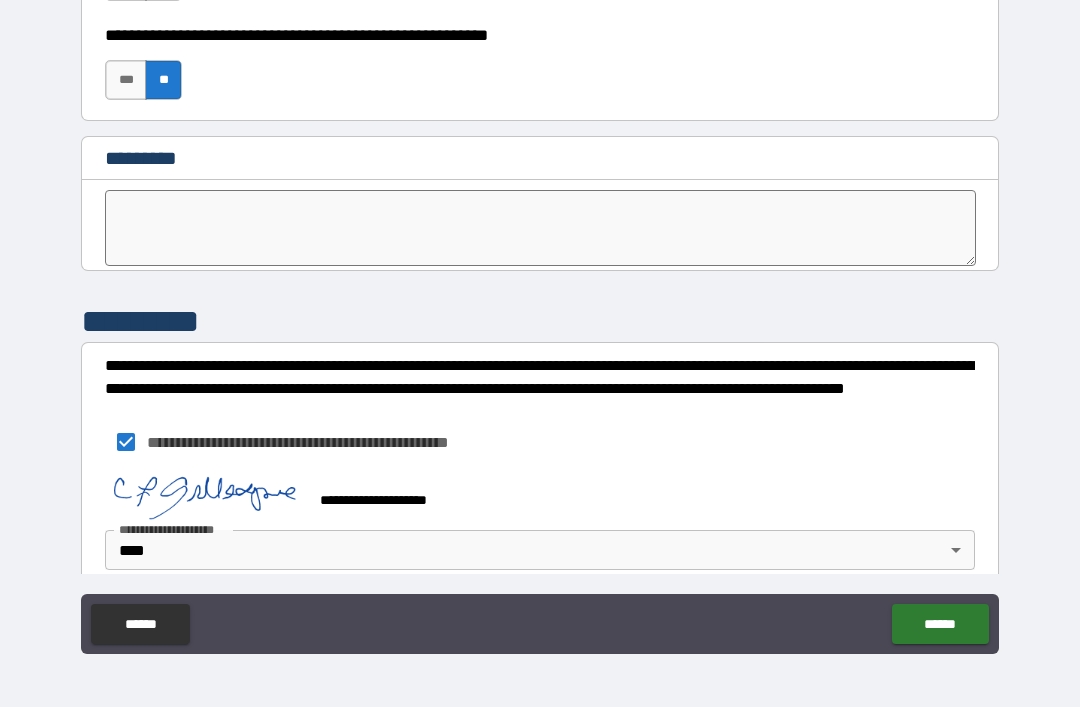 click on "**********" at bounding box center (540, 324) 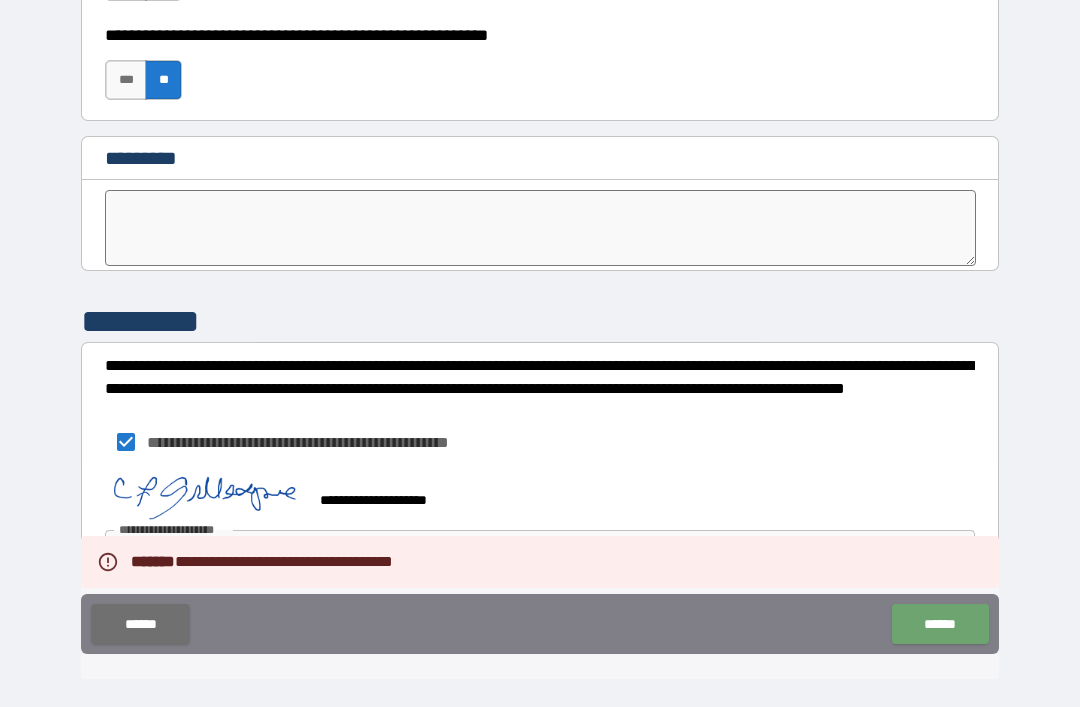 click on "******" at bounding box center [940, 624] 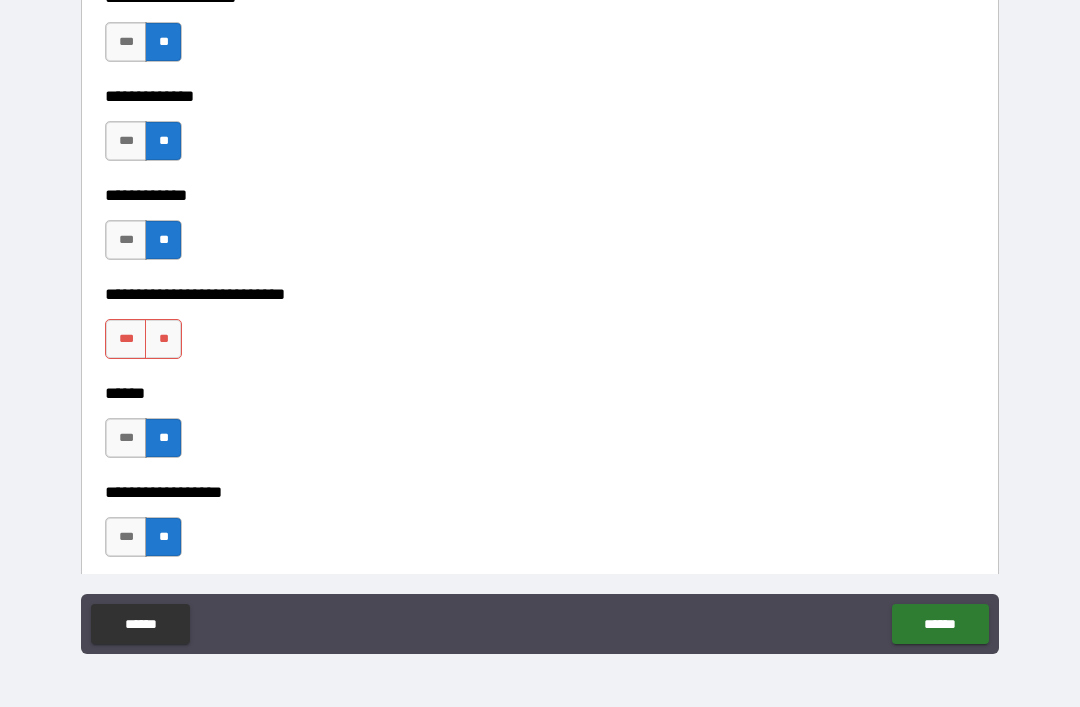 scroll, scrollTop: 8955, scrollLeft: 0, axis: vertical 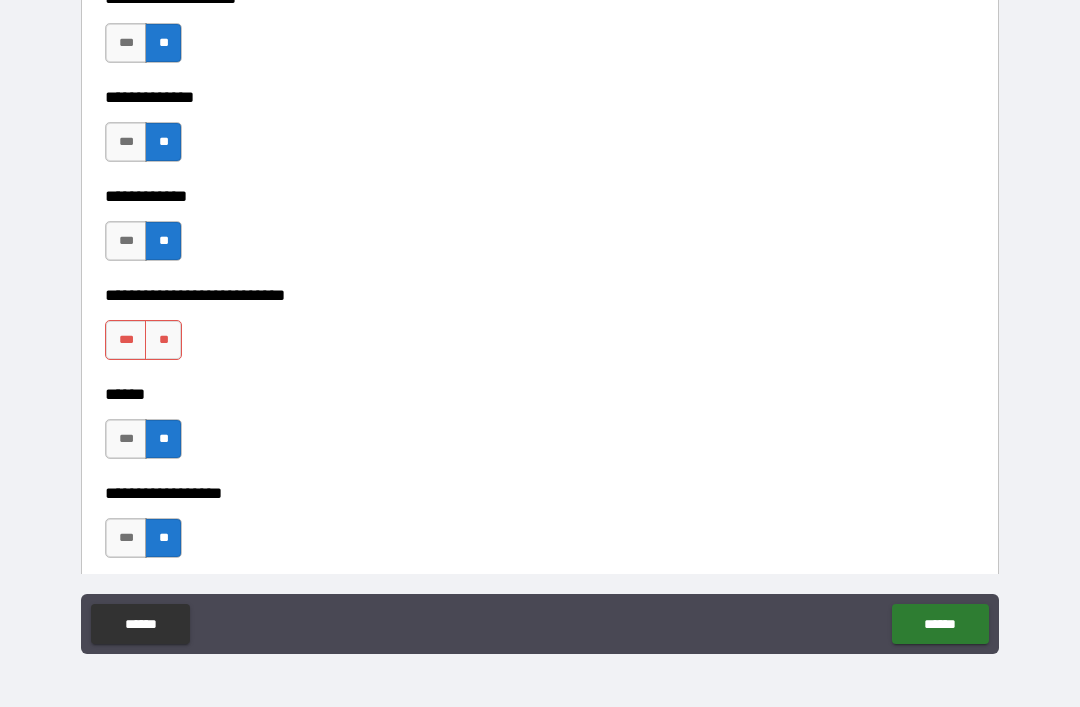 click on "**" at bounding box center (163, 340) 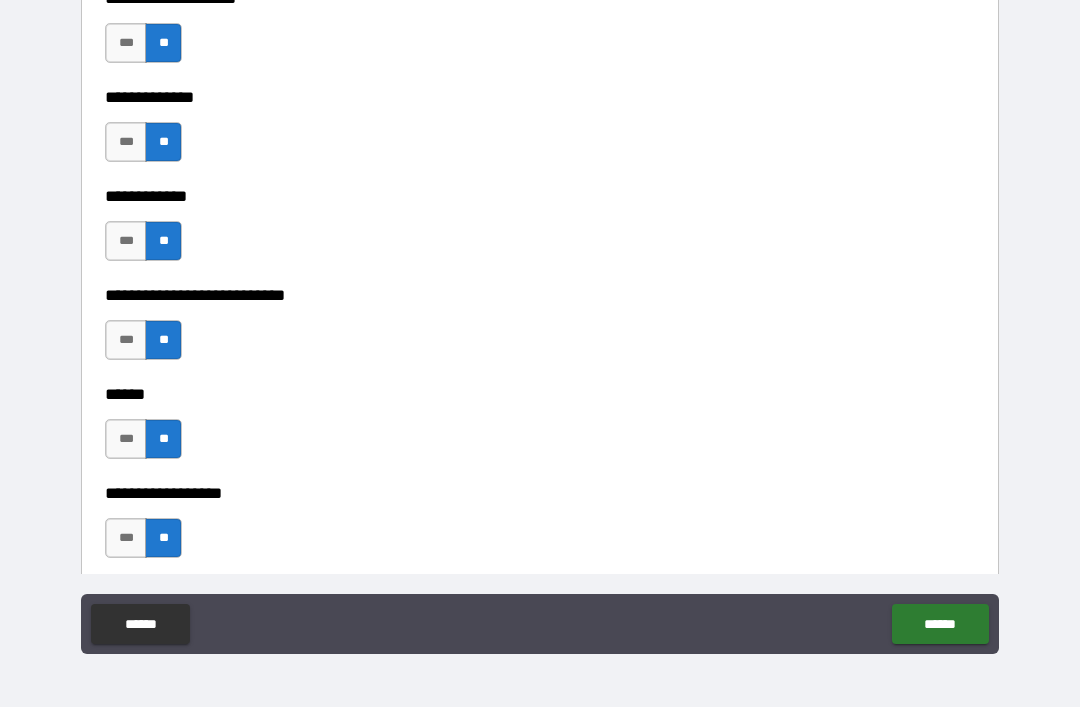 click on "******" at bounding box center (940, 624) 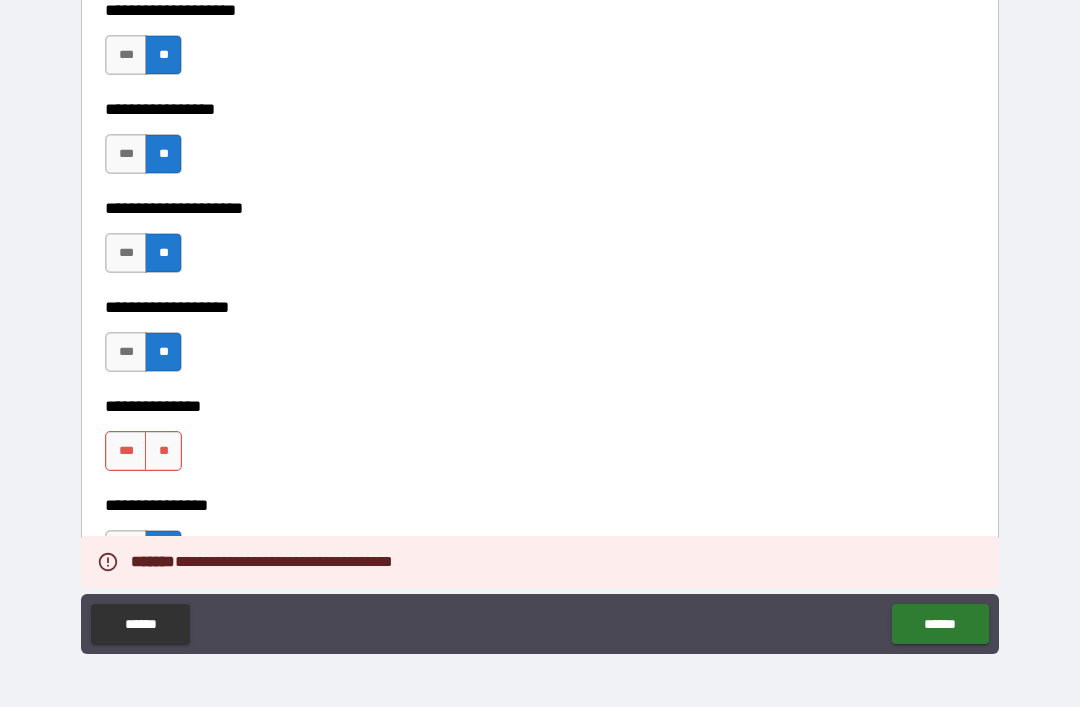 scroll, scrollTop: 8053, scrollLeft: 0, axis: vertical 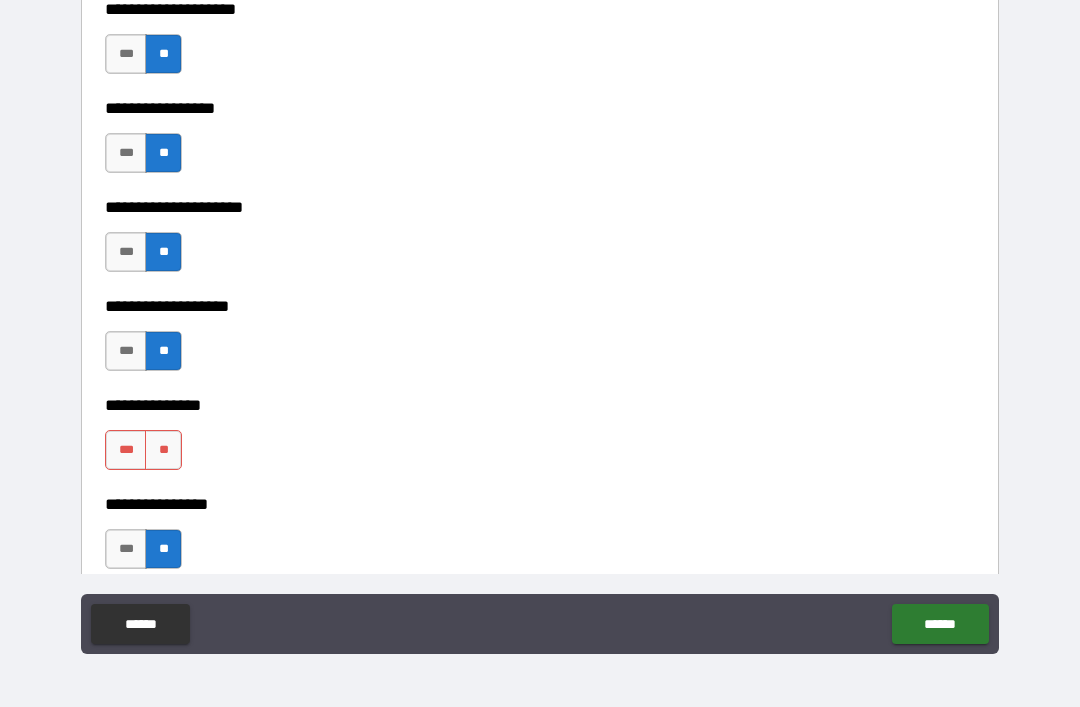 click on "**" at bounding box center (163, 450) 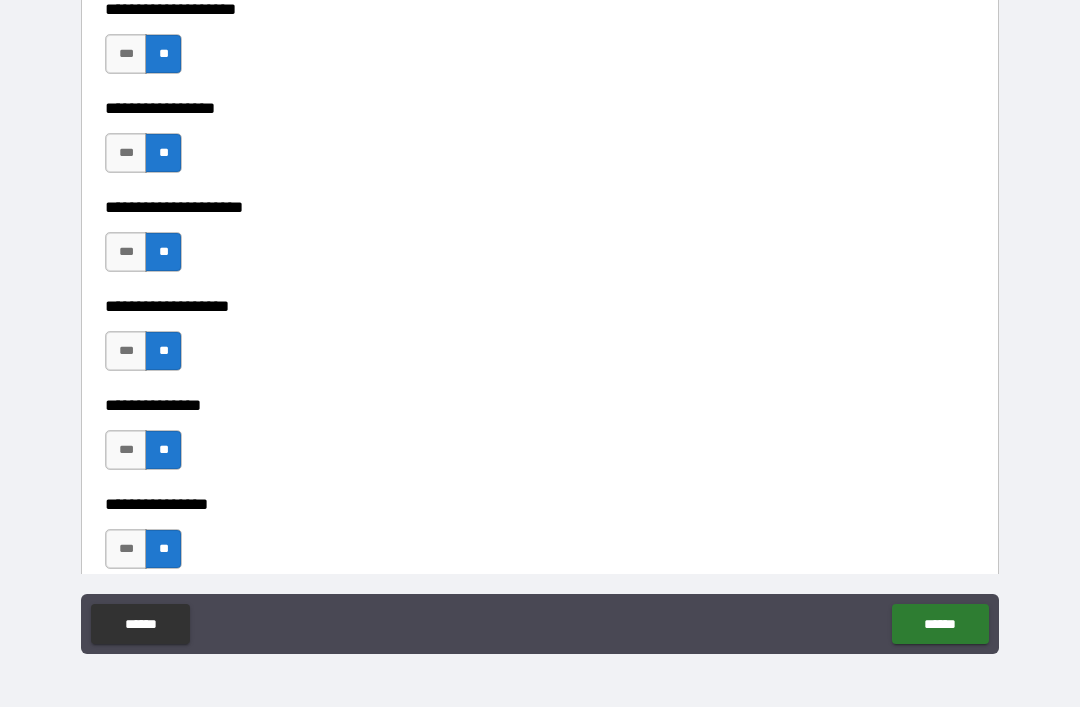 click on "******" at bounding box center [940, 624] 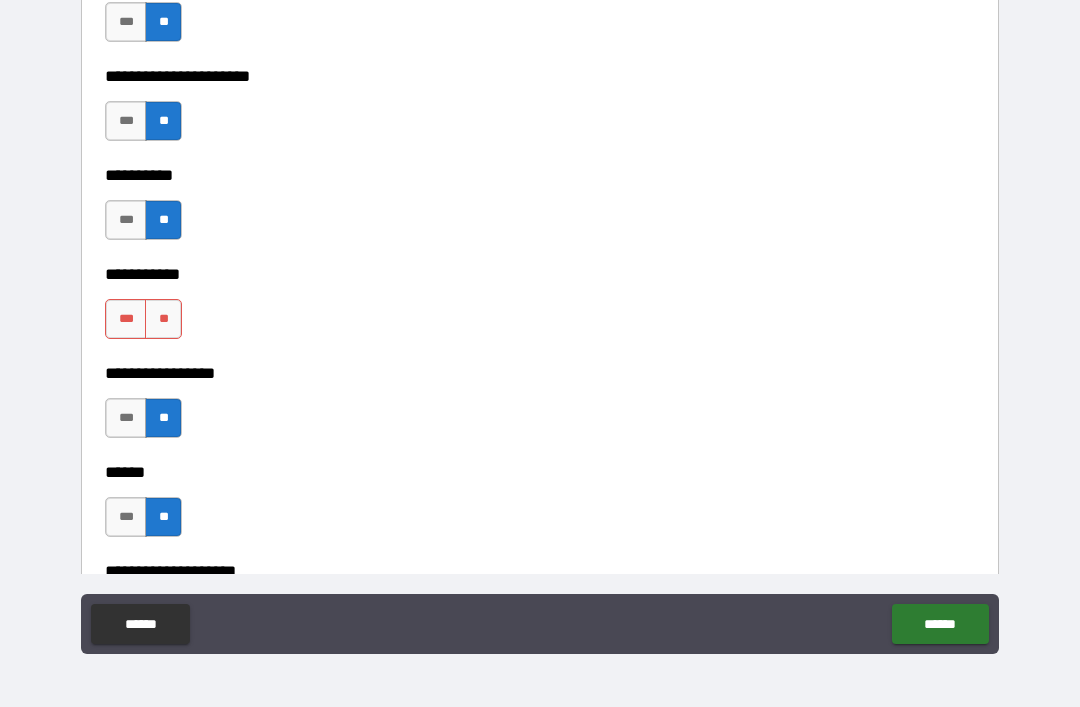 scroll, scrollTop: 6198, scrollLeft: 0, axis: vertical 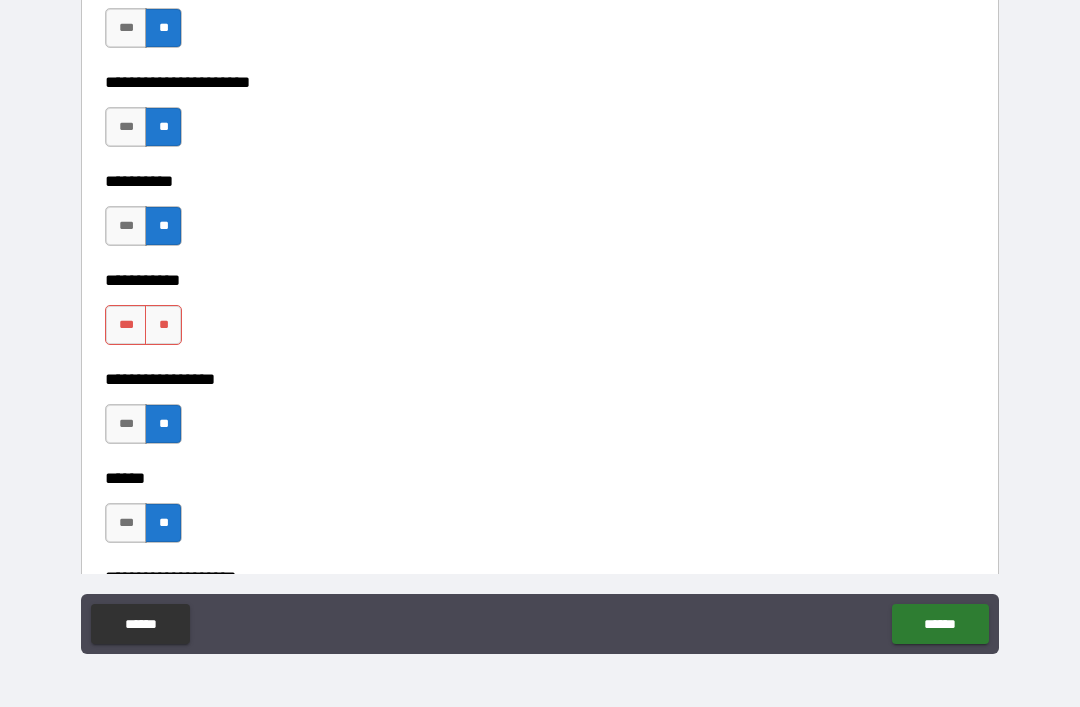 click on "**" at bounding box center [163, 325] 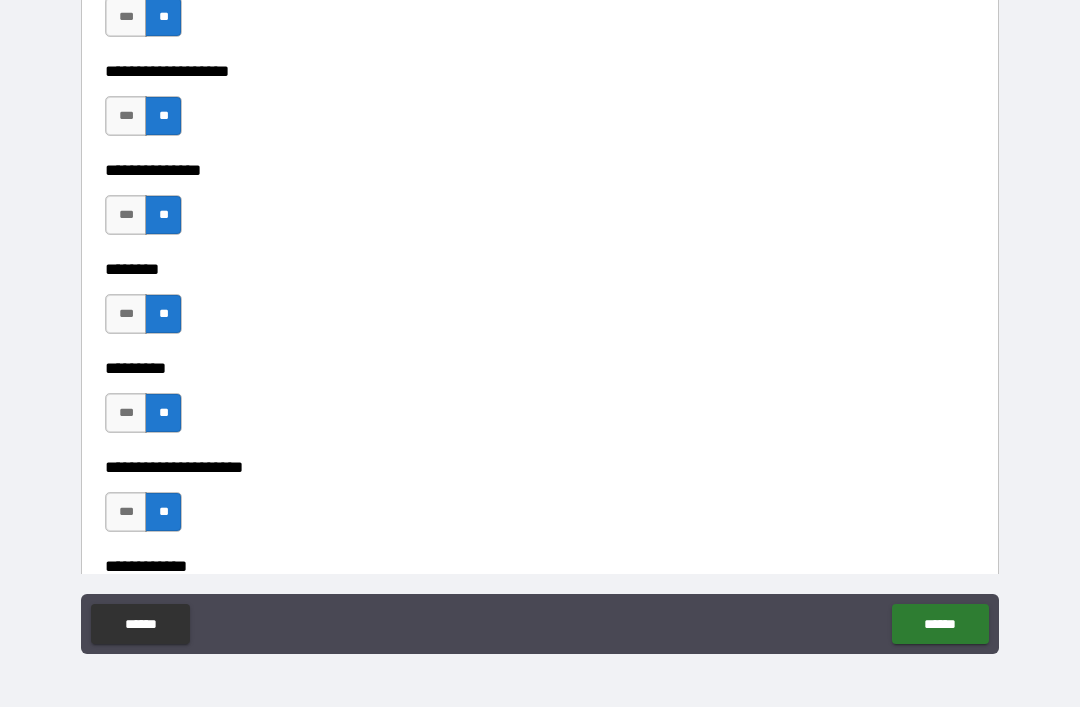 scroll, scrollTop: 5514, scrollLeft: 0, axis: vertical 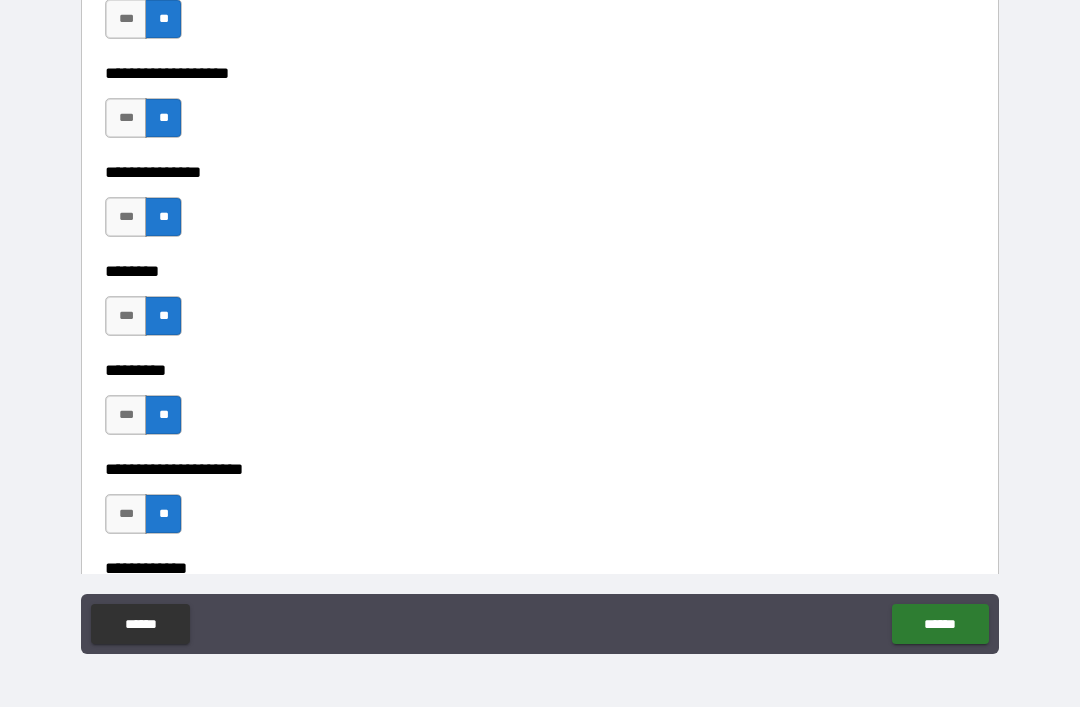 click on "******" at bounding box center [940, 624] 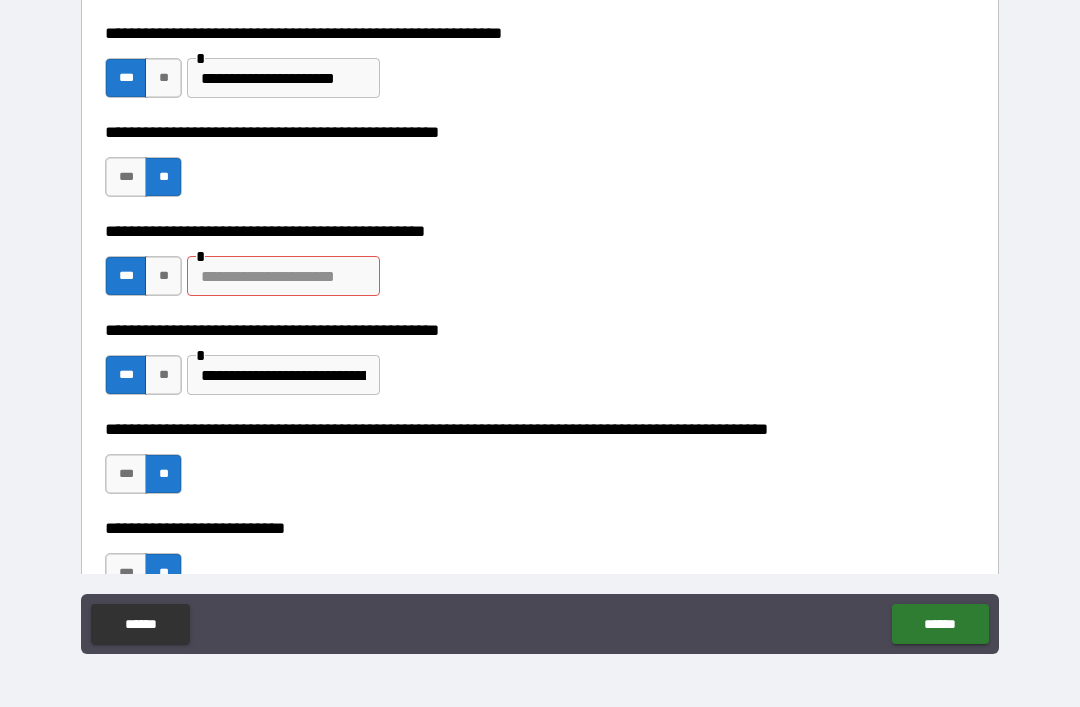 scroll, scrollTop: 368, scrollLeft: 0, axis: vertical 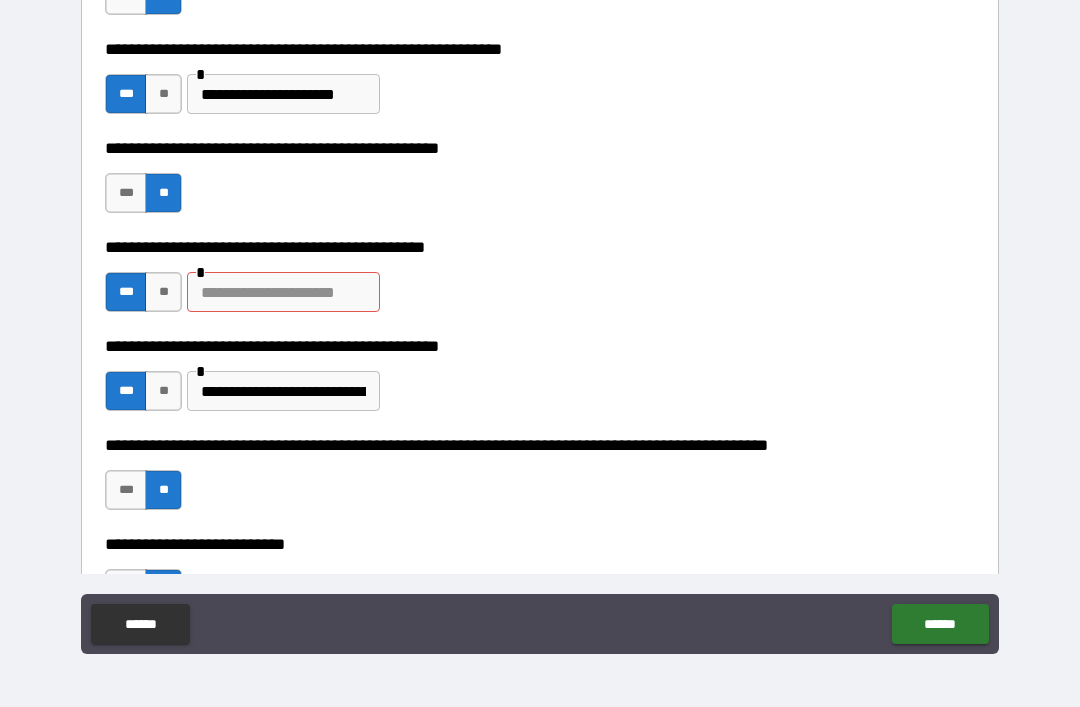 click at bounding box center [283, 292] 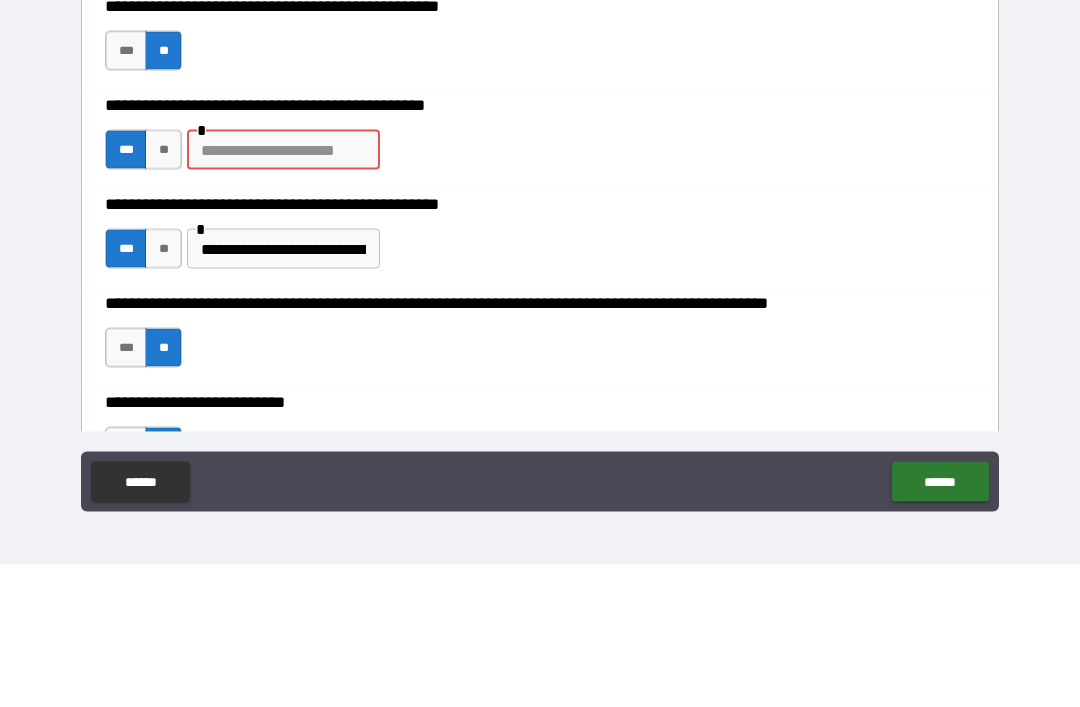 click on "**" at bounding box center (163, 391) 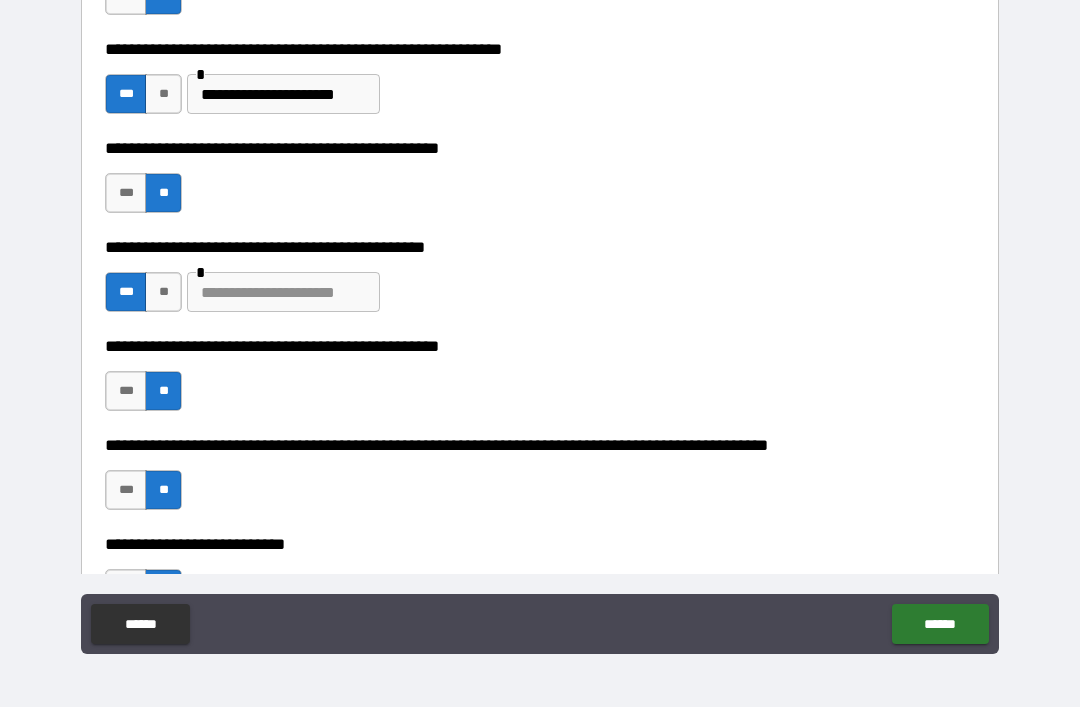 click at bounding box center (283, 292) 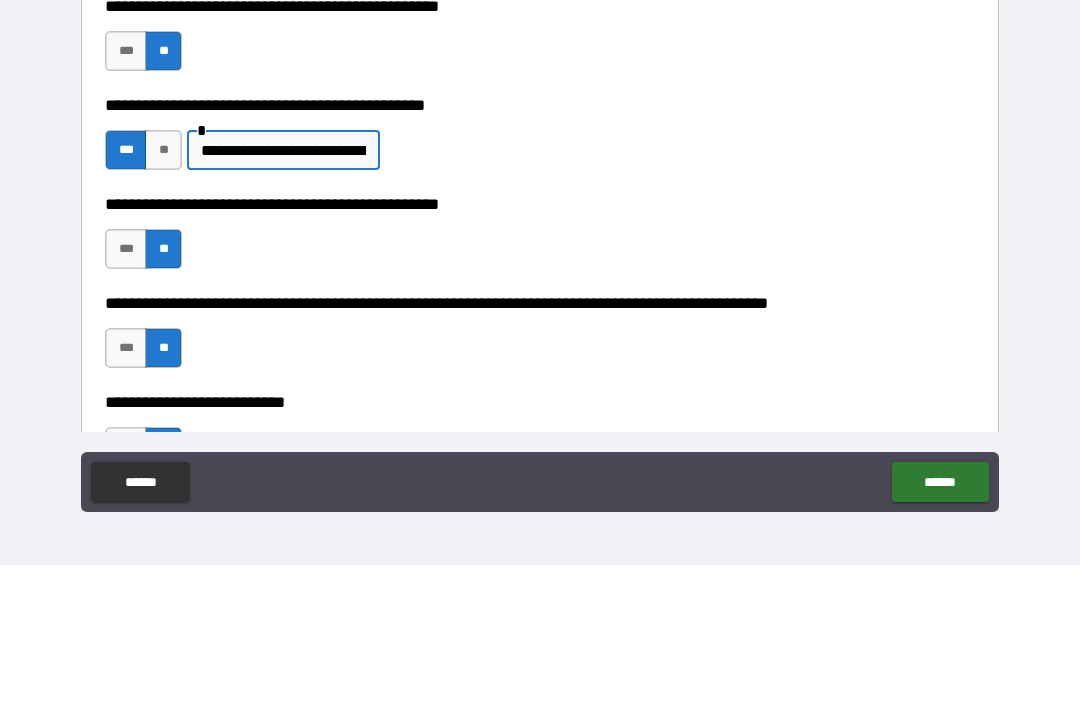 type on "**********" 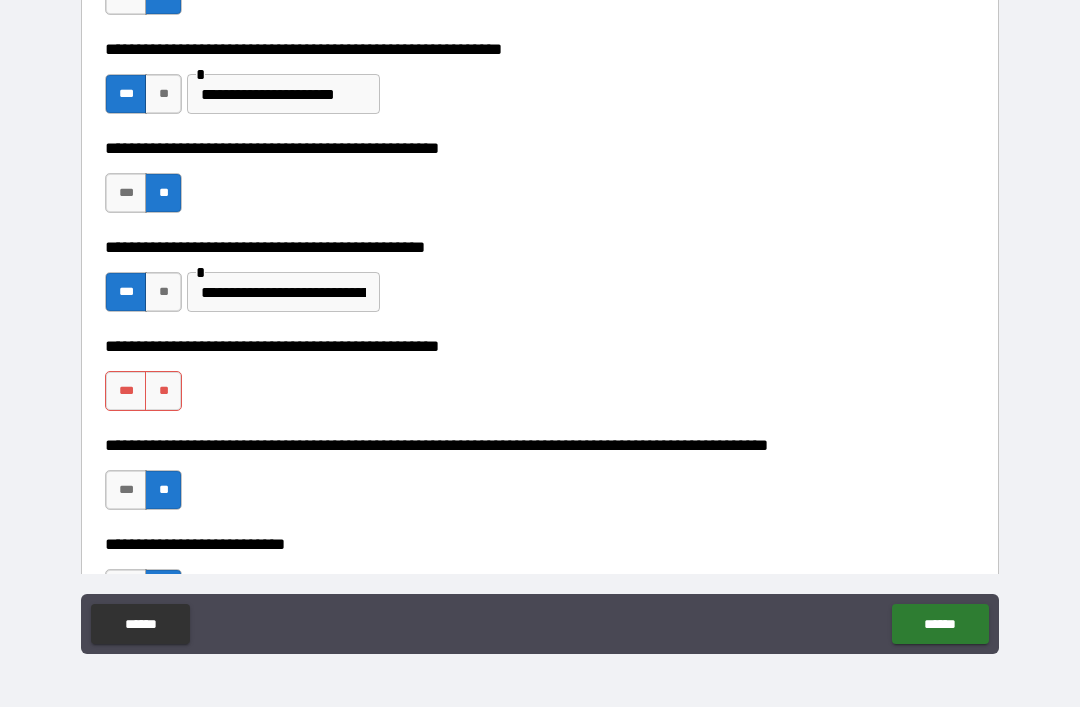 click on "**" at bounding box center [163, 391] 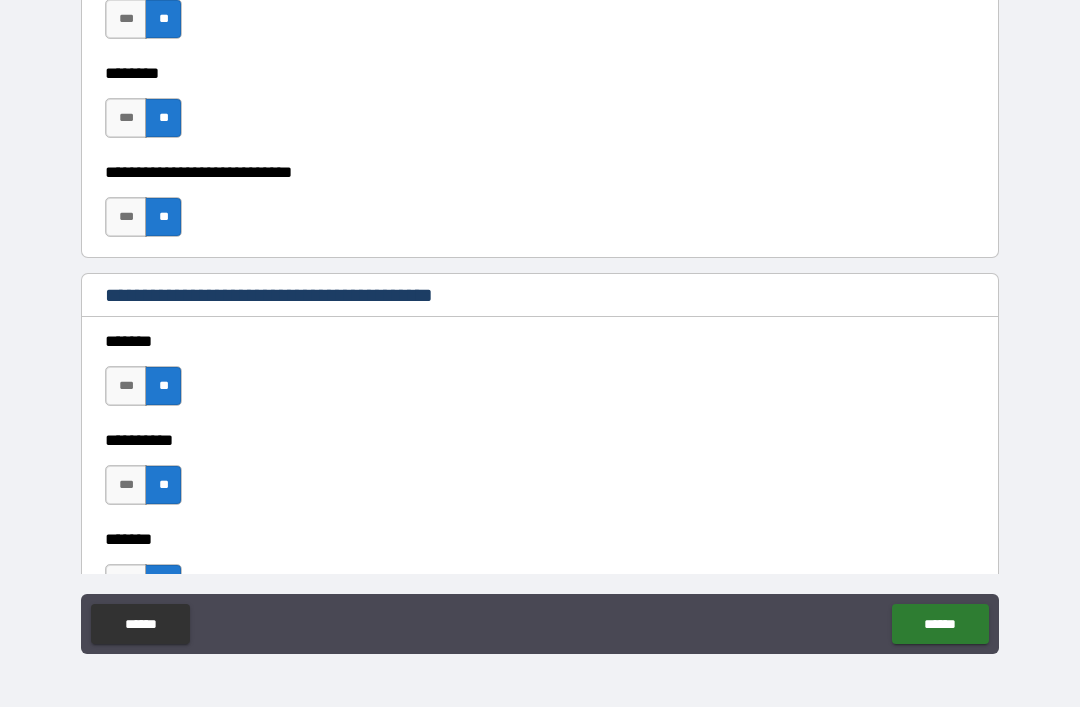 scroll, scrollTop: 1220, scrollLeft: 0, axis: vertical 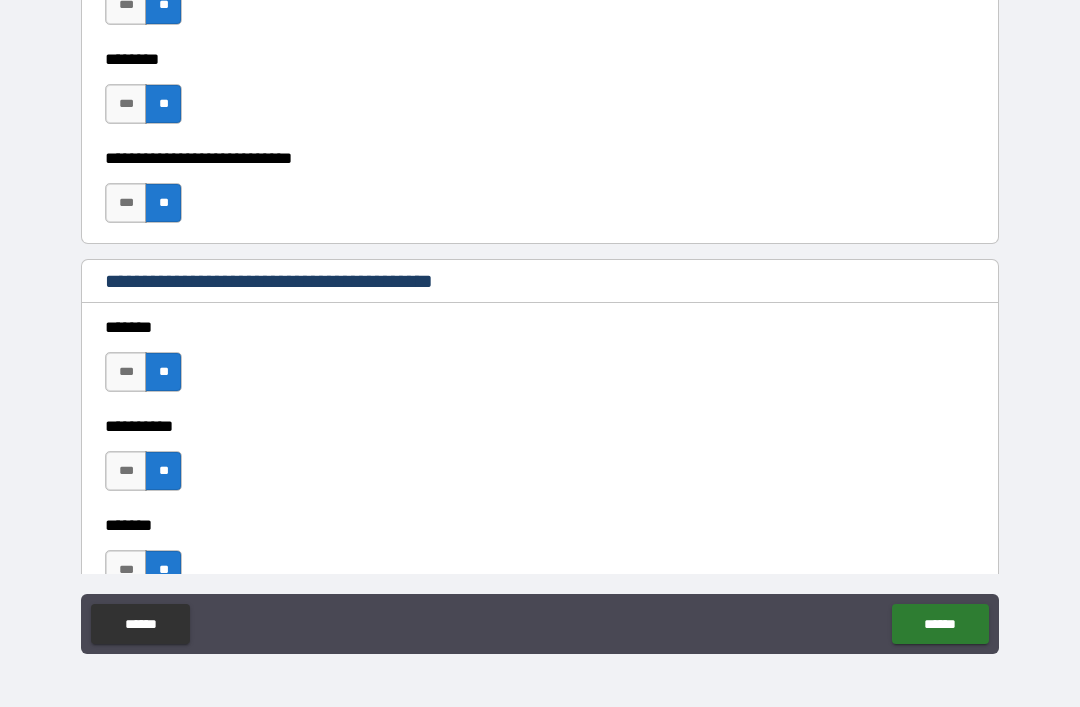 click on "******" at bounding box center (940, 624) 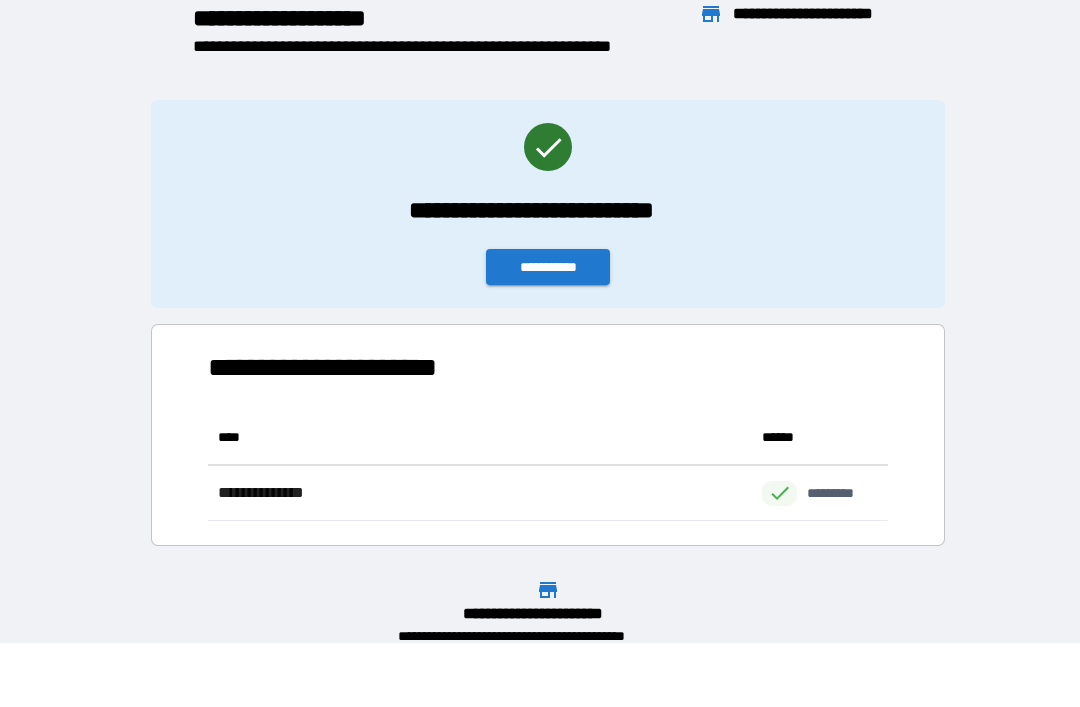 scroll, scrollTop: 1, scrollLeft: 1, axis: both 